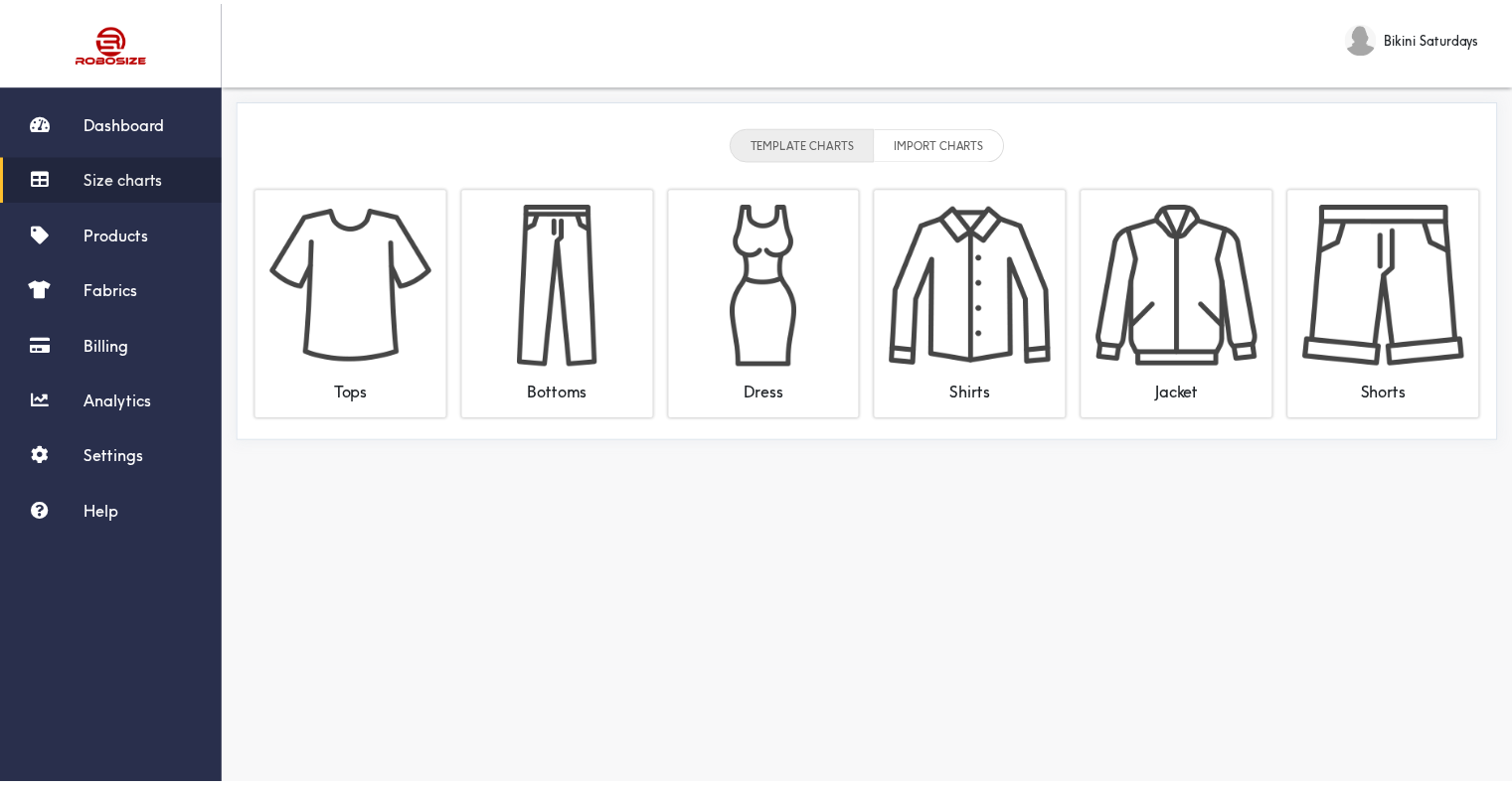 scroll, scrollTop: 0, scrollLeft: 0, axis: both 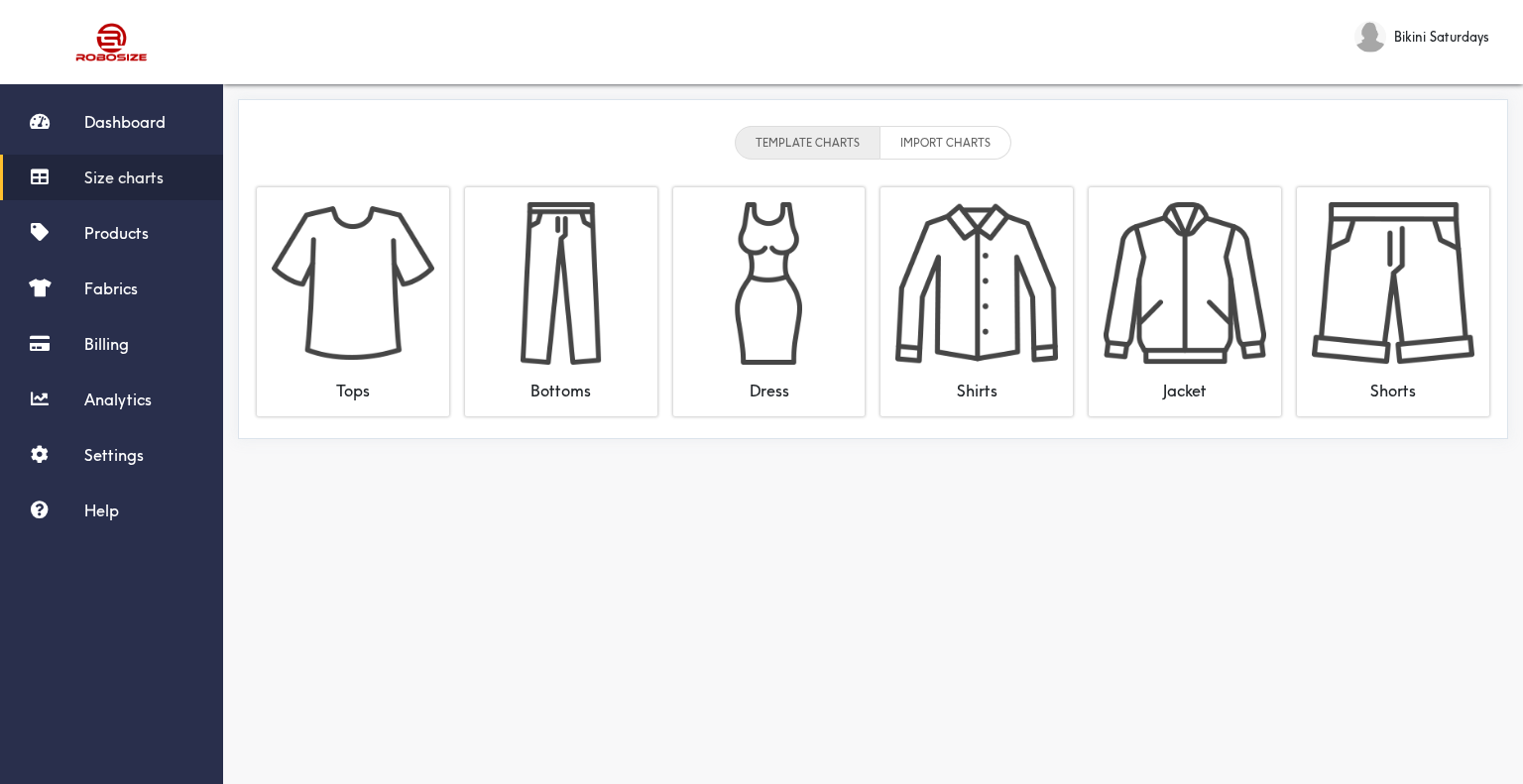 click on "Size charts" at bounding box center (124, 177) 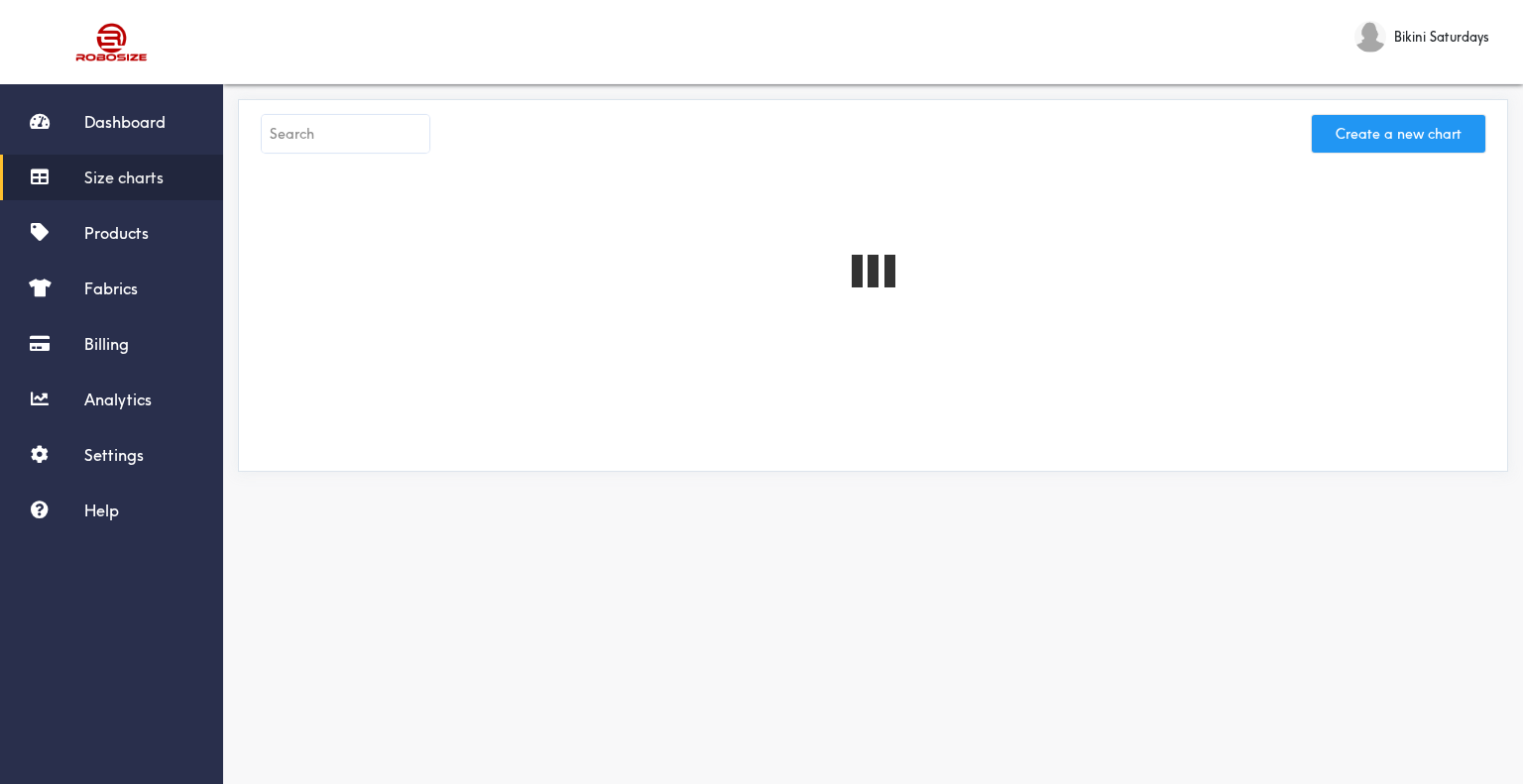click on "Create a new chart" at bounding box center [1398, 134] 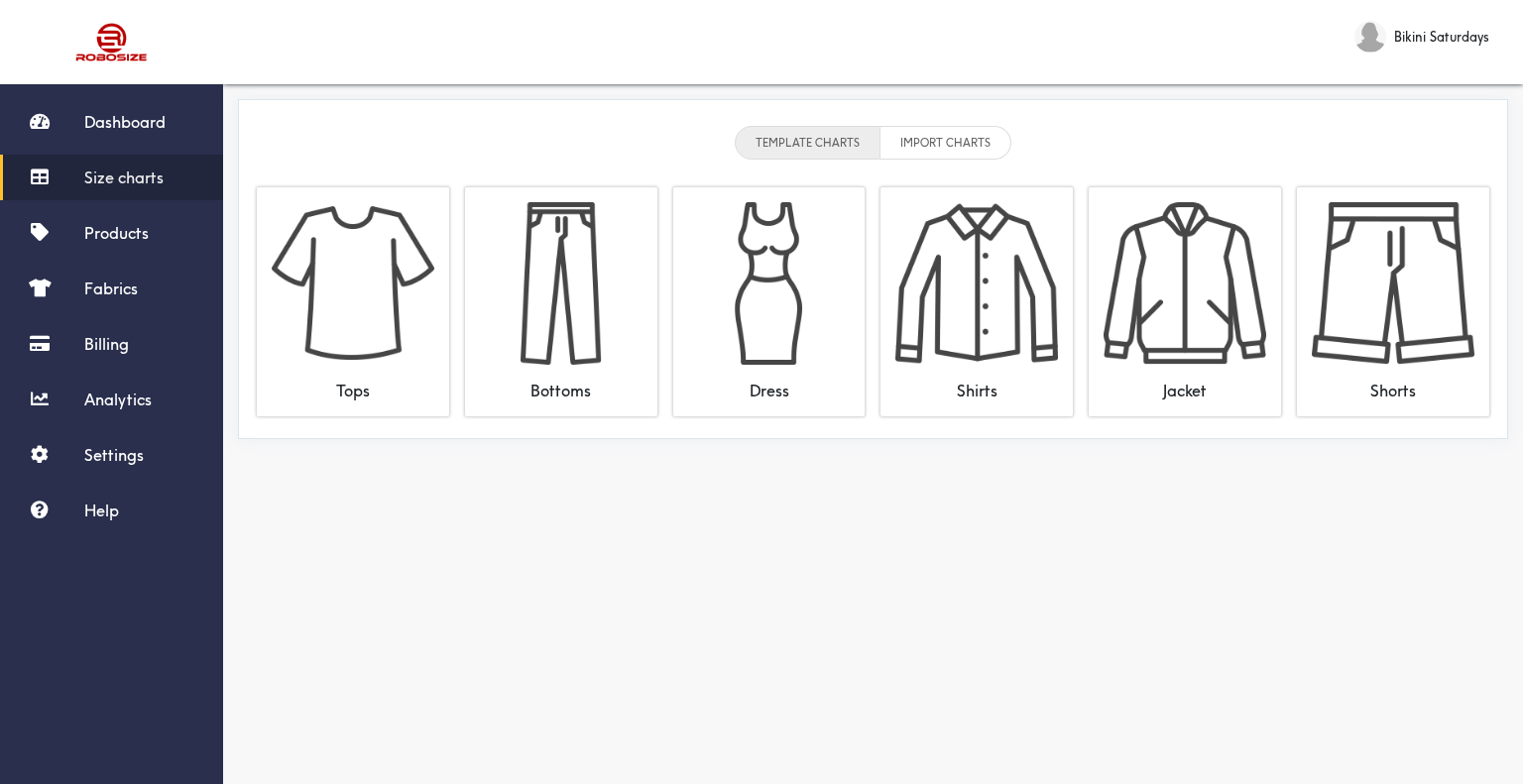 click on "Size charts" at bounding box center (124, 177) 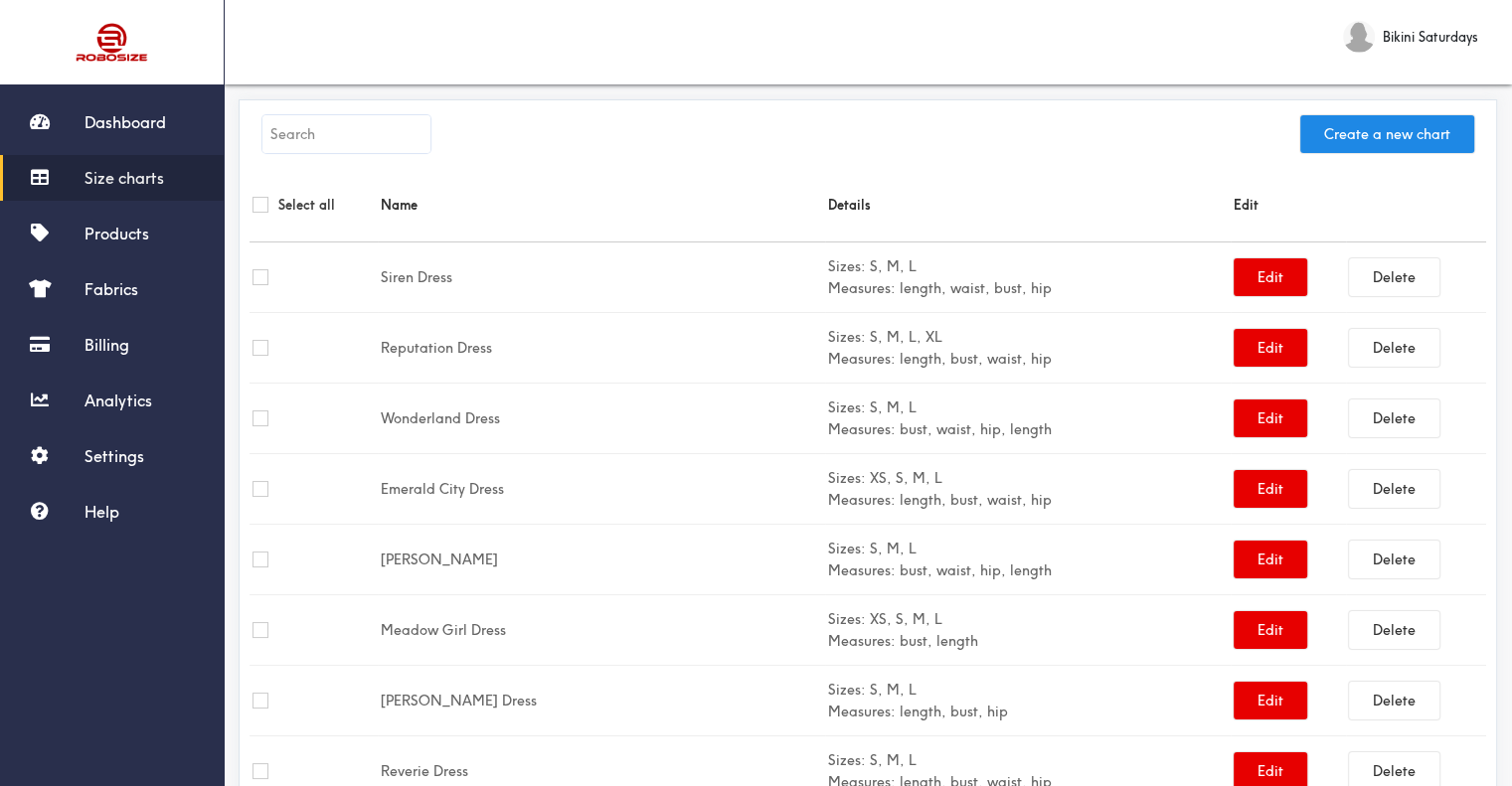 click at bounding box center [346, 134] 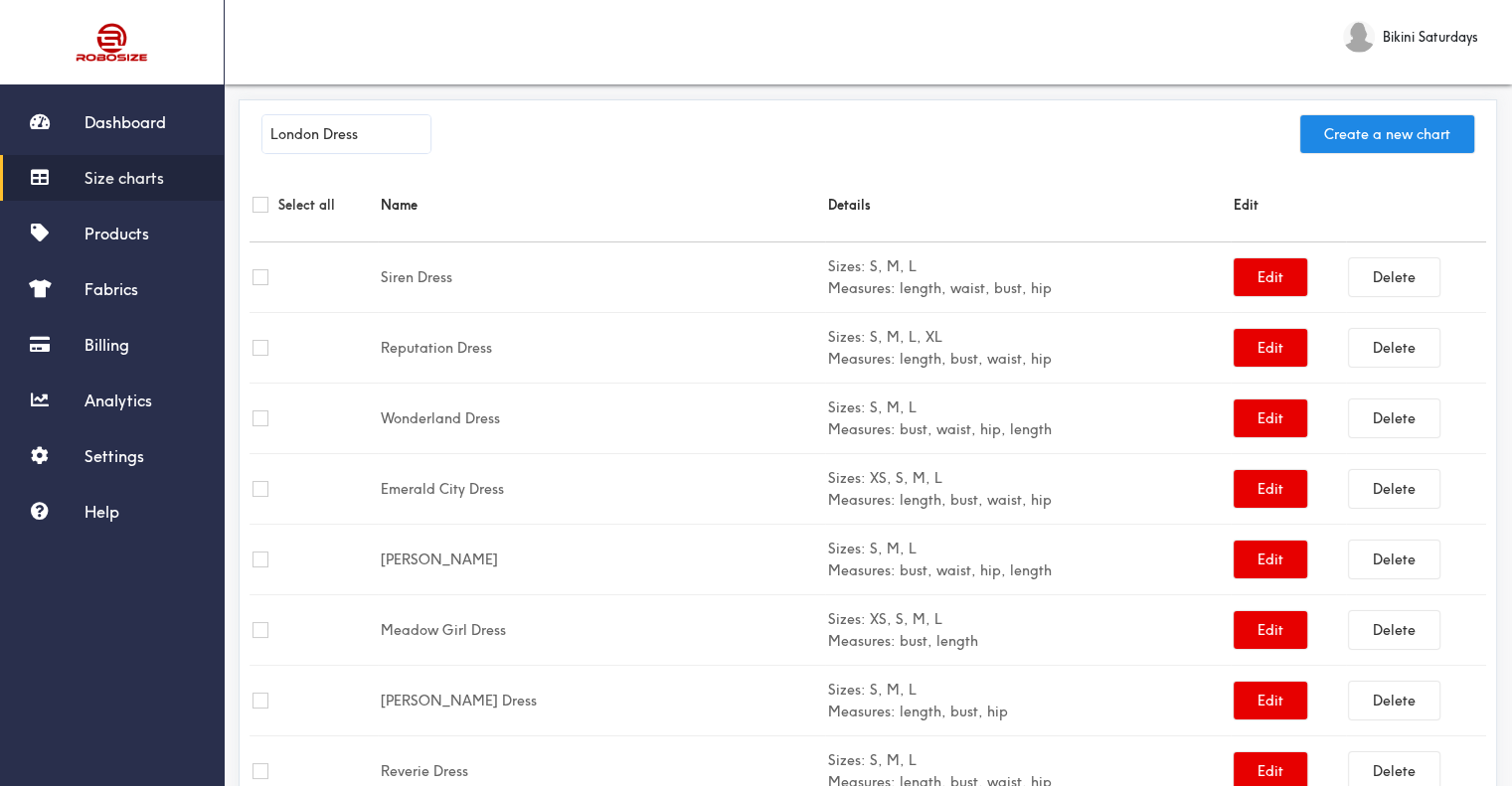 click on "London Dress" at bounding box center (346, 134) 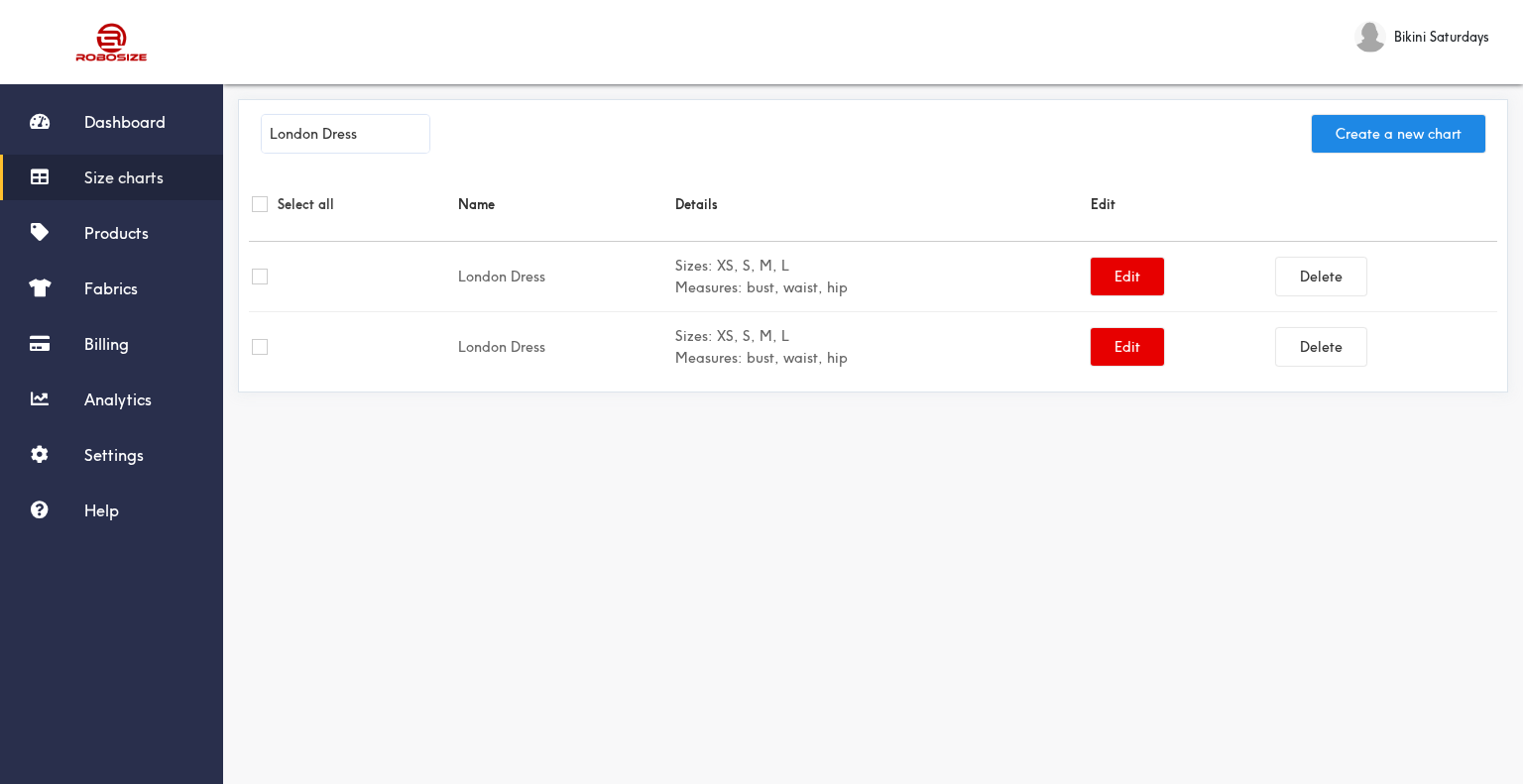 type on "London Dress" 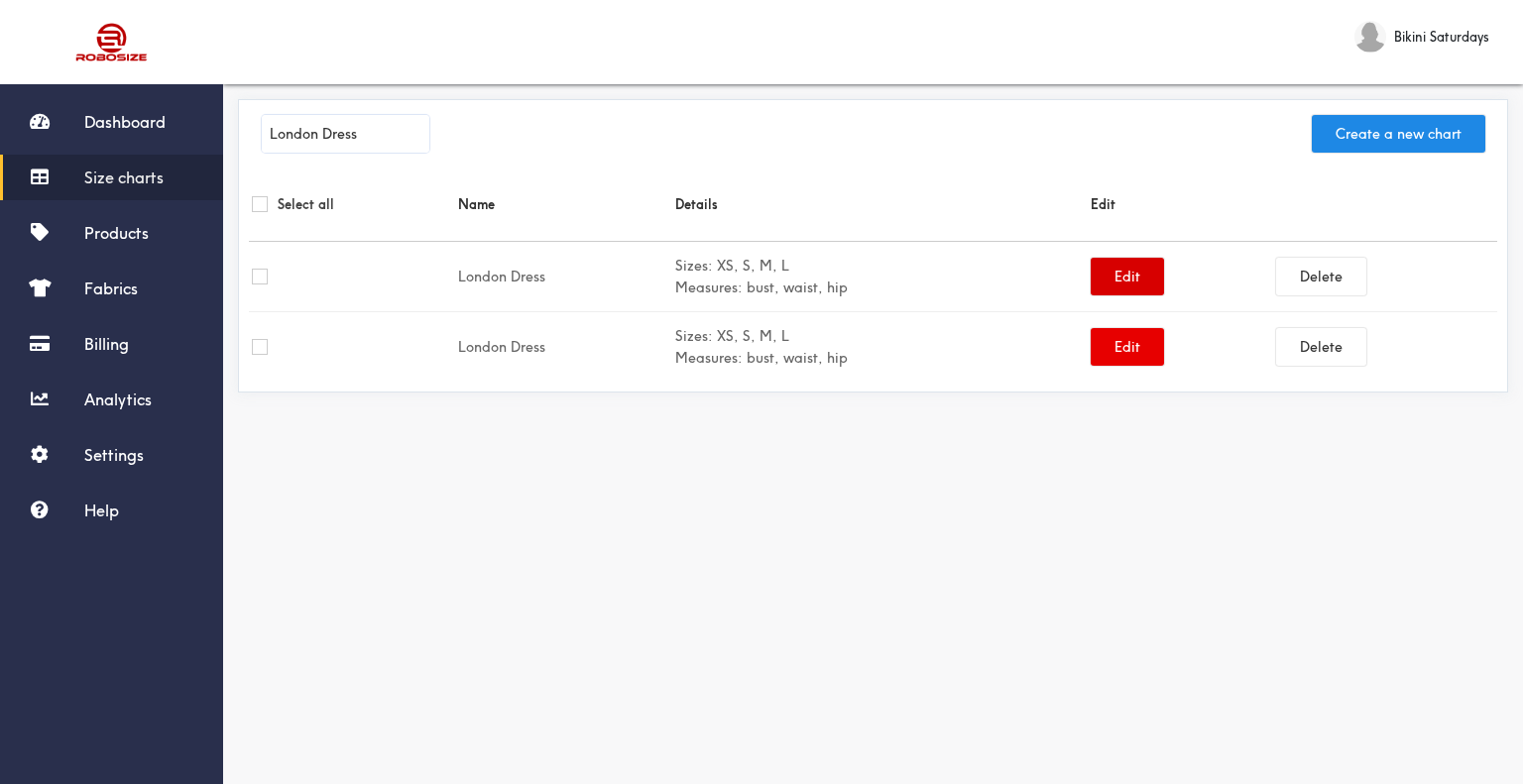 type 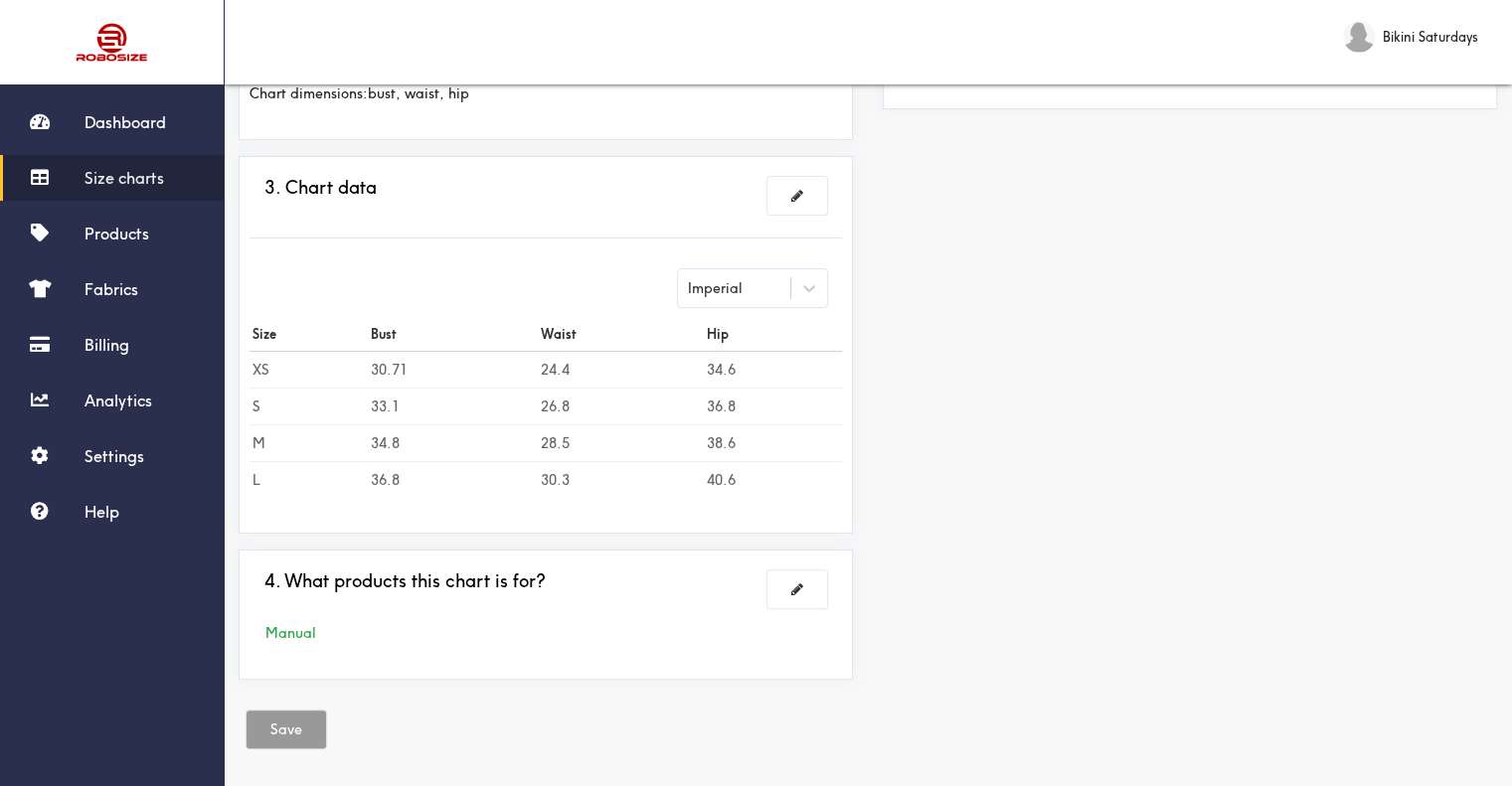 scroll, scrollTop: 473, scrollLeft: 0, axis: vertical 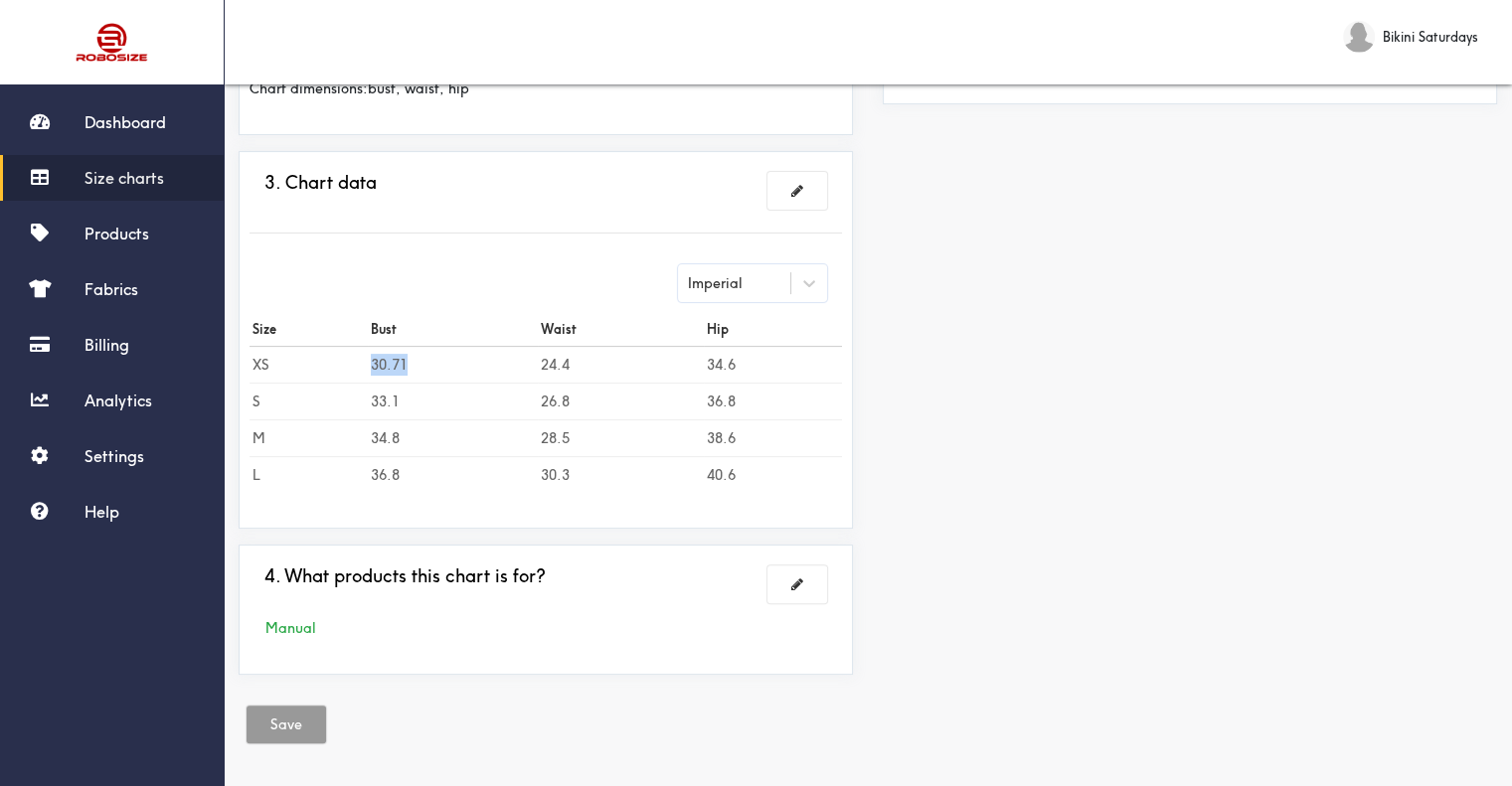 drag, startPoint x: 420, startPoint y: 356, endPoint x: 369, endPoint y: 361, distance: 51.24451 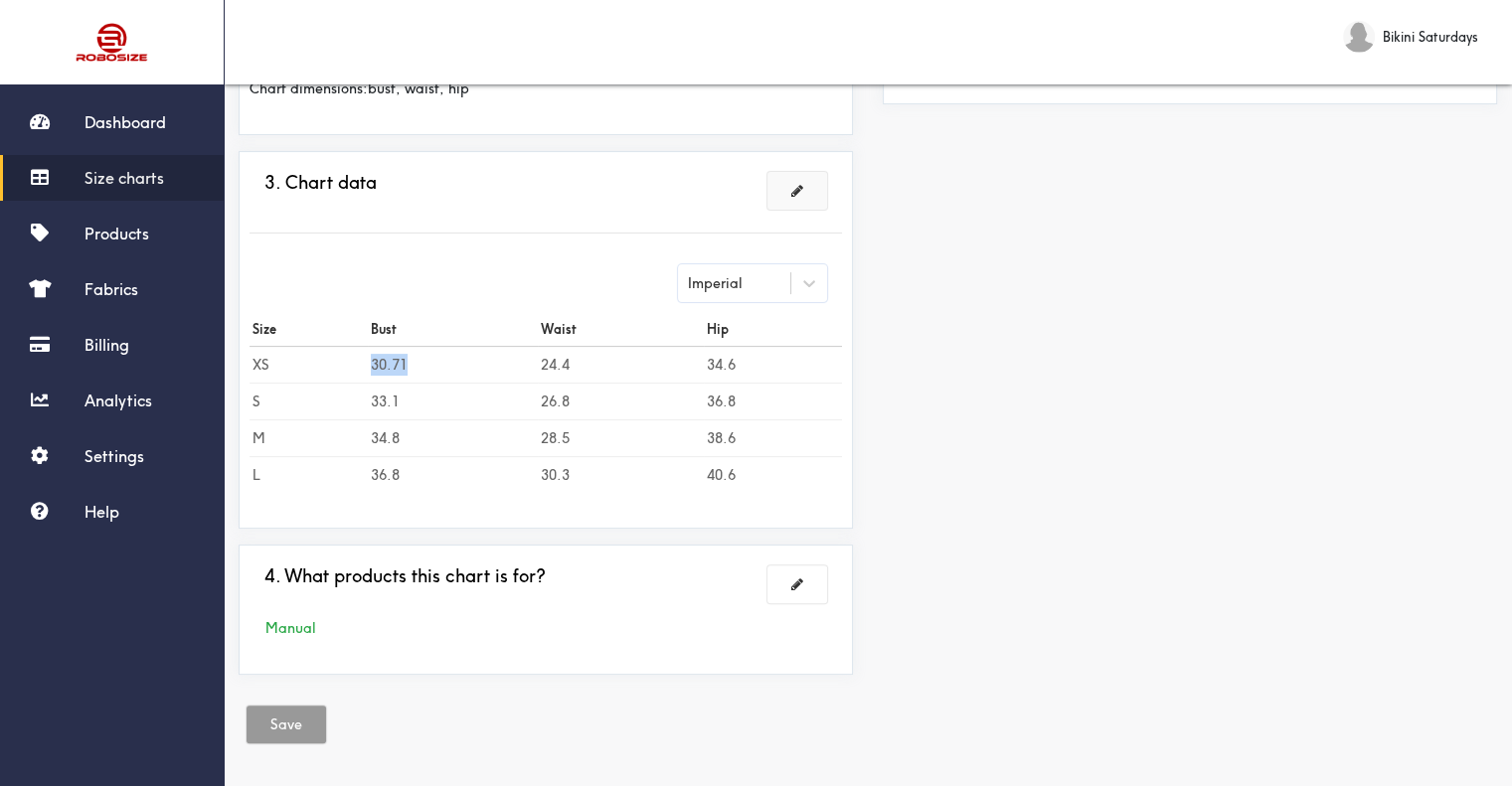 click at bounding box center [797, 191] 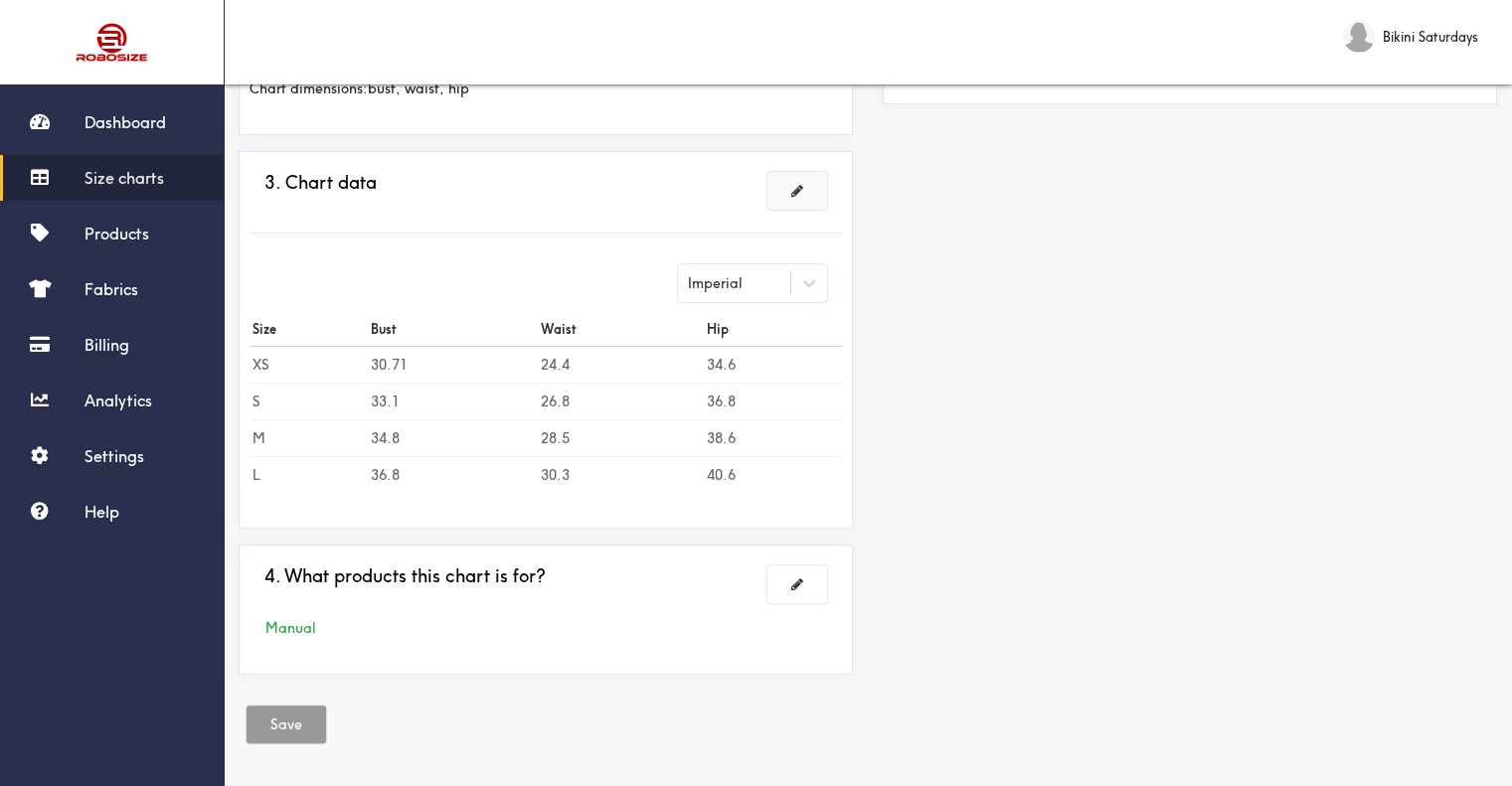 scroll, scrollTop: 369, scrollLeft: 0, axis: vertical 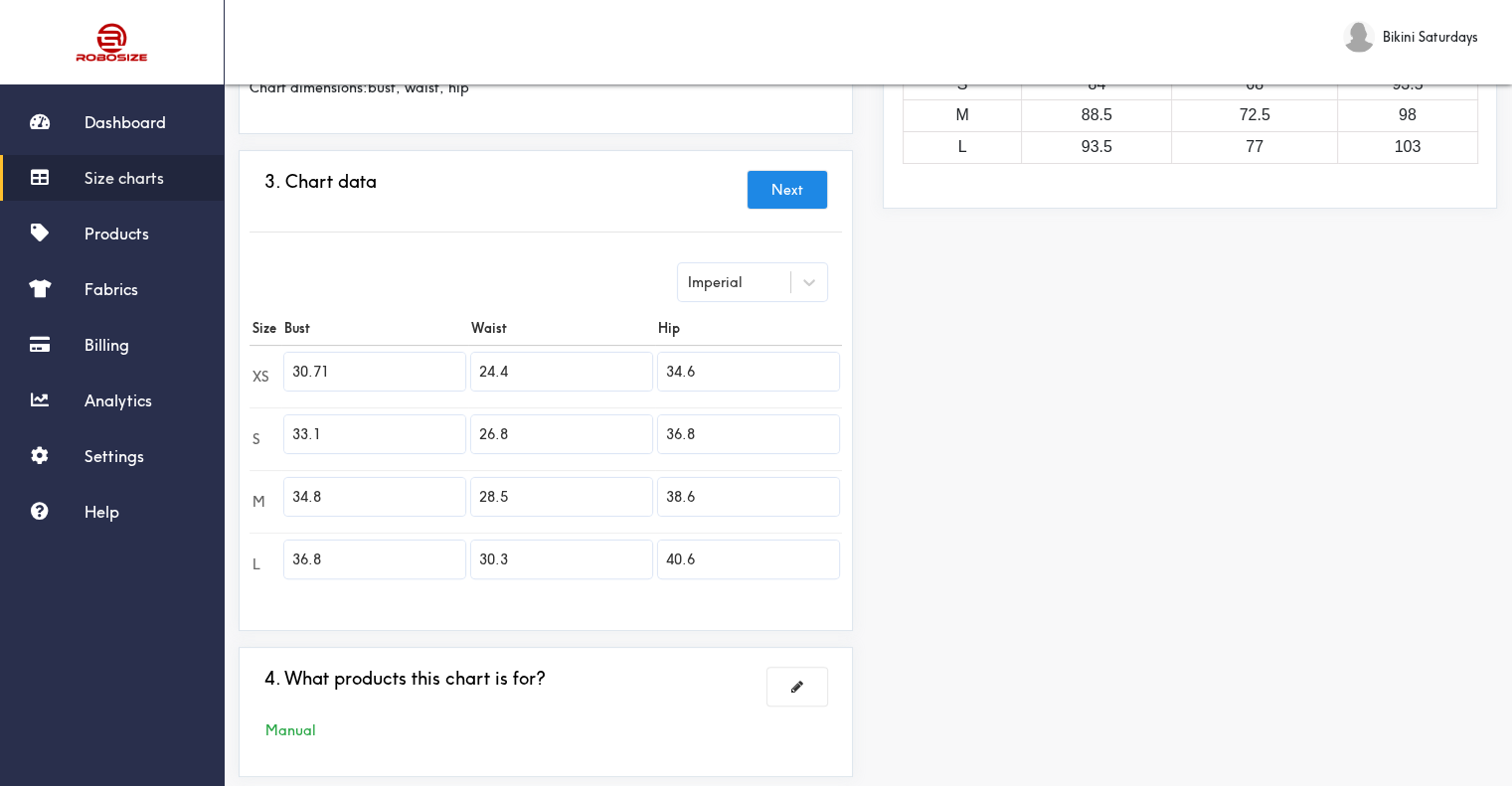 drag, startPoint x: 362, startPoint y: 370, endPoint x: 291, endPoint y: 371, distance: 71.00704 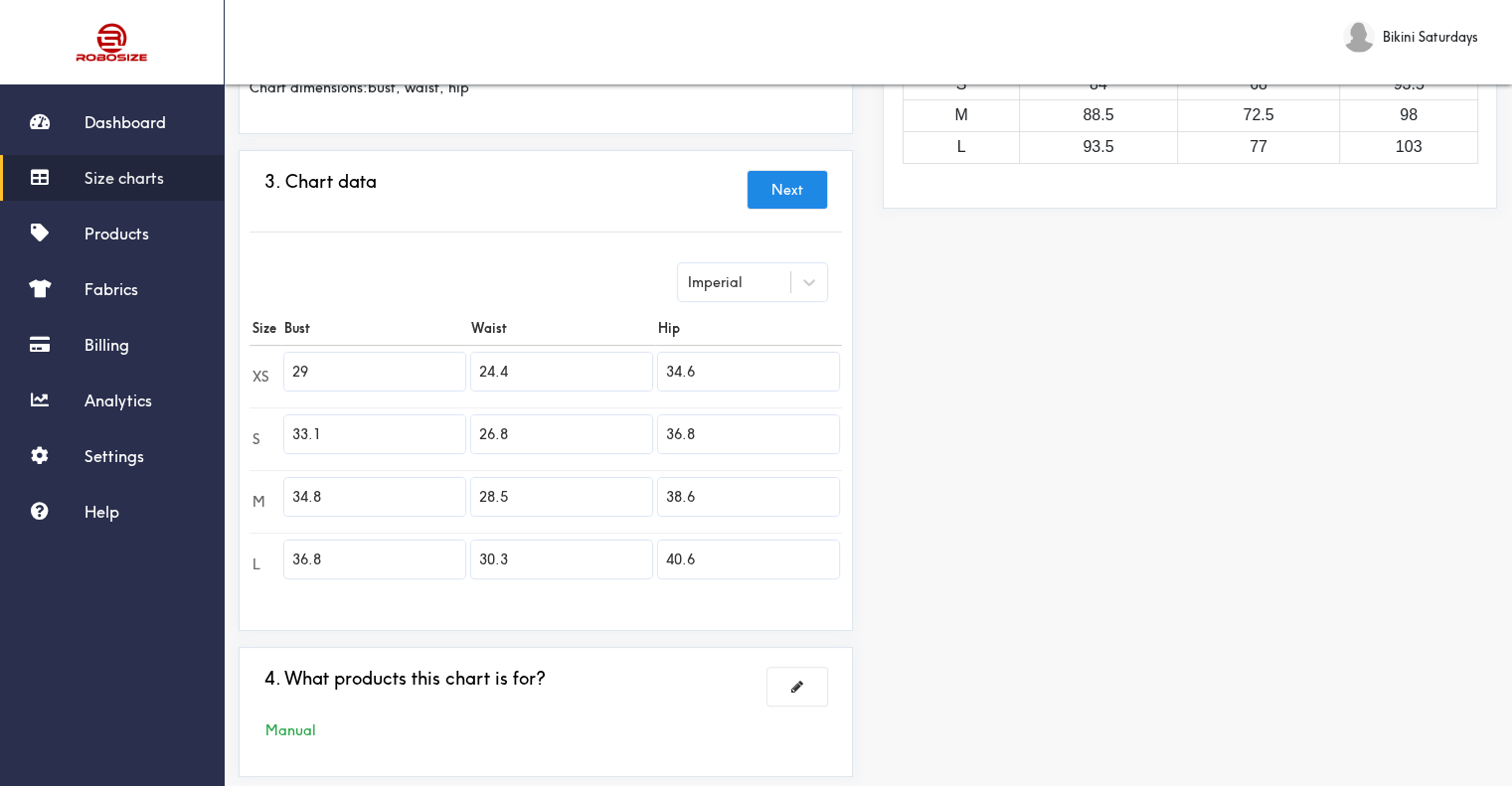 drag, startPoint x: 334, startPoint y: 426, endPoint x: 291, endPoint y: 428, distance: 43.046487 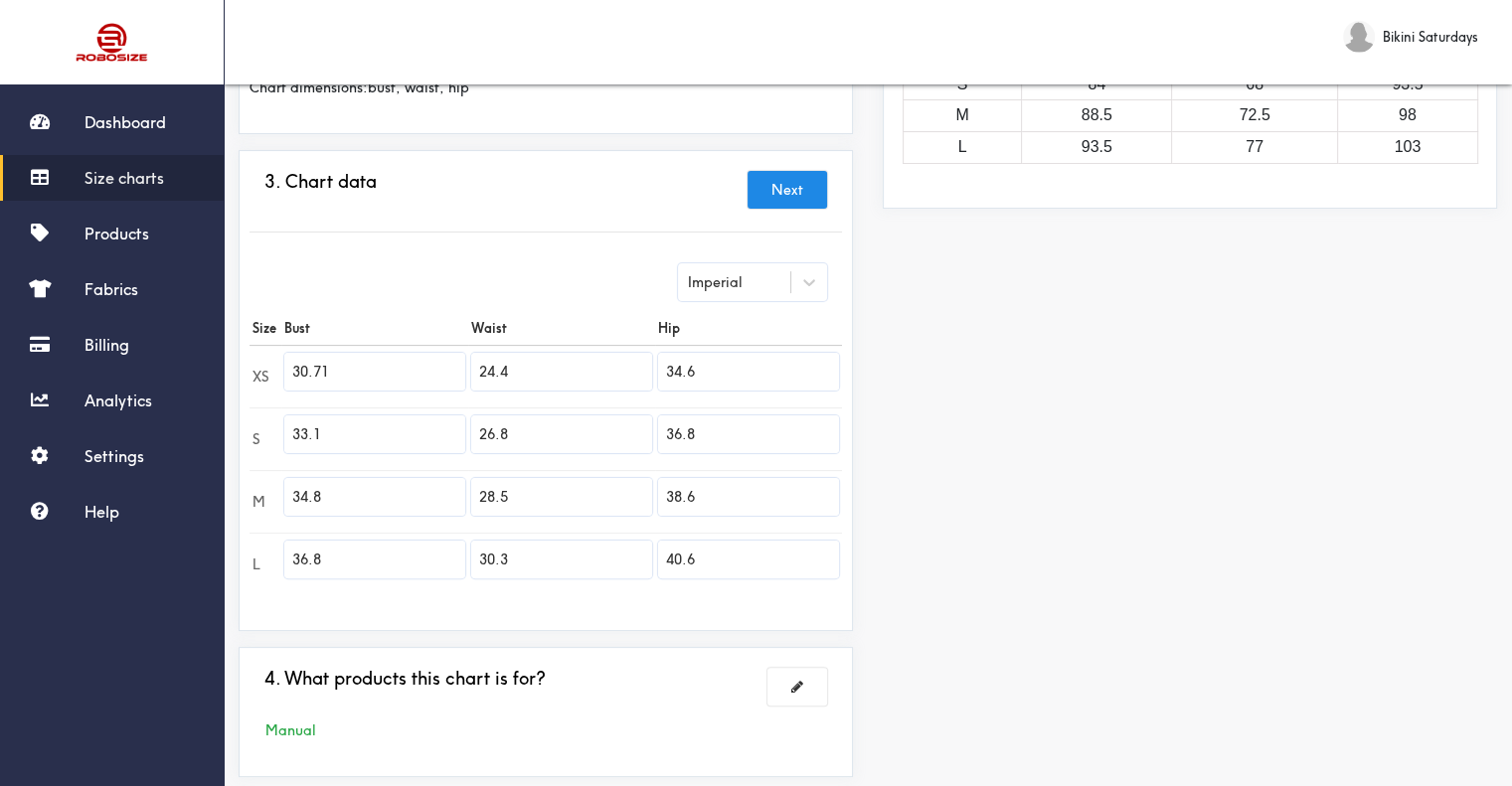 click on "33.1" at bounding box center (375, 434) 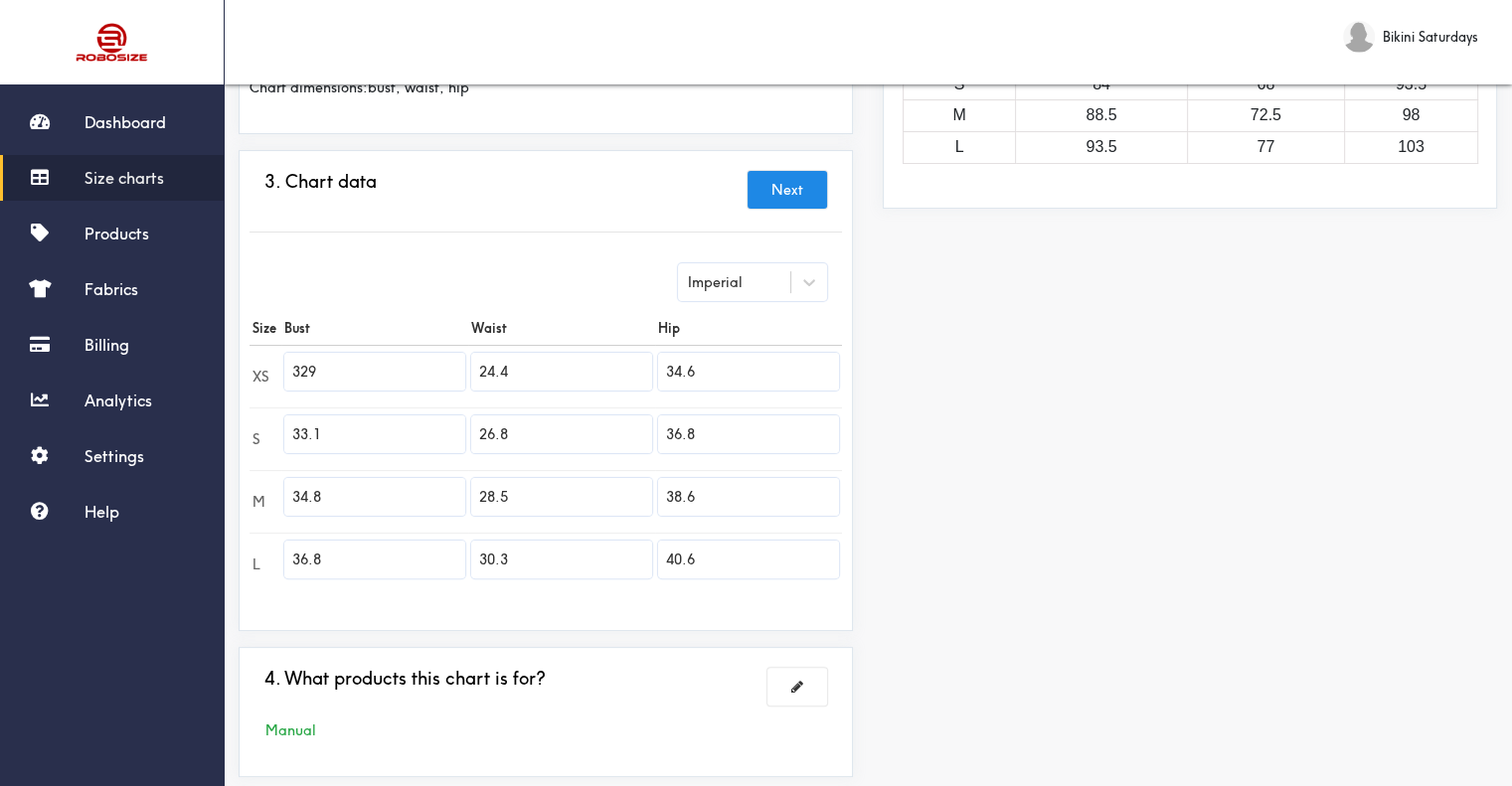 drag, startPoint x: 345, startPoint y: 432, endPoint x: 324, endPoint y: 437, distance: 21.587033 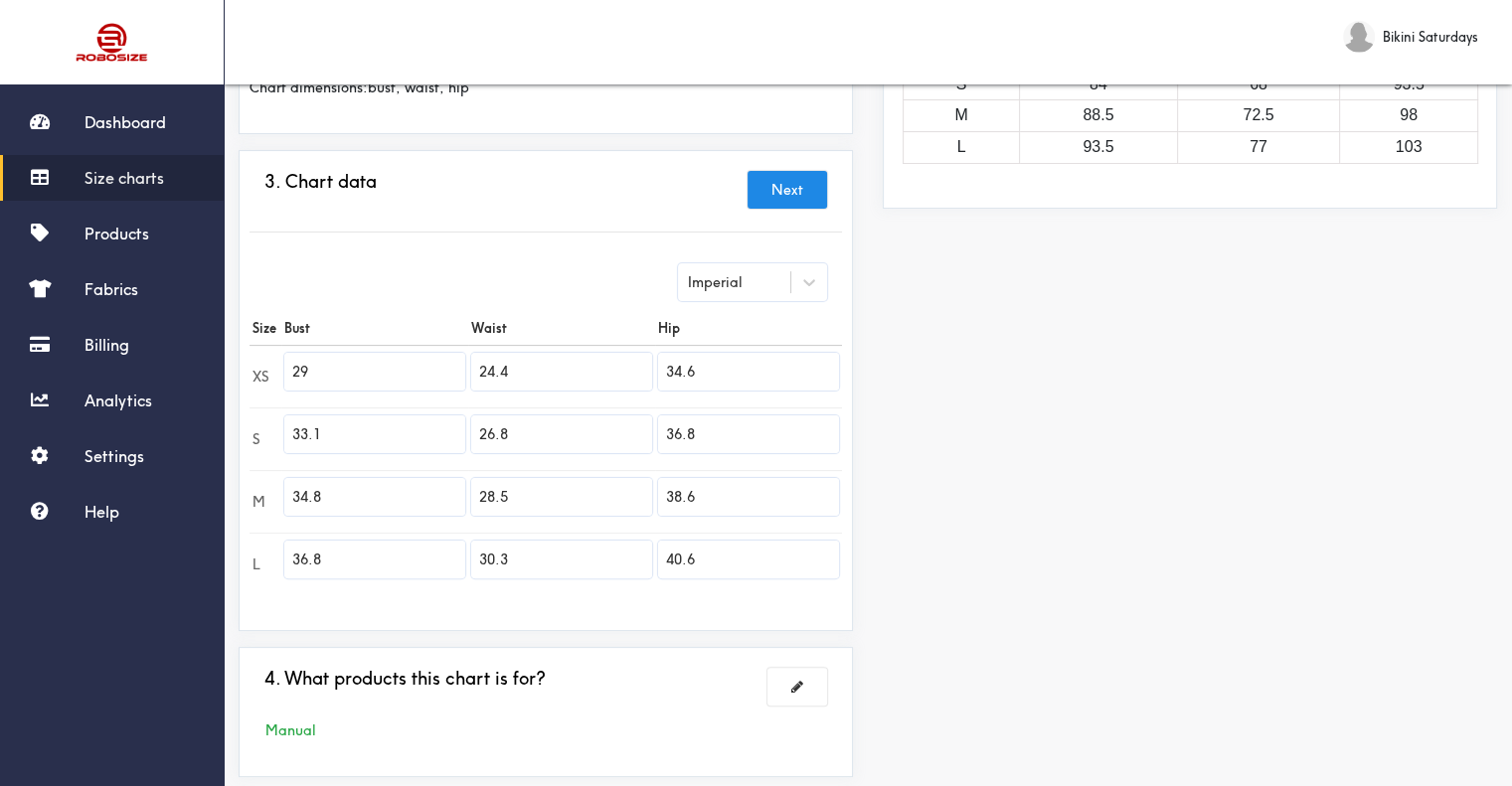 type on "29" 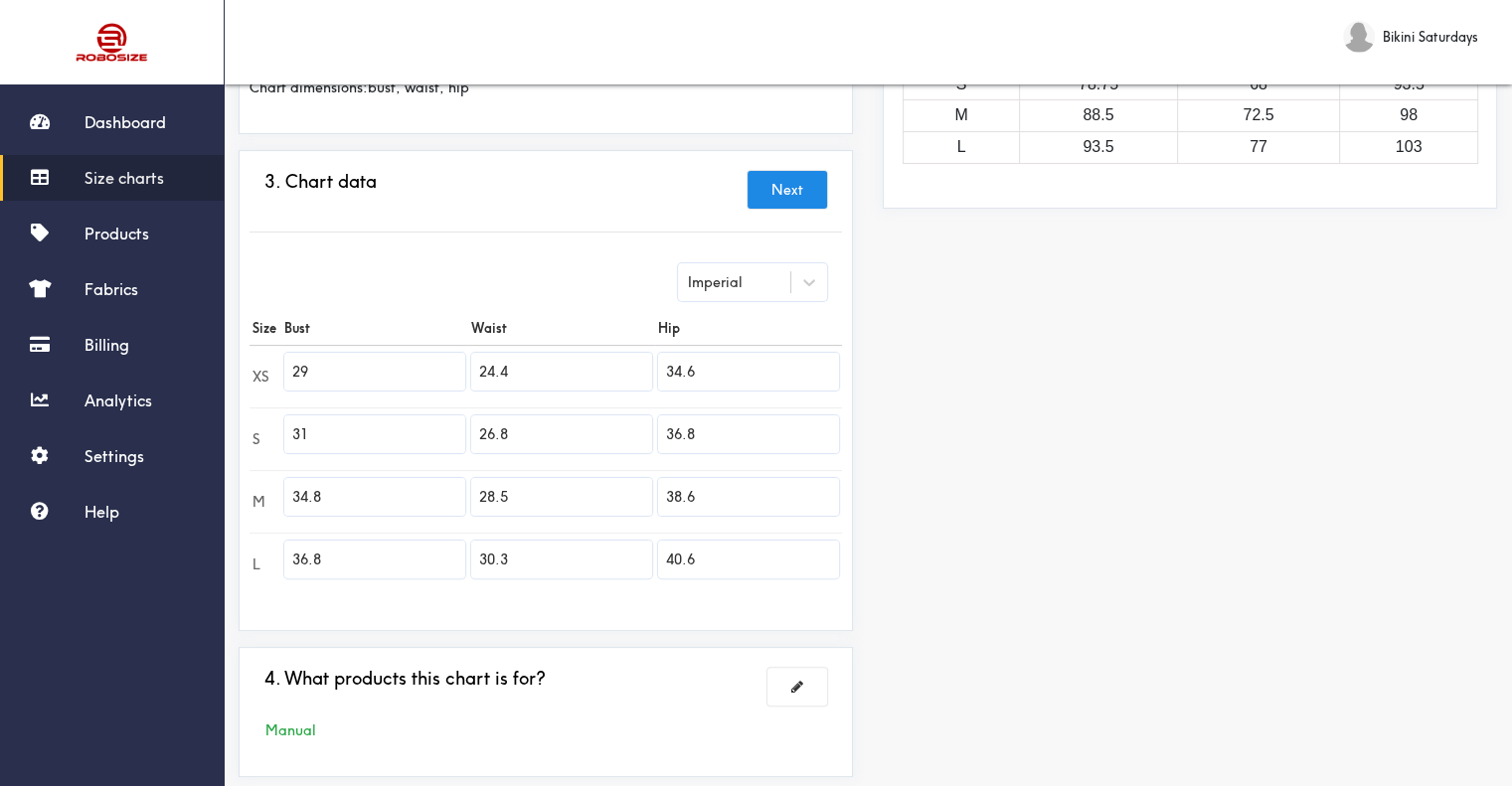 type on "31" 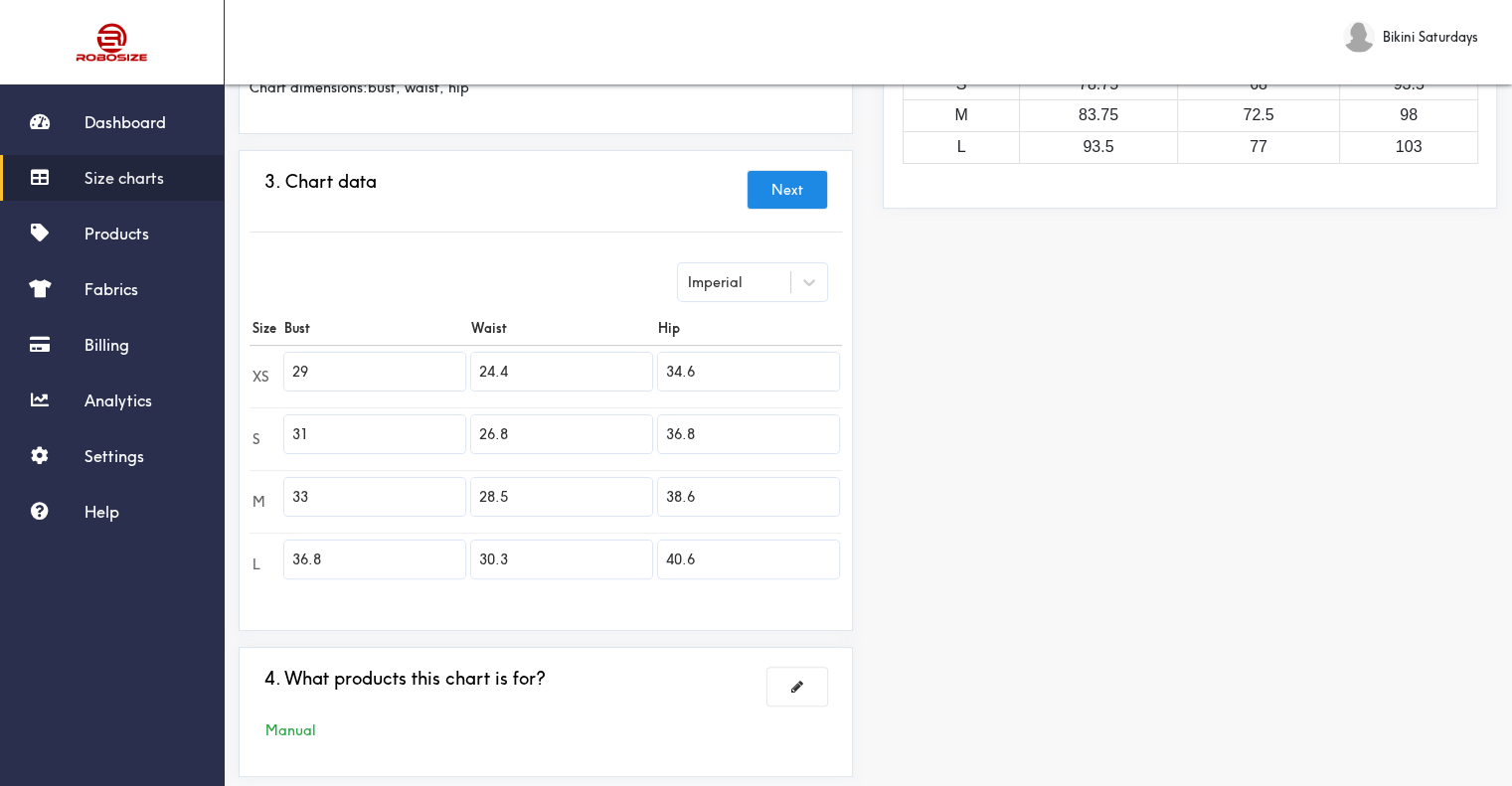 type on "33" 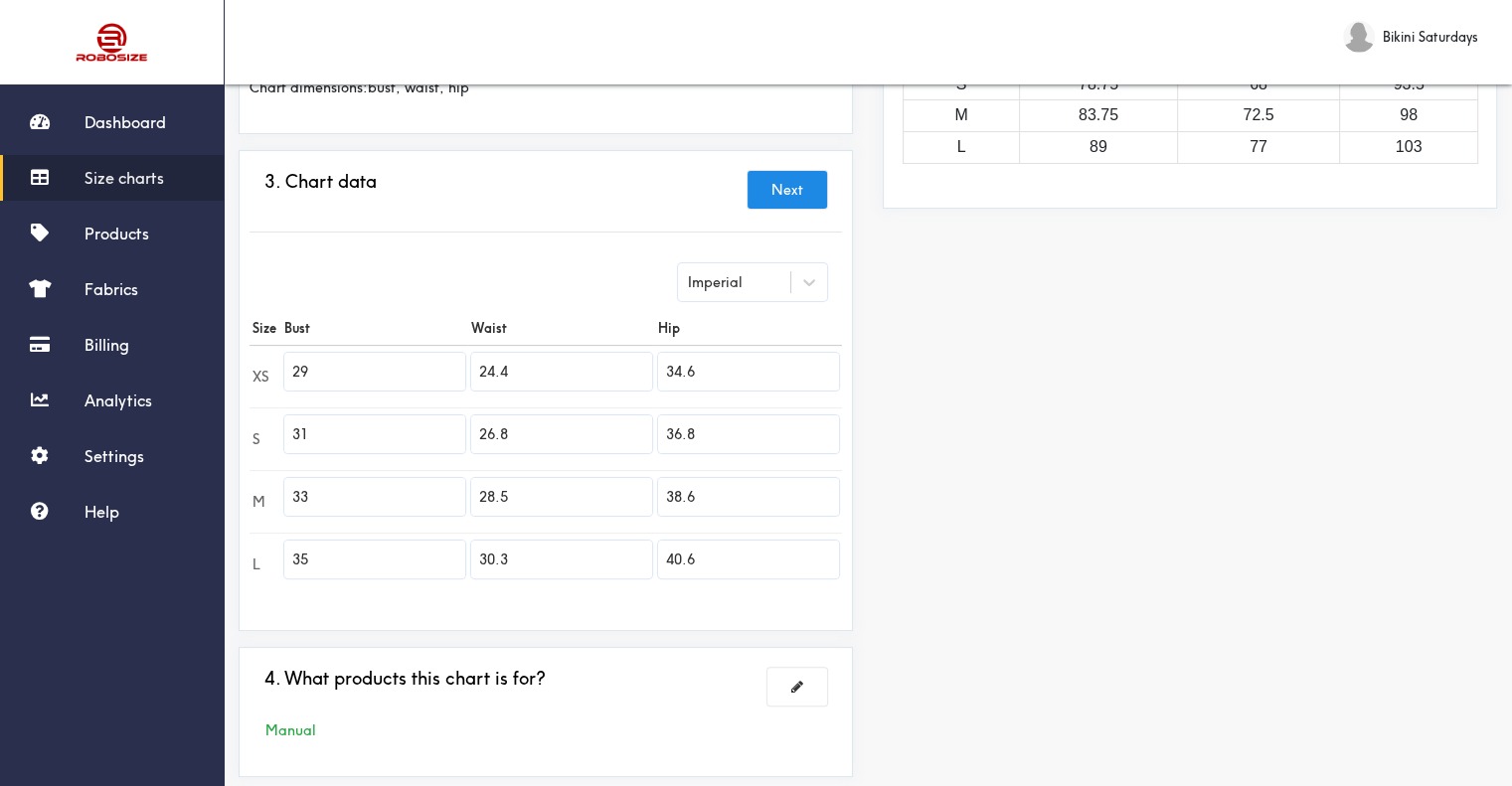 type on "35" 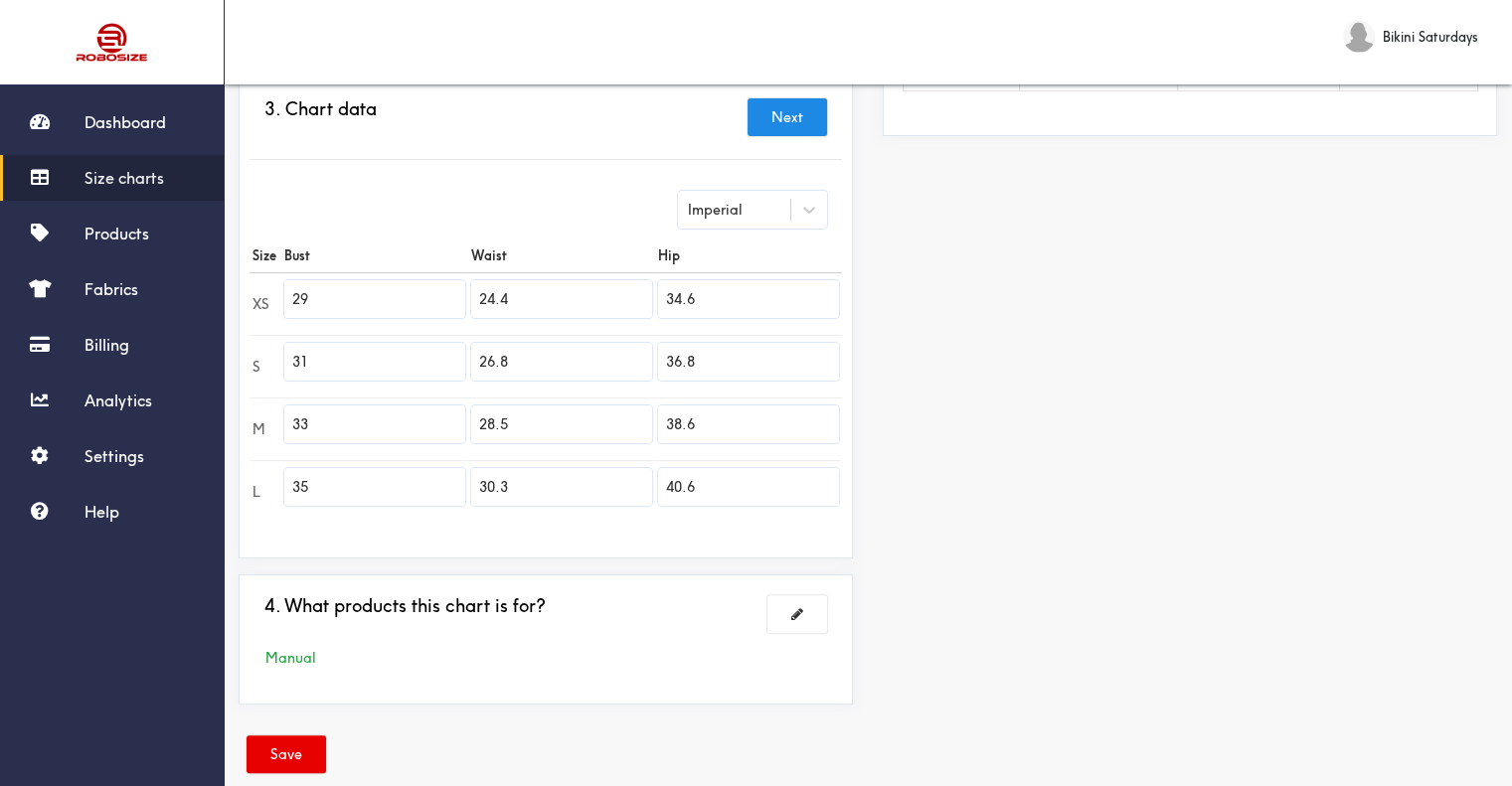 scroll, scrollTop: 472, scrollLeft: 0, axis: vertical 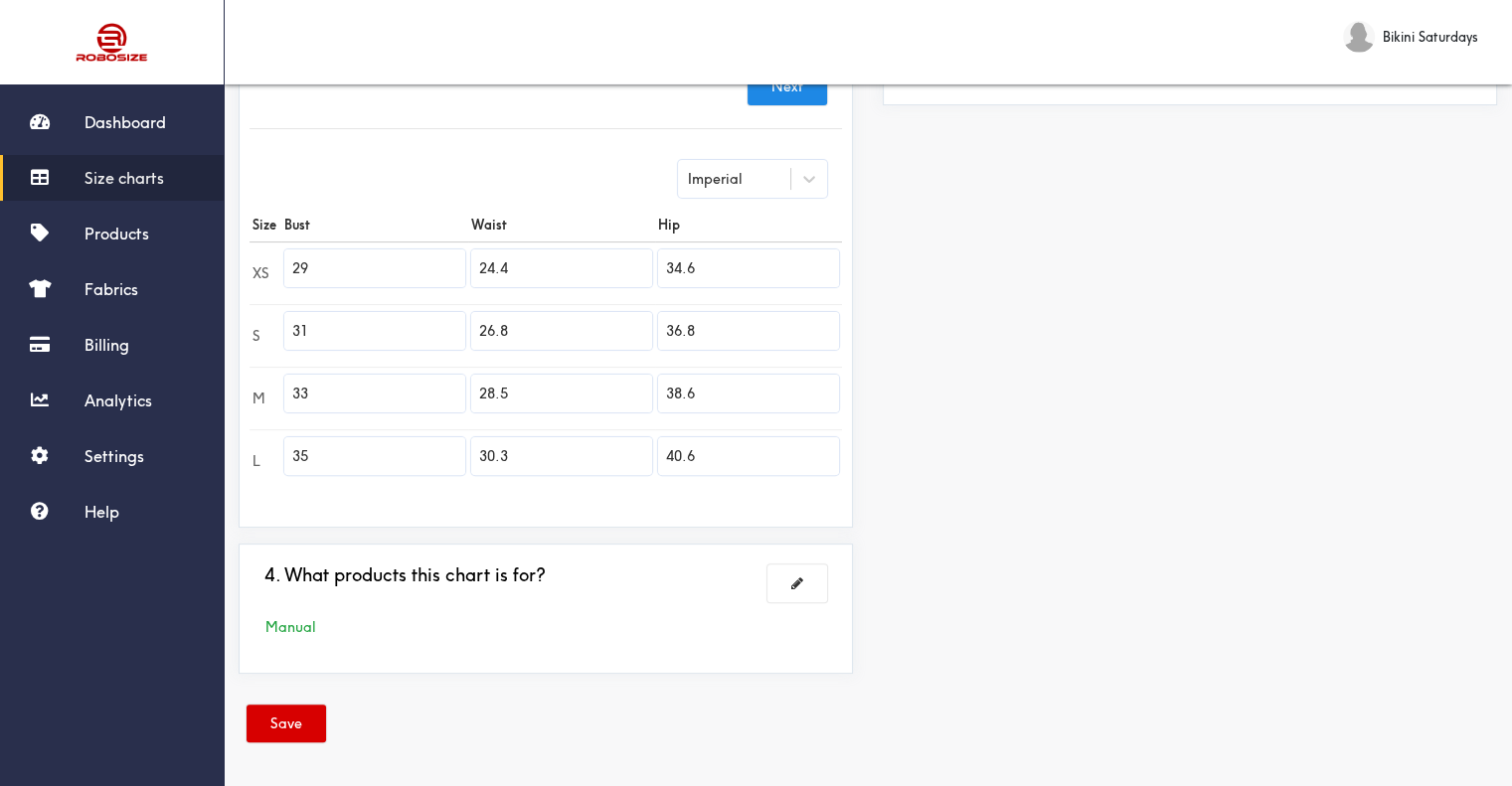 click on "Save" at bounding box center (286, 723) 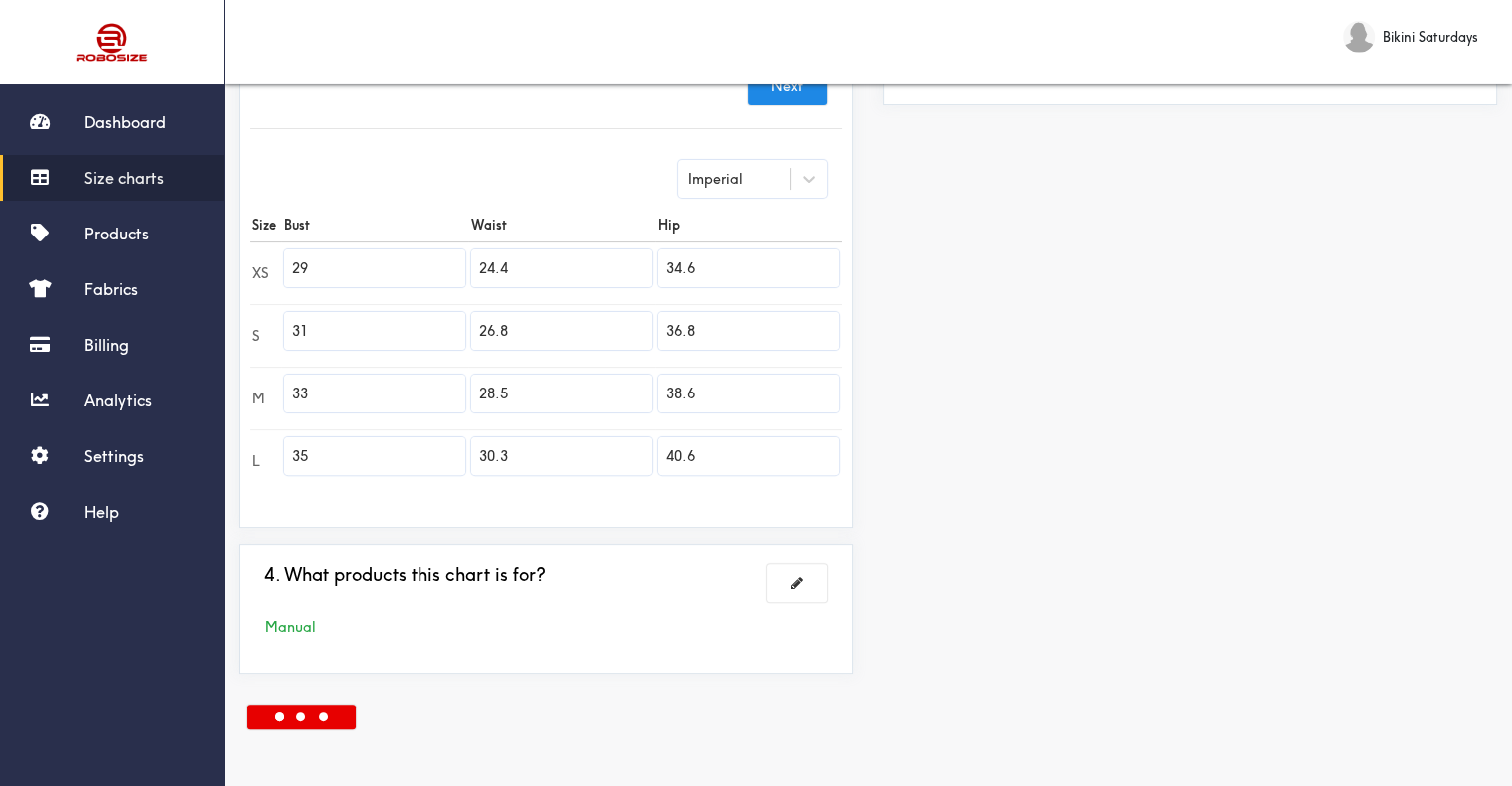 scroll, scrollTop: 0, scrollLeft: 0, axis: both 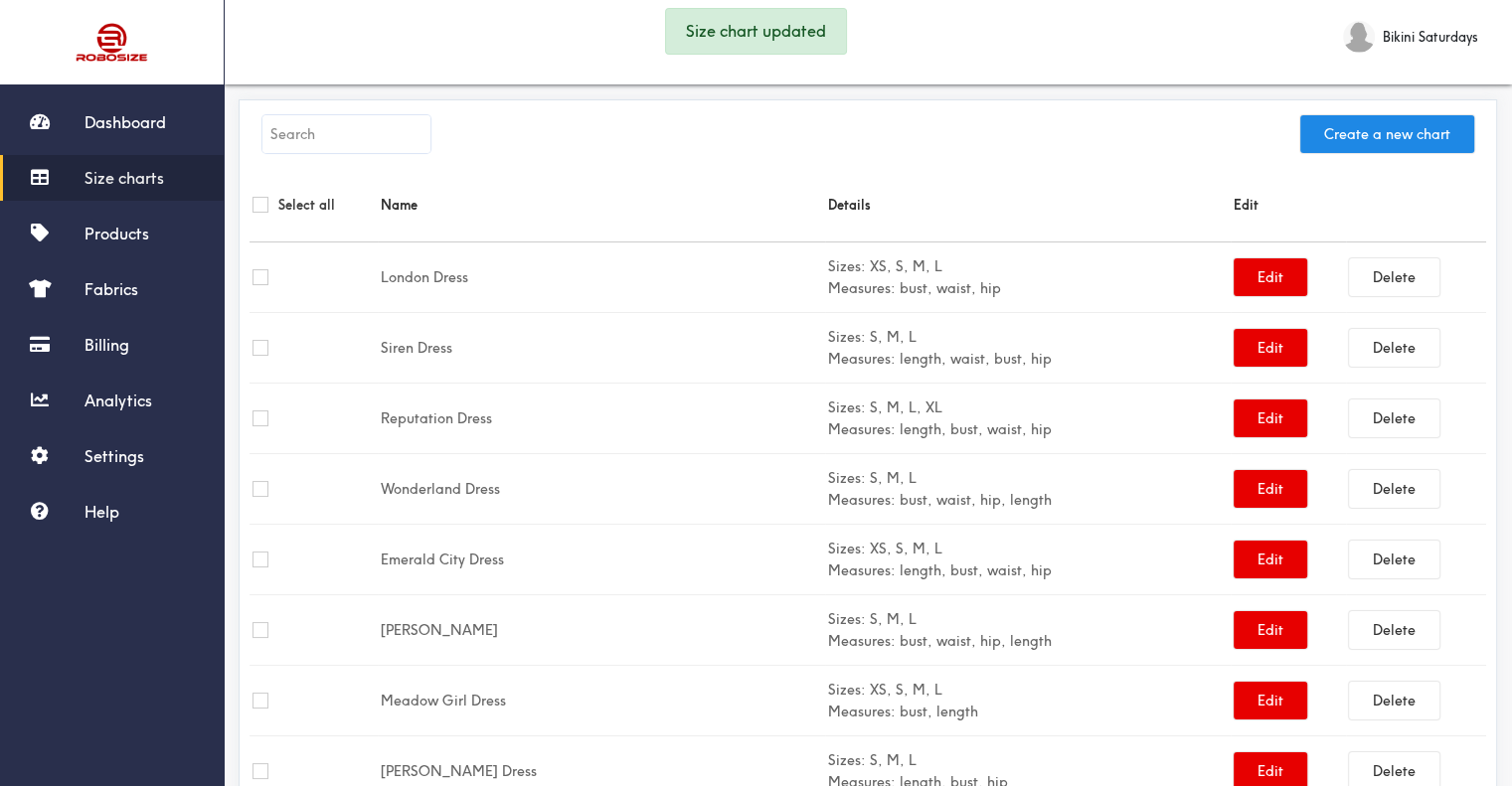 click at bounding box center (346, 134) 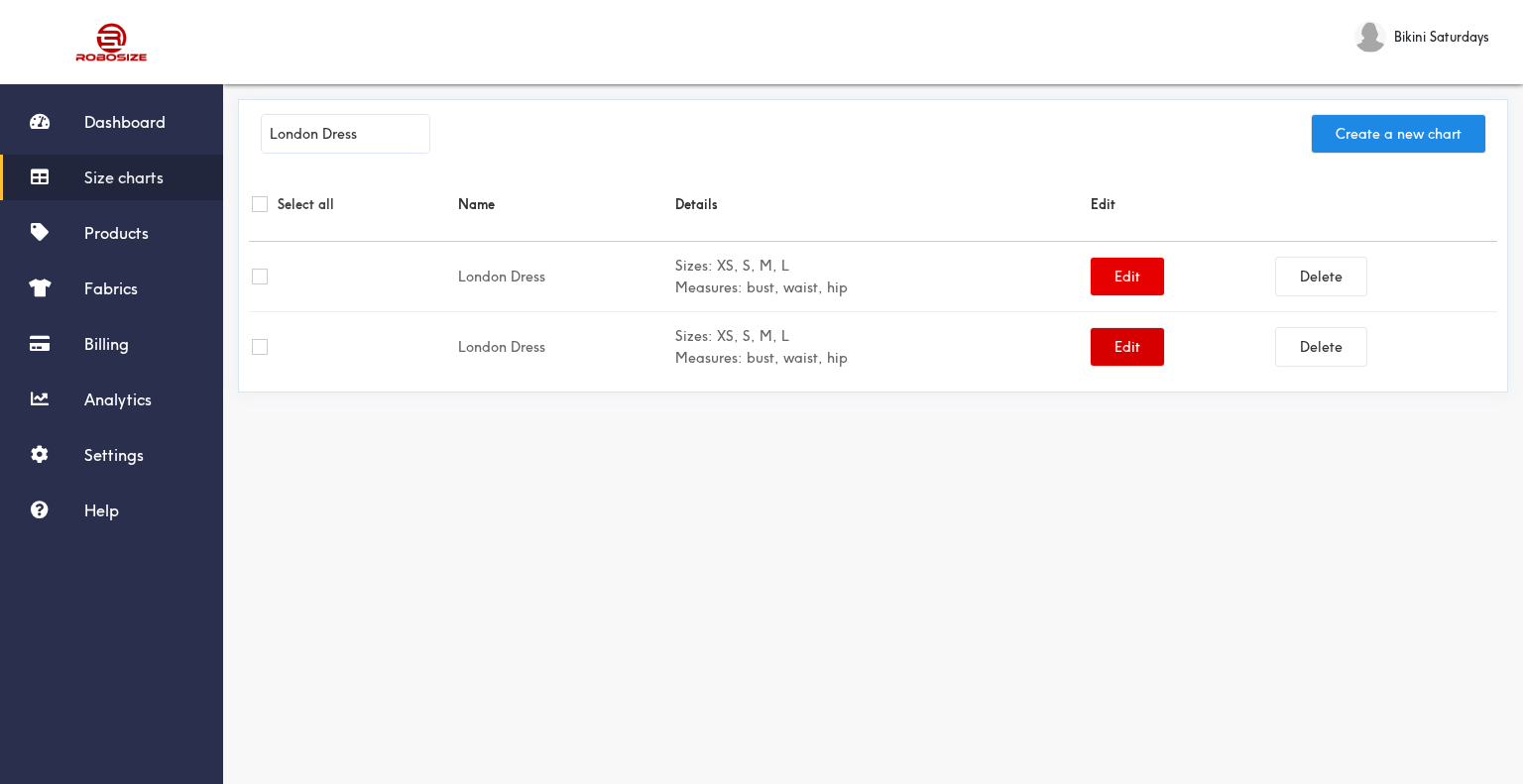 type on "London Dress" 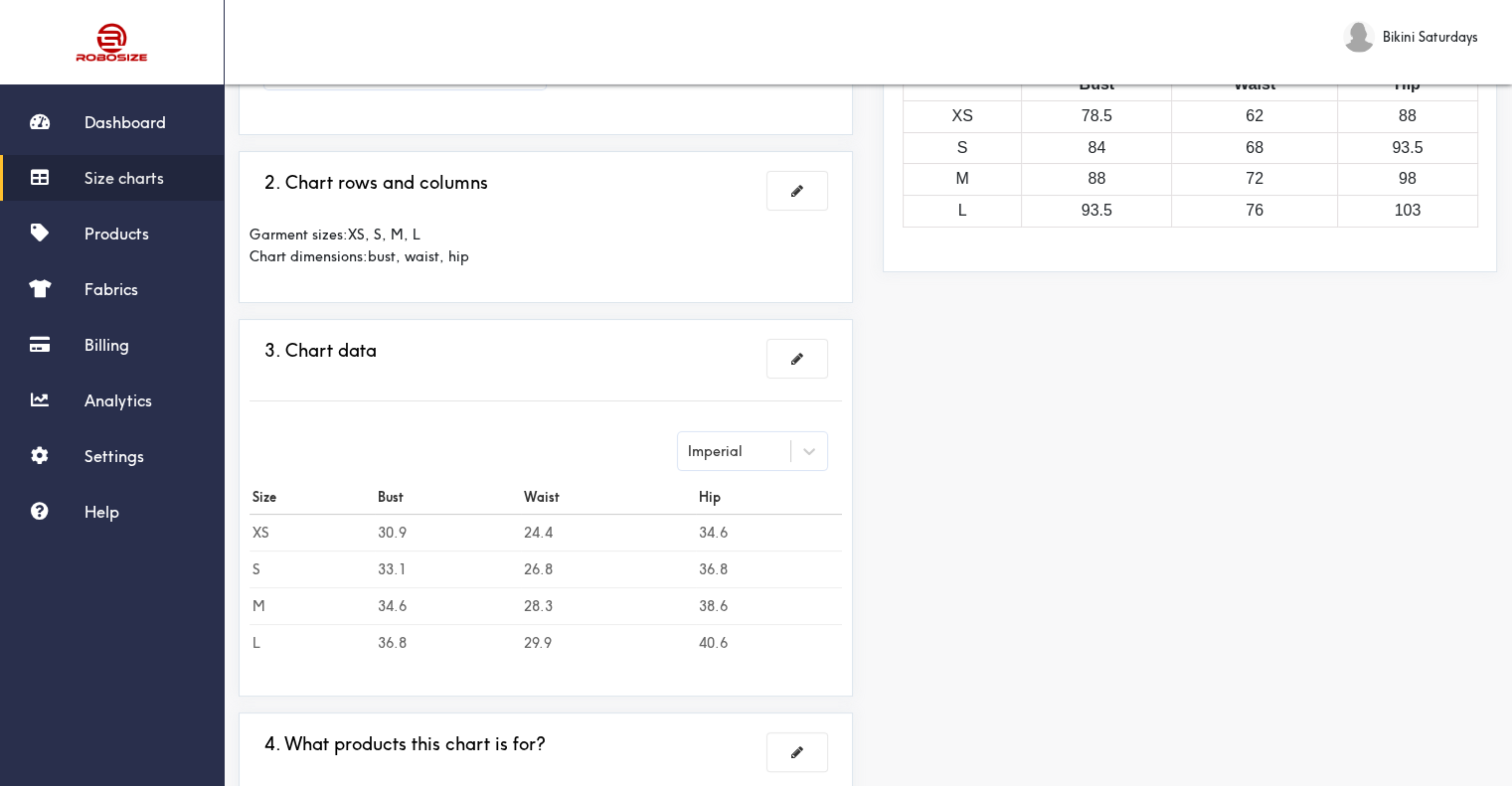 scroll, scrollTop: 473, scrollLeft: 0, axis: vertical 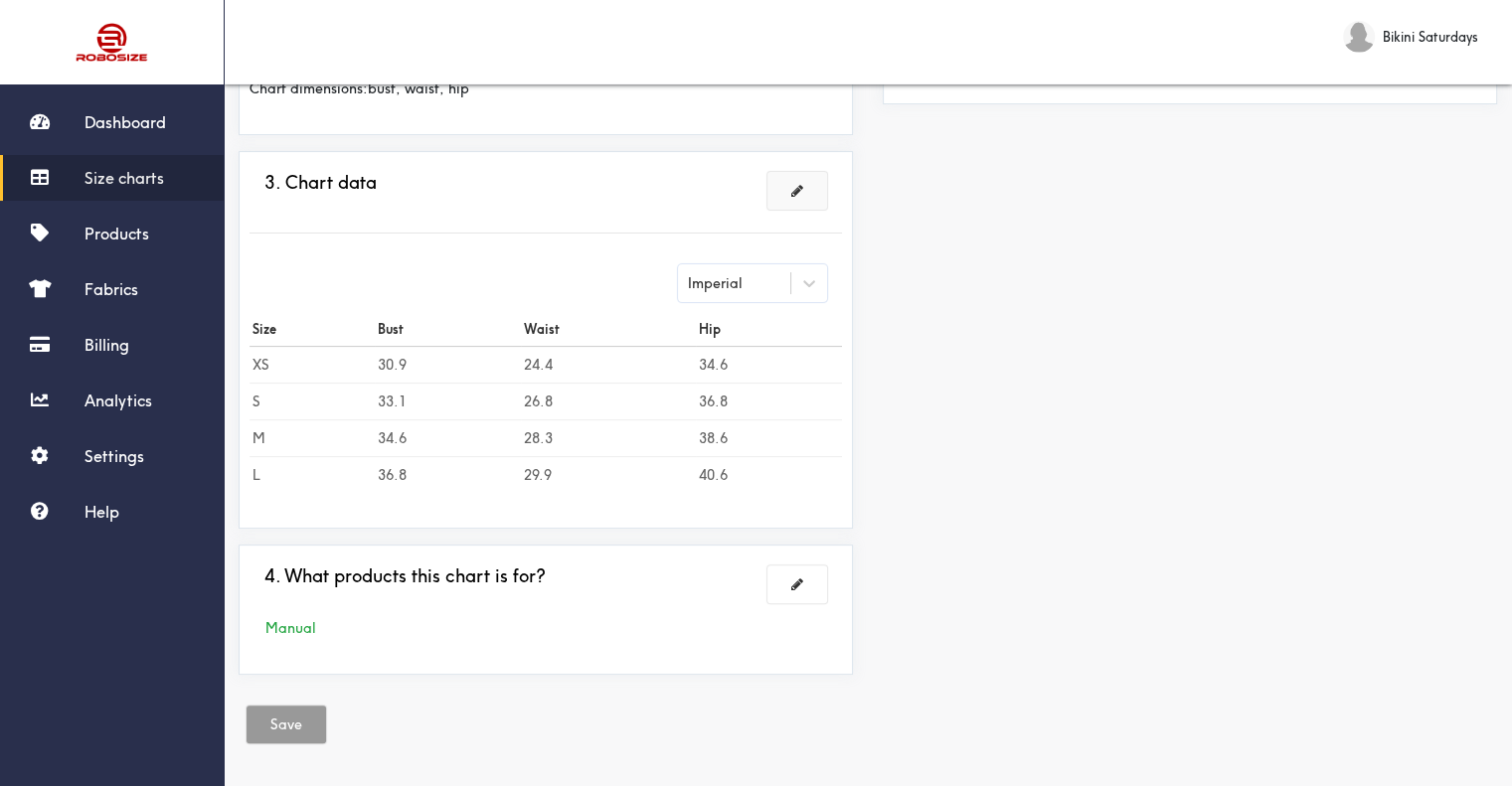 click at bounding box center (797, 191) 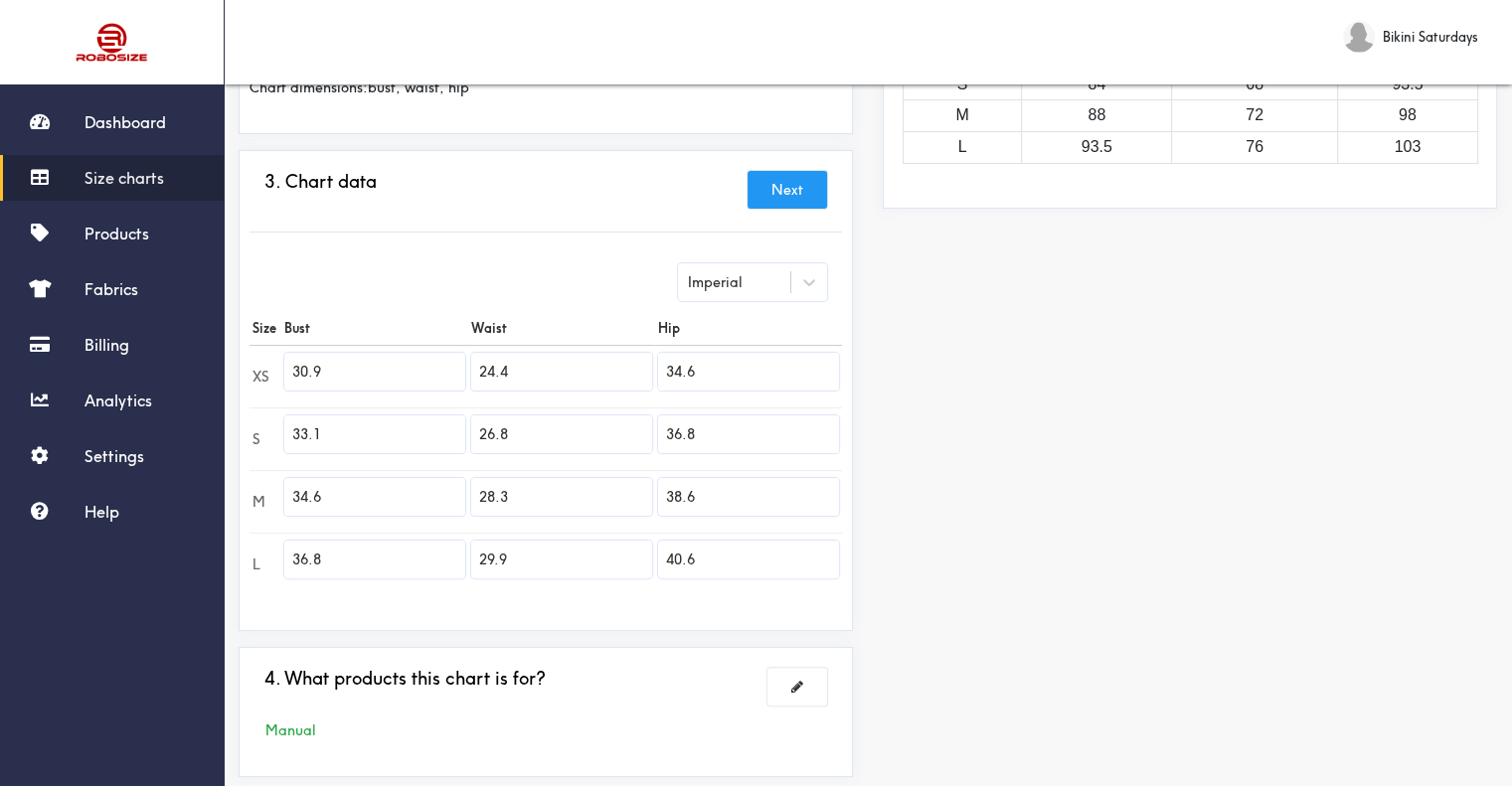 drag, startPoint x: 294, startPoint y: 373, endPoint x: 262, endPoint y: 369, distance: 32.24903 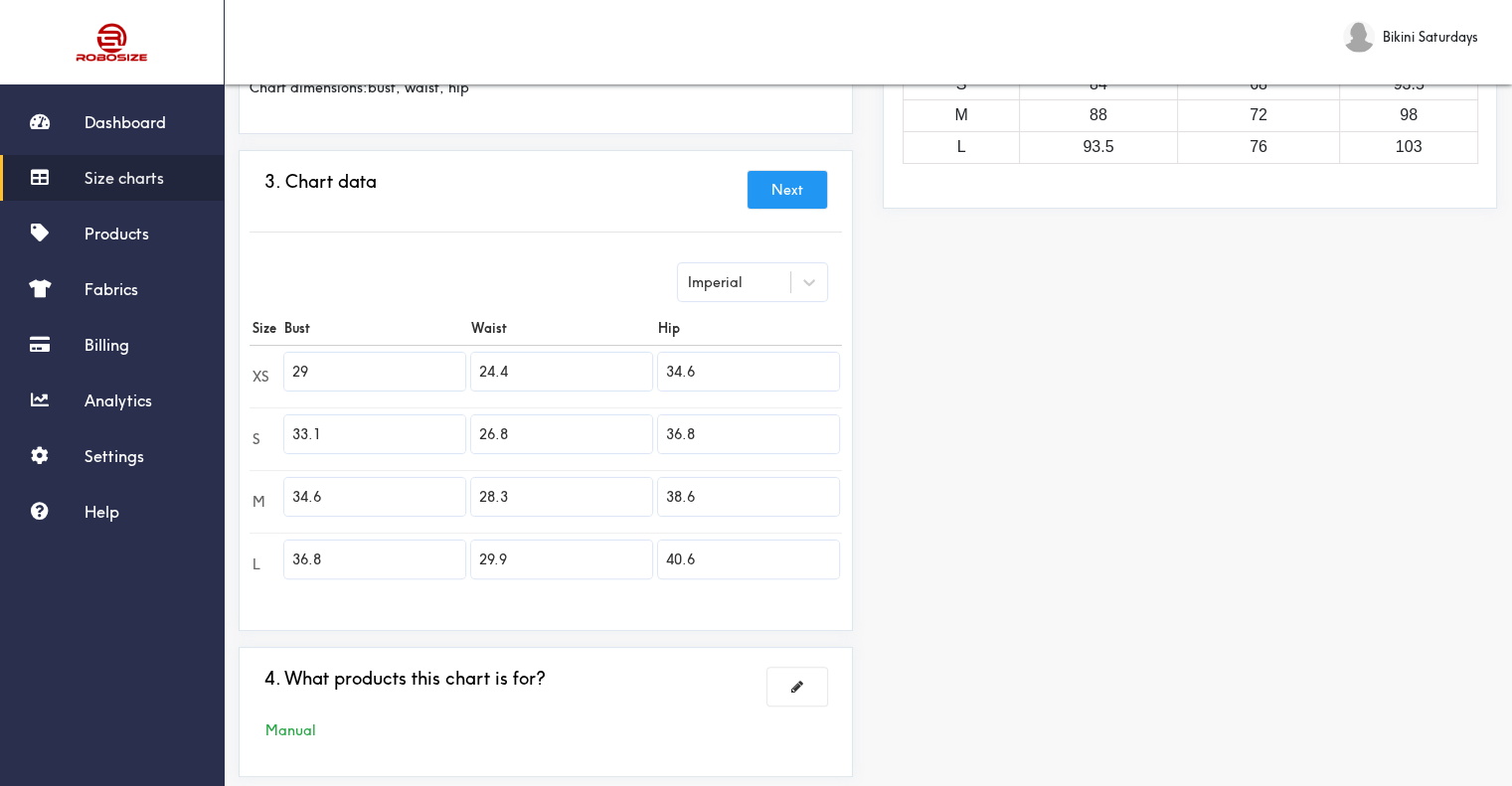 type on "29" 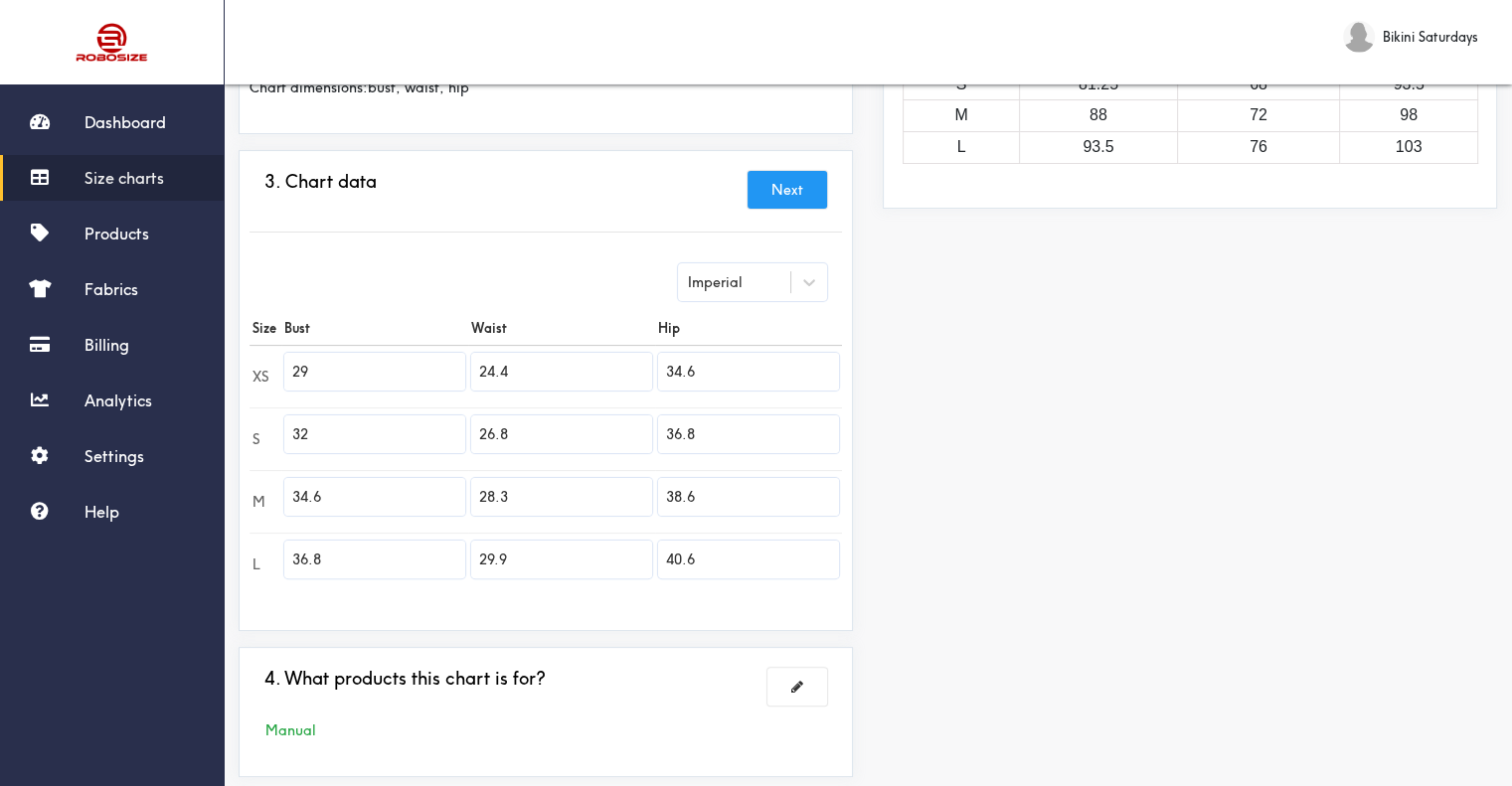 type on "32" 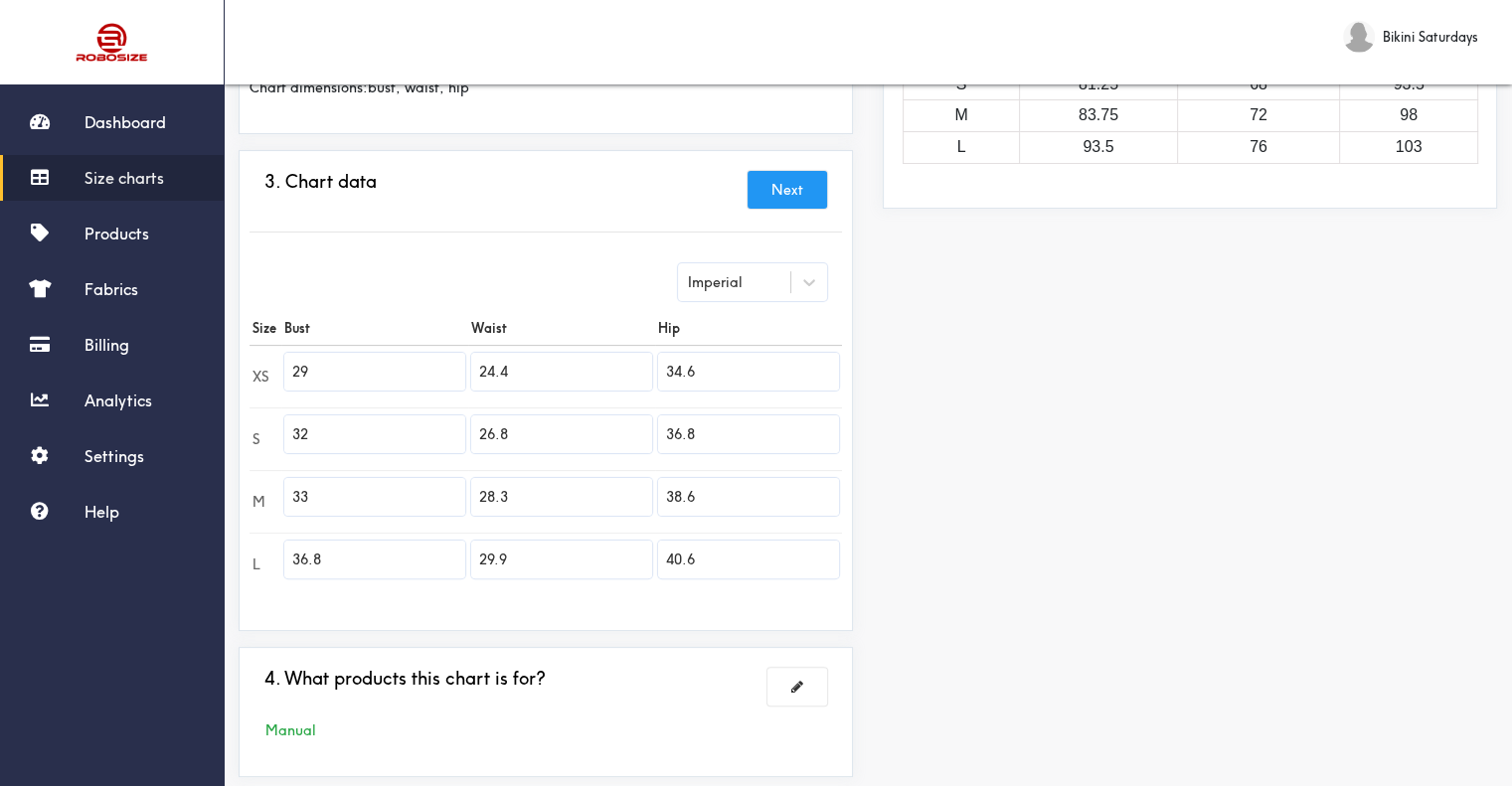 type on "33" 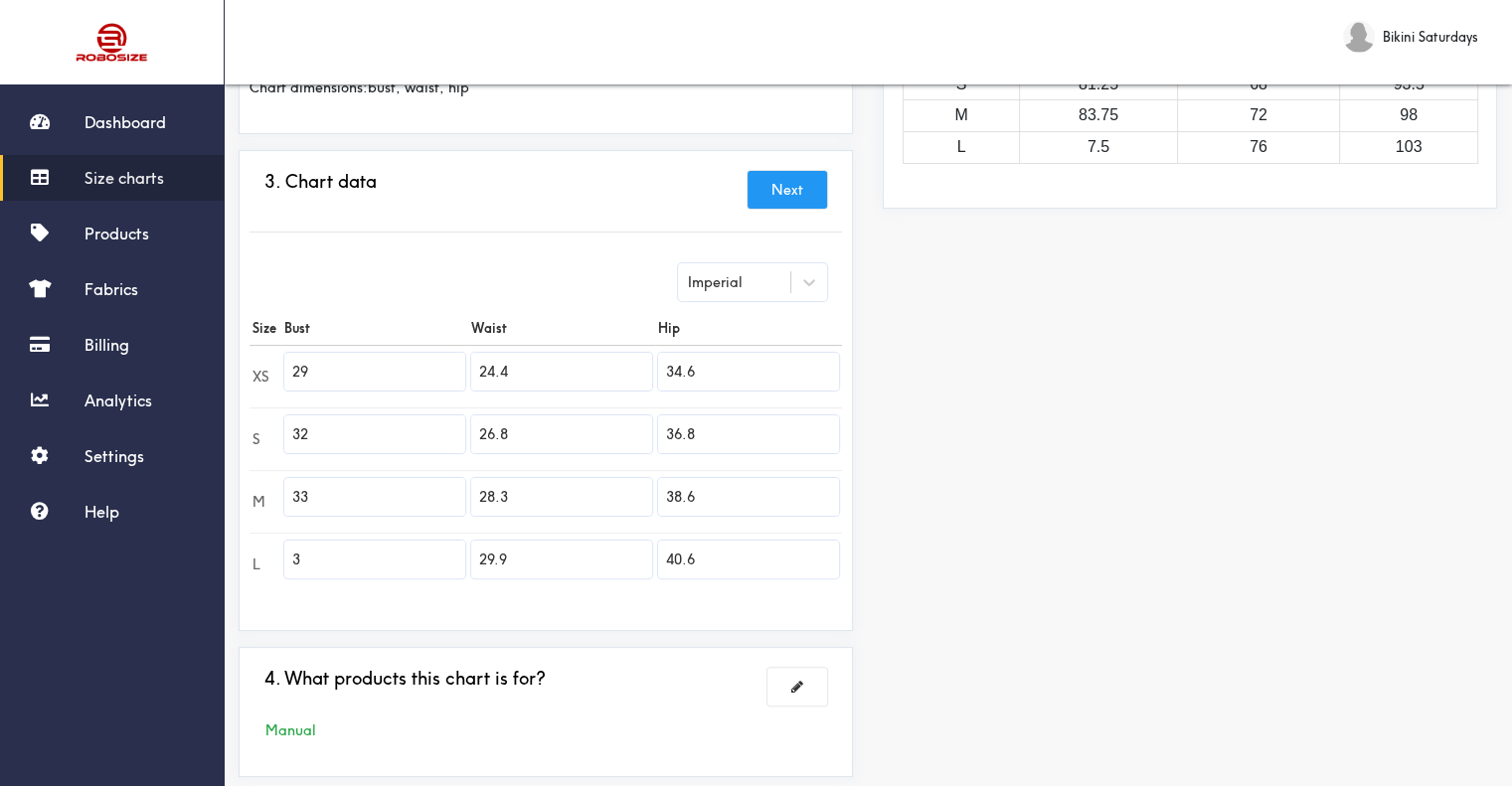 type on "35" 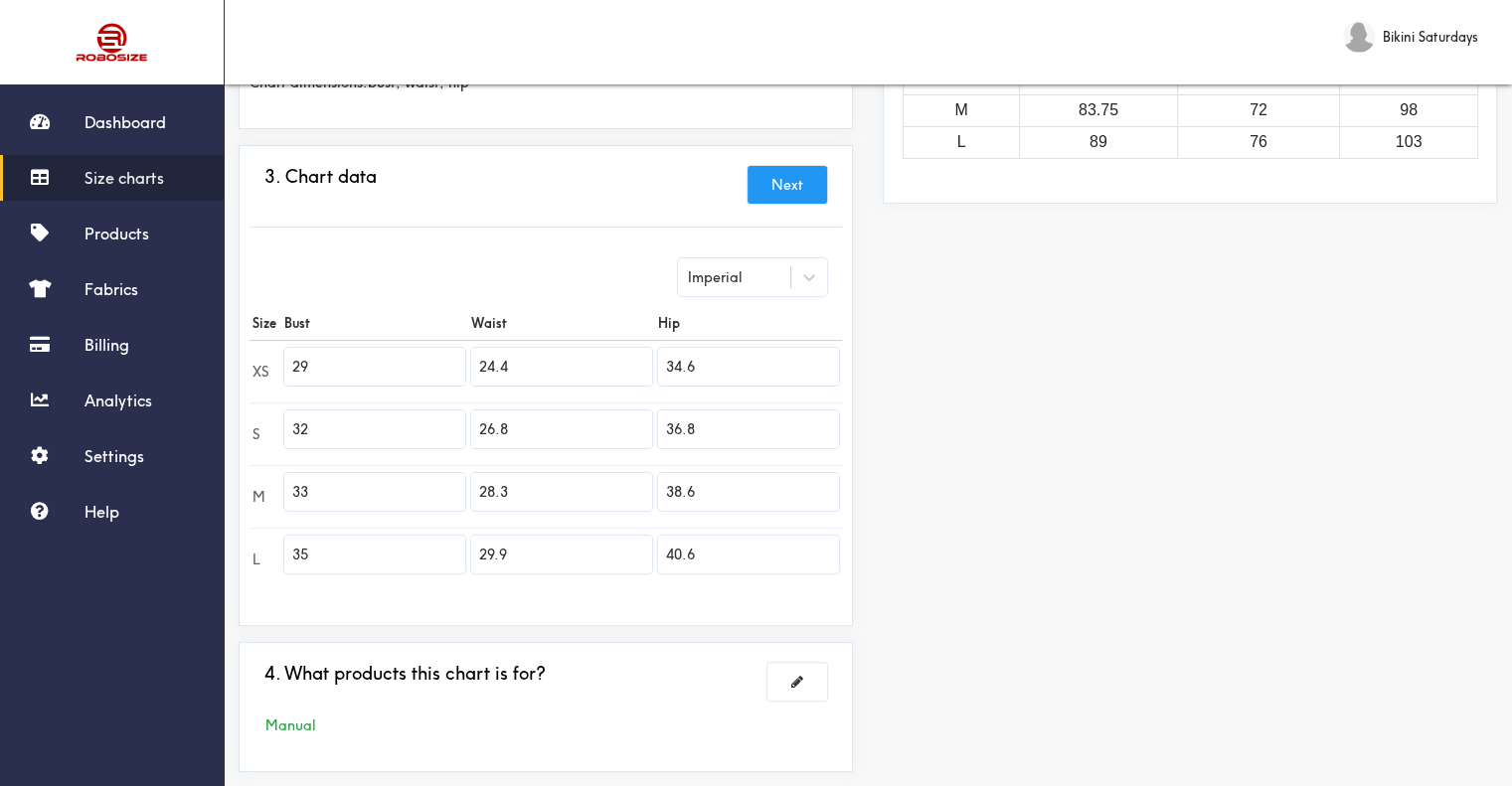 scroll, scrollTop: 369, scrollLeft: 0, axis: vertical 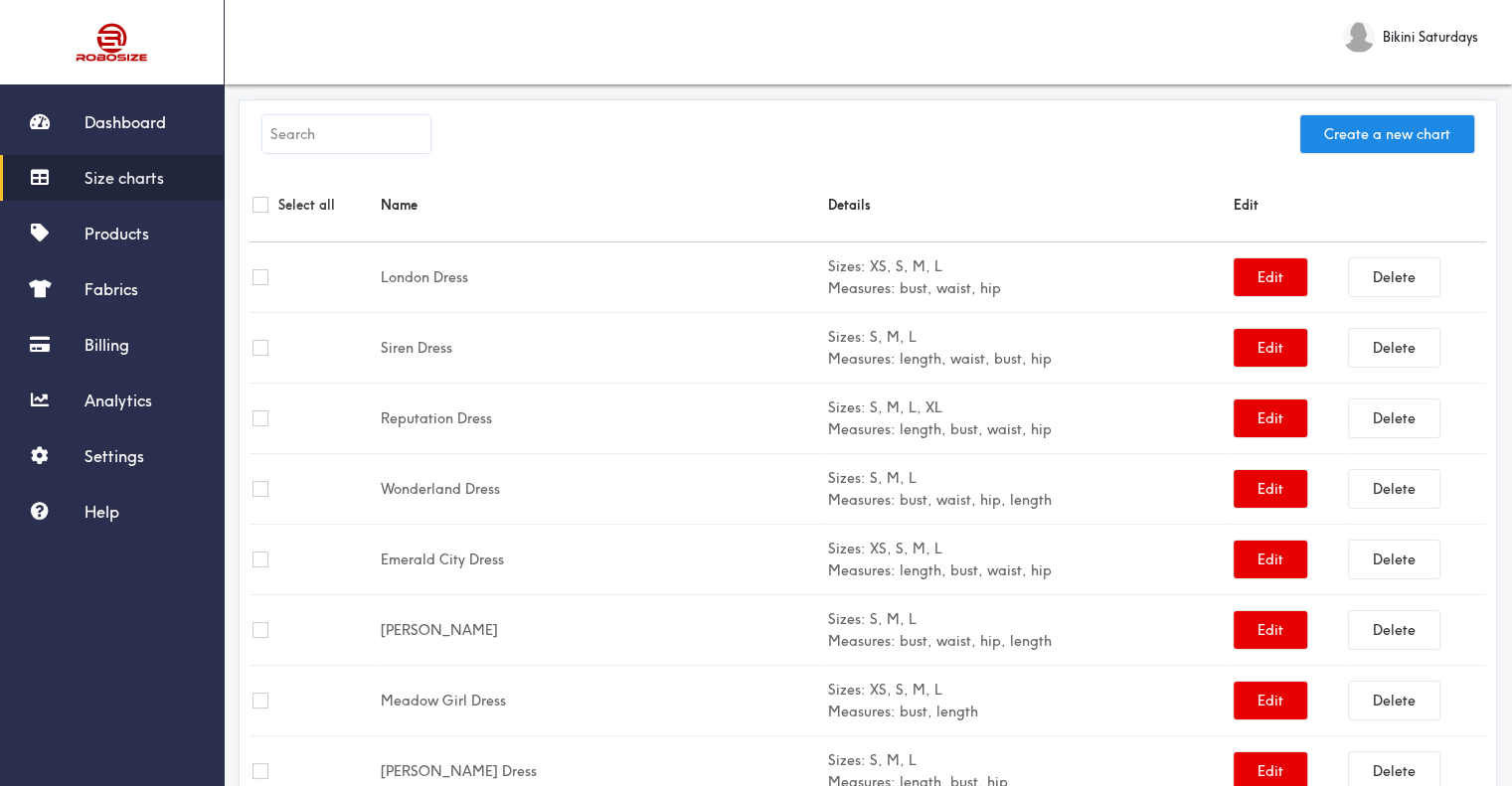 click at bounding box center (346, 134) 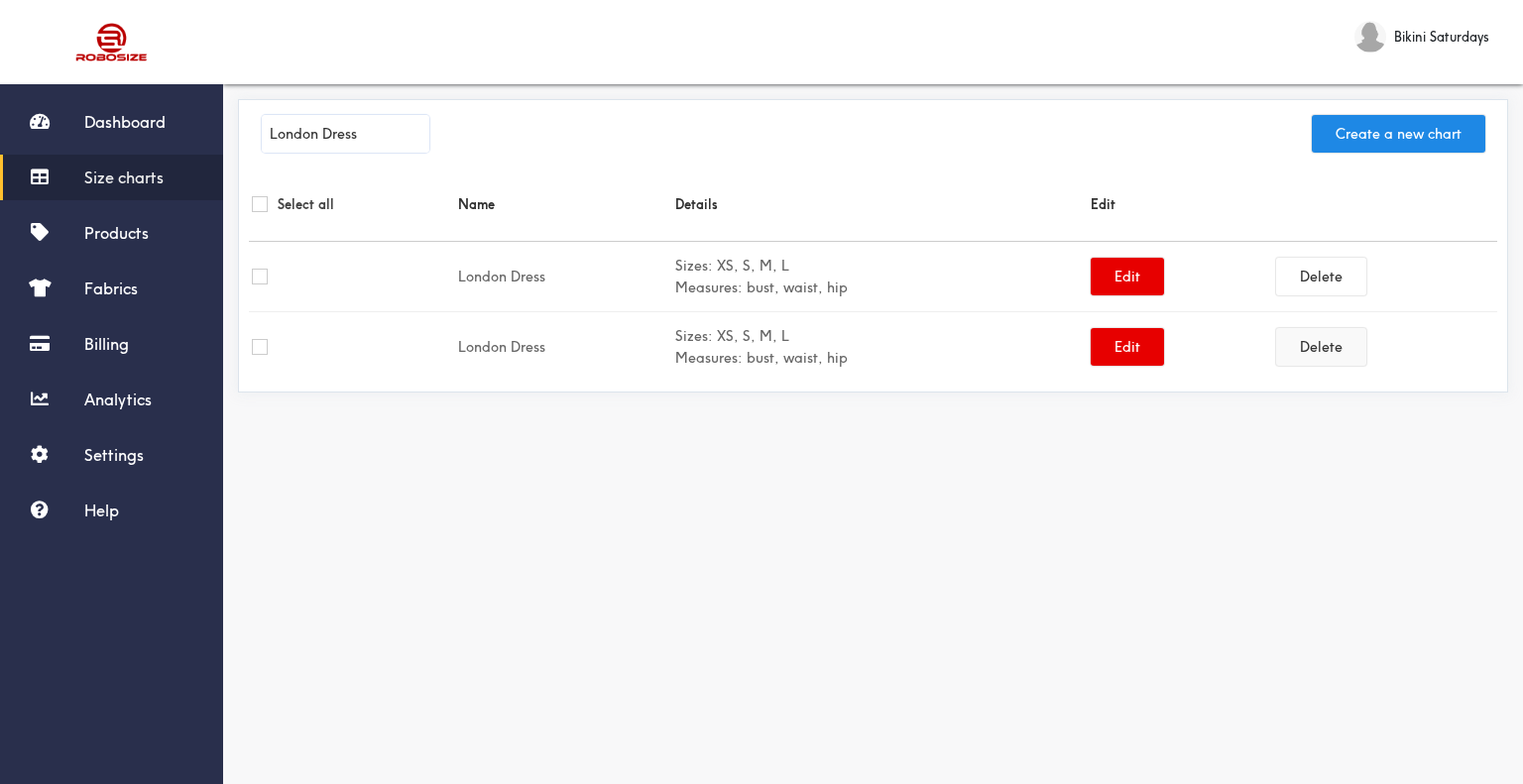 click on "Delete" at bounding box center (1321, 347) 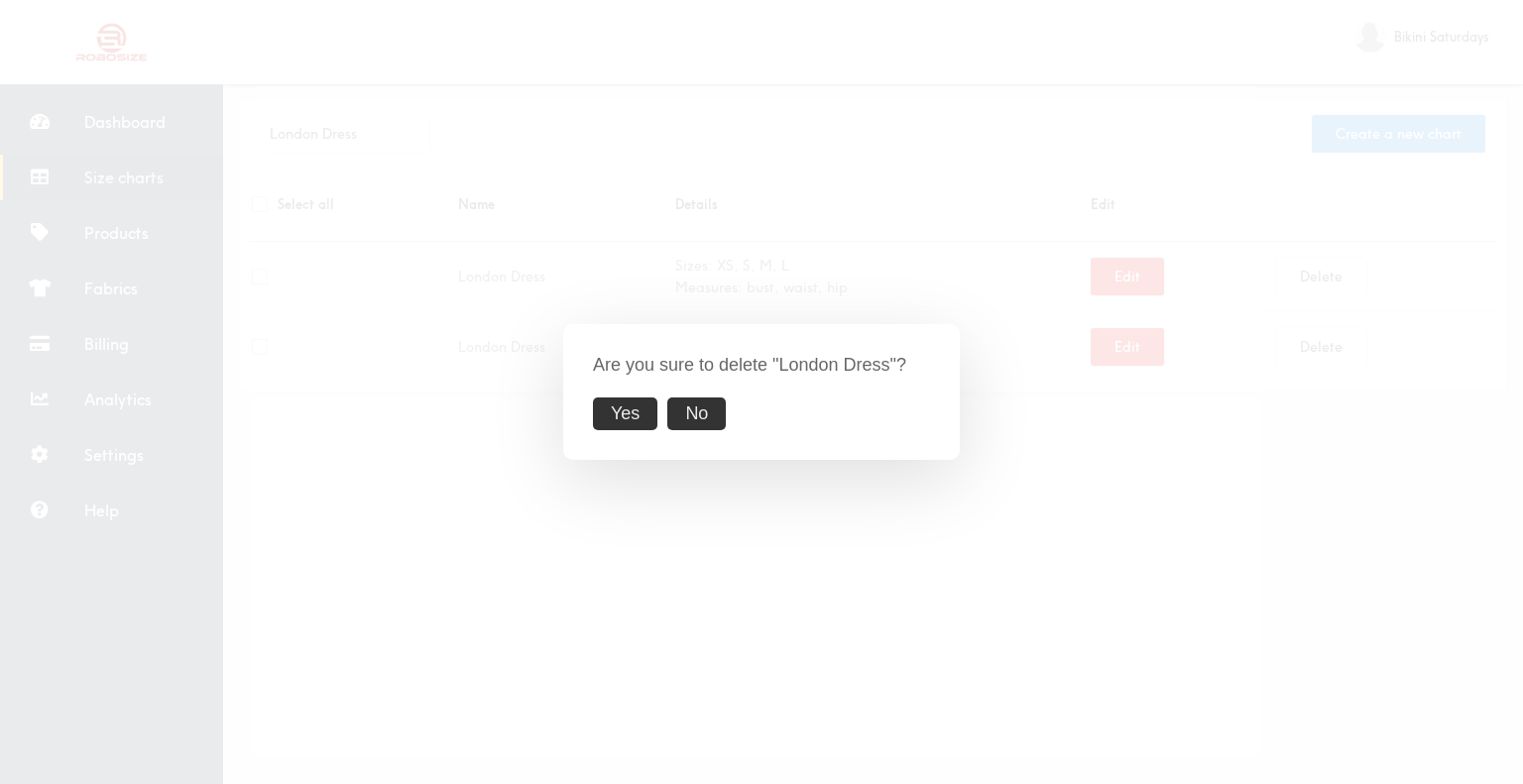click on "Yes" at bounding box center (625, 413) 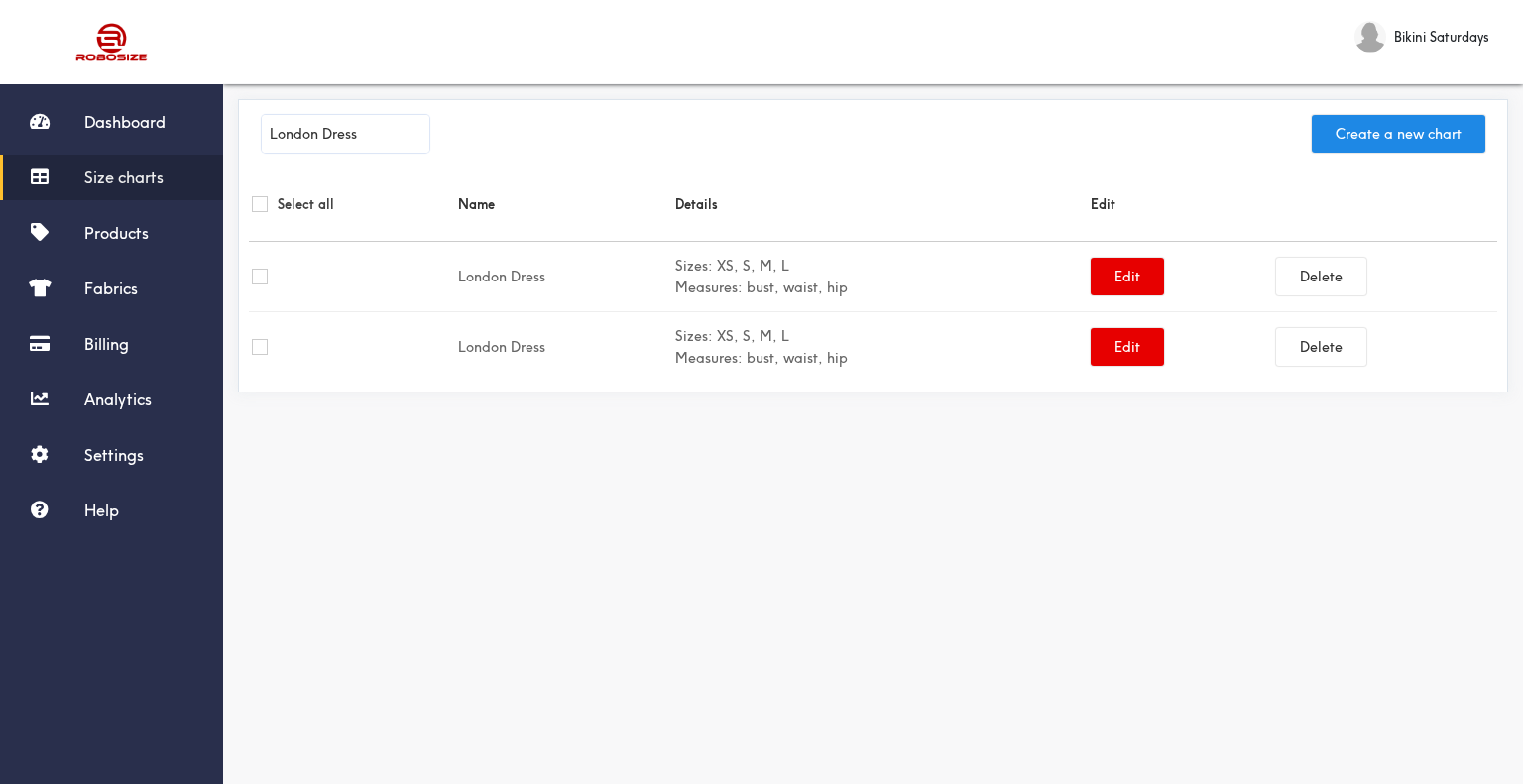 click on "London Dress" at bounding box center [345, 134] 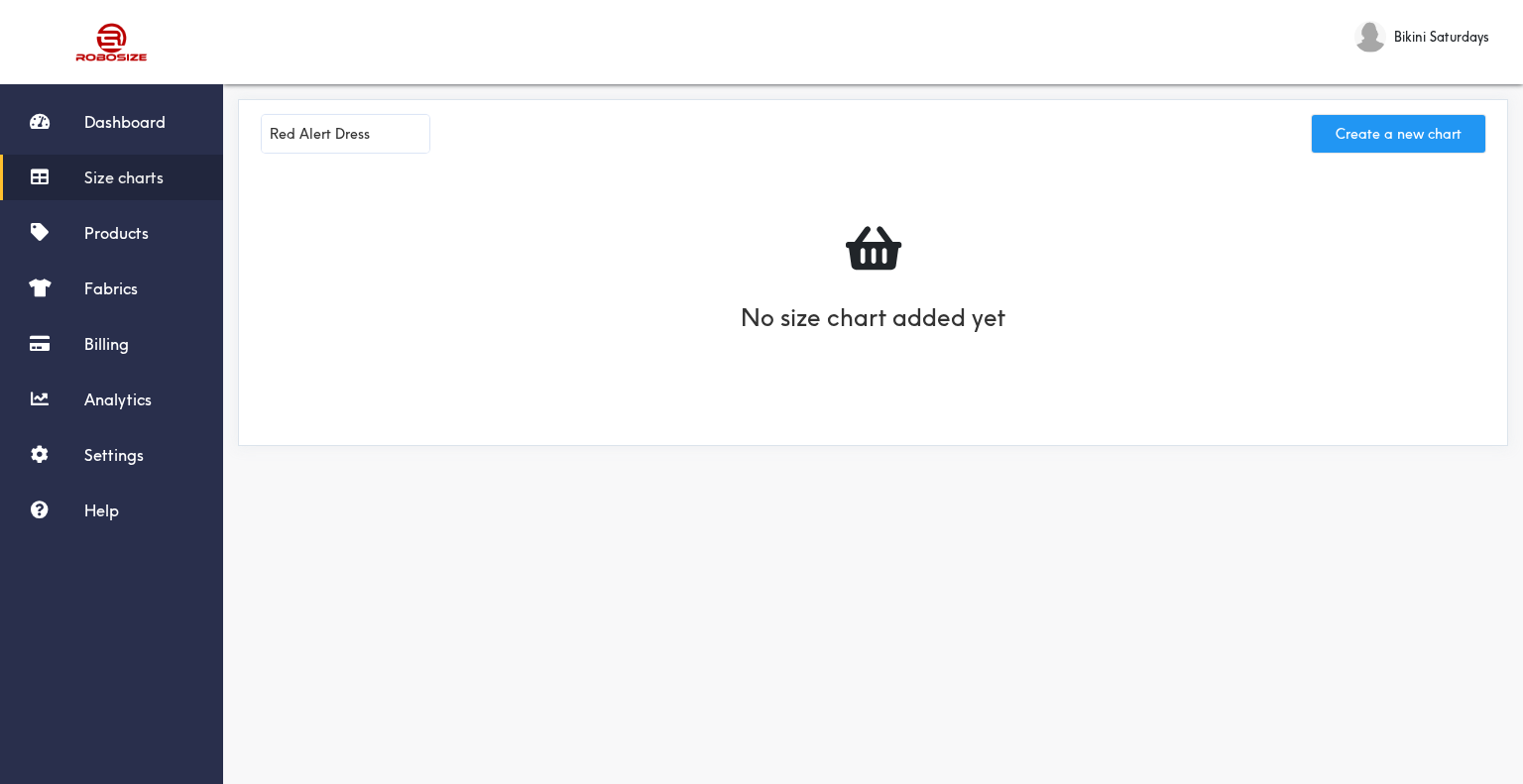 type on "Red Alert Dress" 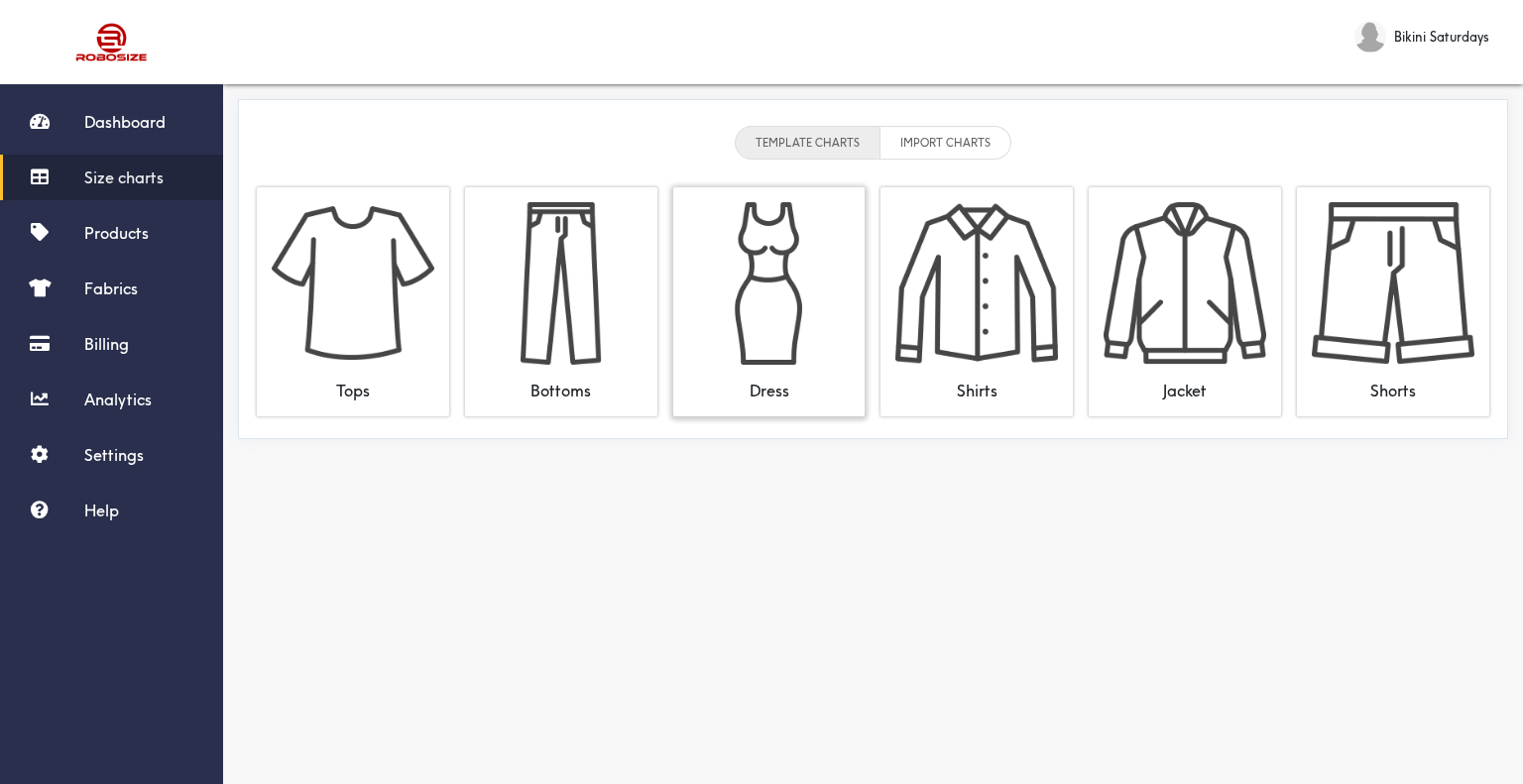 click on "Dress" at bounding box center (769, 383) 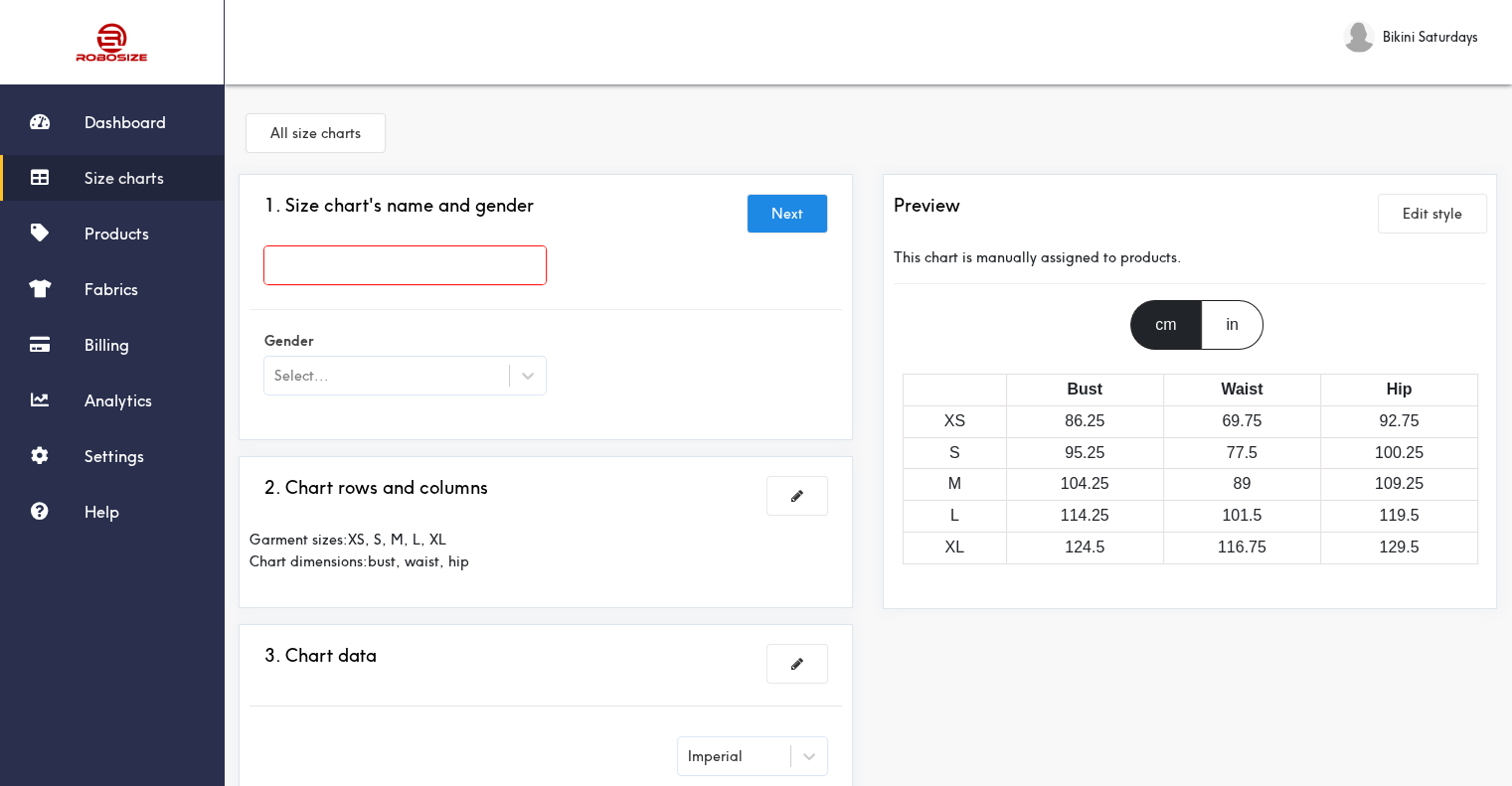 click at bounding box center [405, 265] 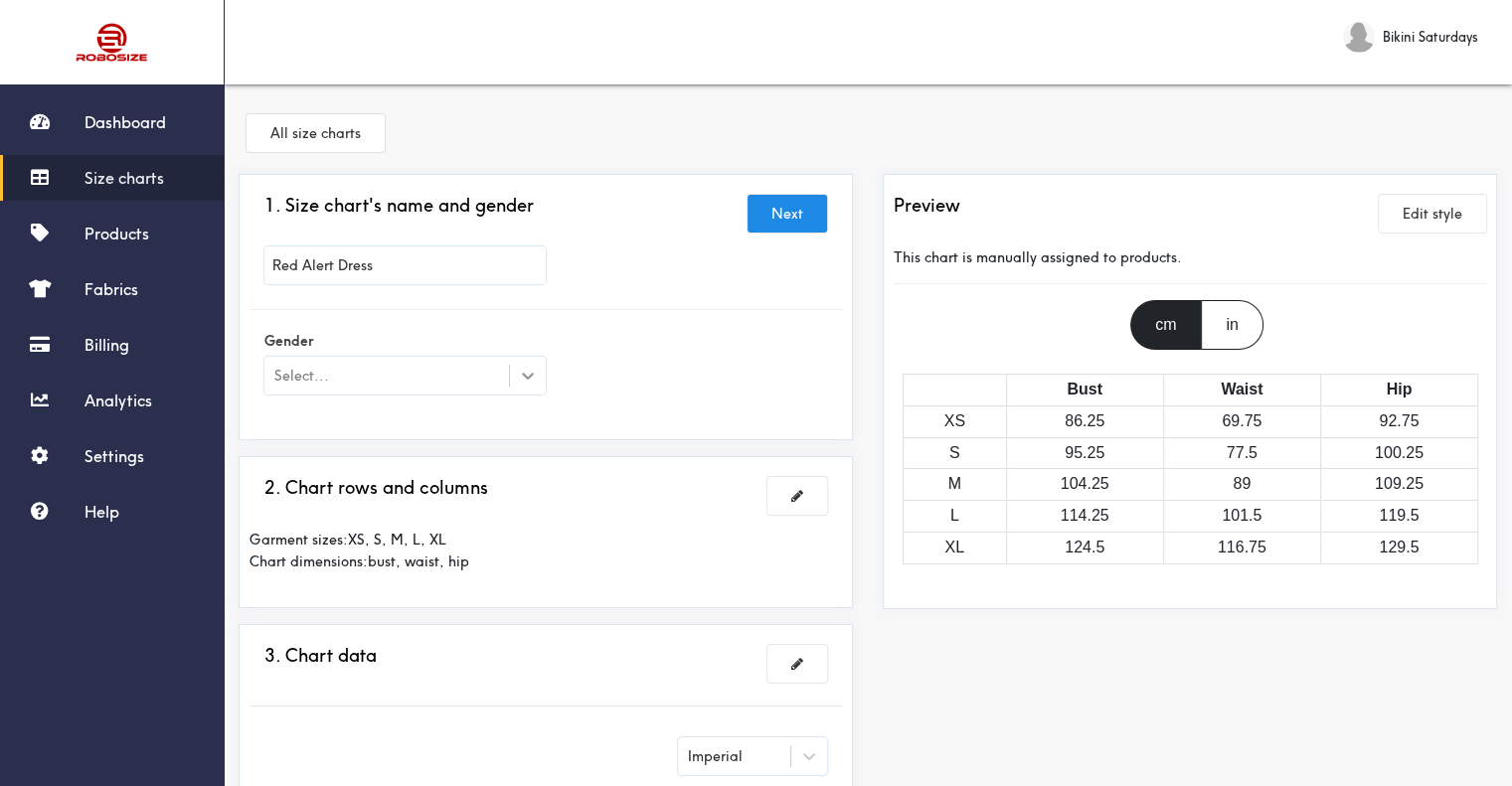 type on "Red Alert Dress" 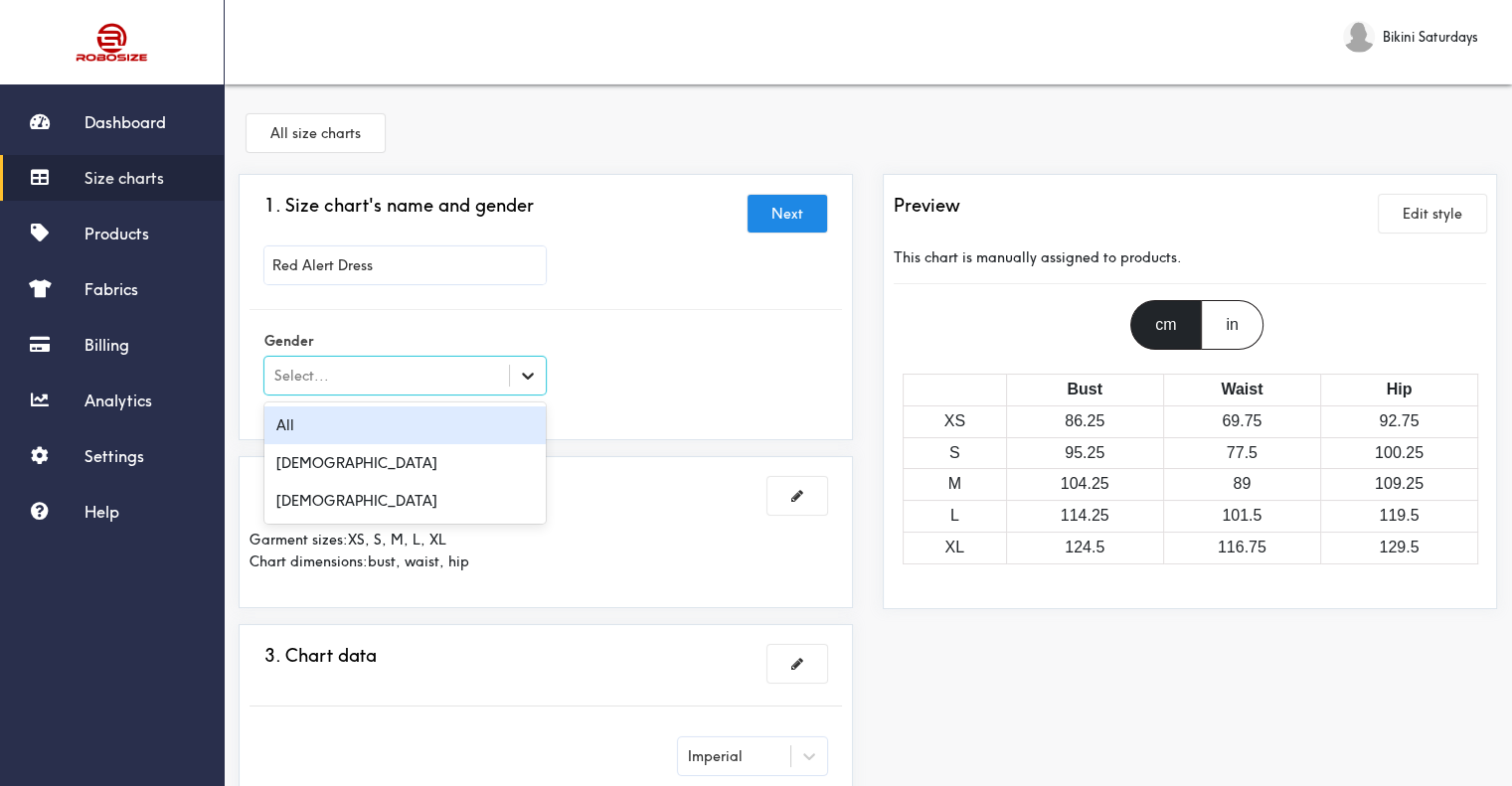 click 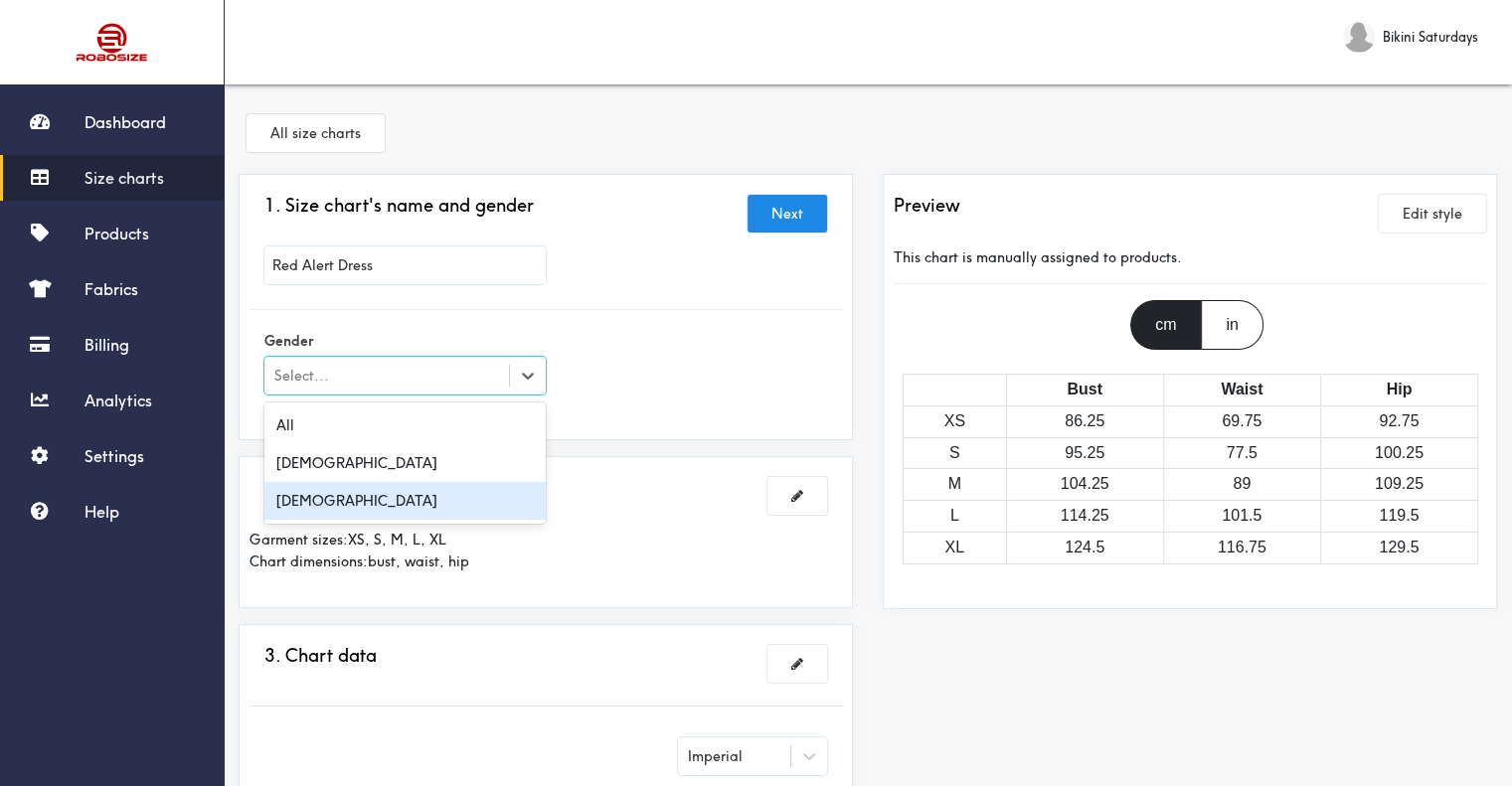 click on "[DEMOGRAPHIC_DATA]" at bounding box center (405, 501) 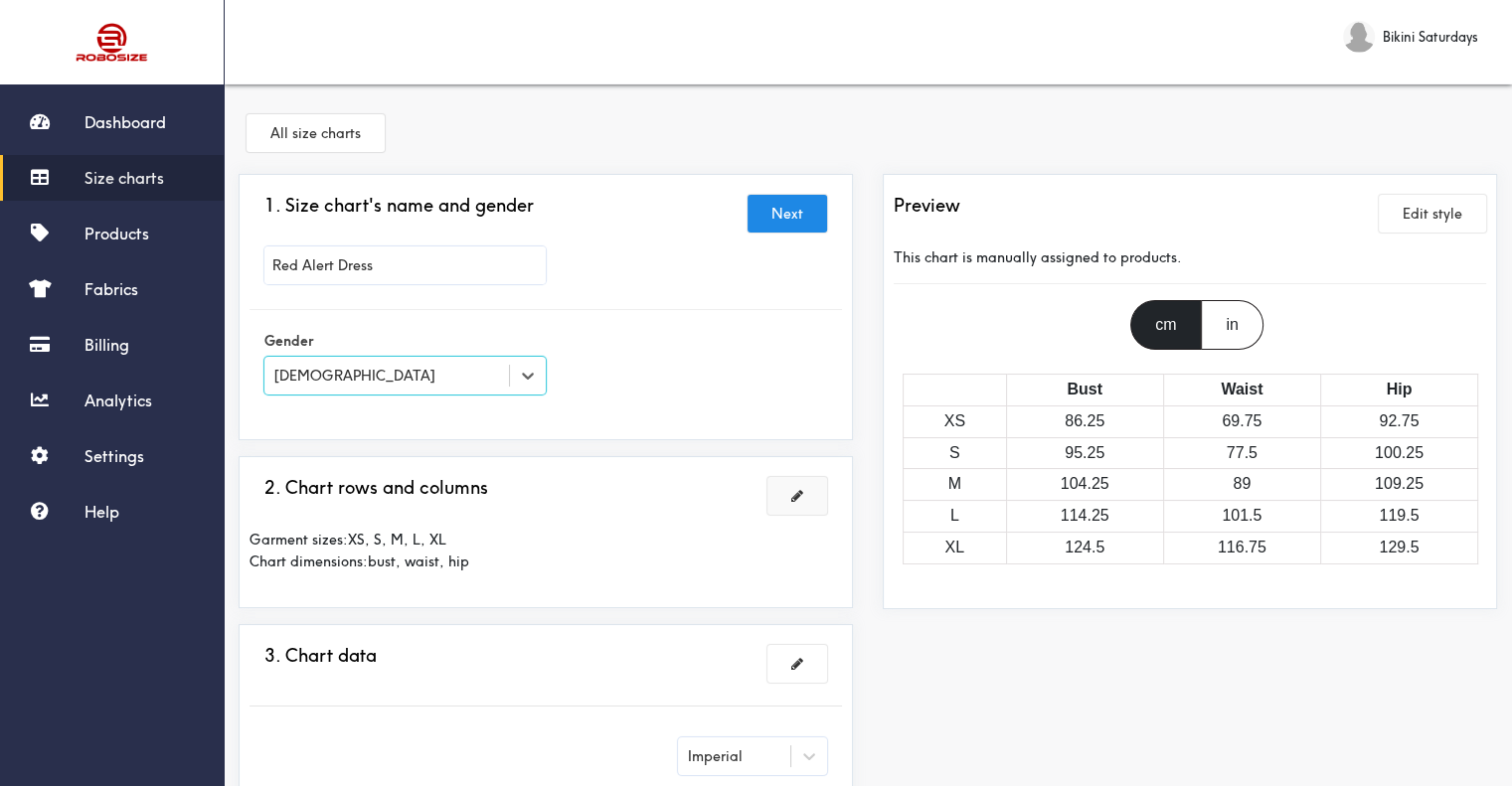 click at bounding box center (797, 496) 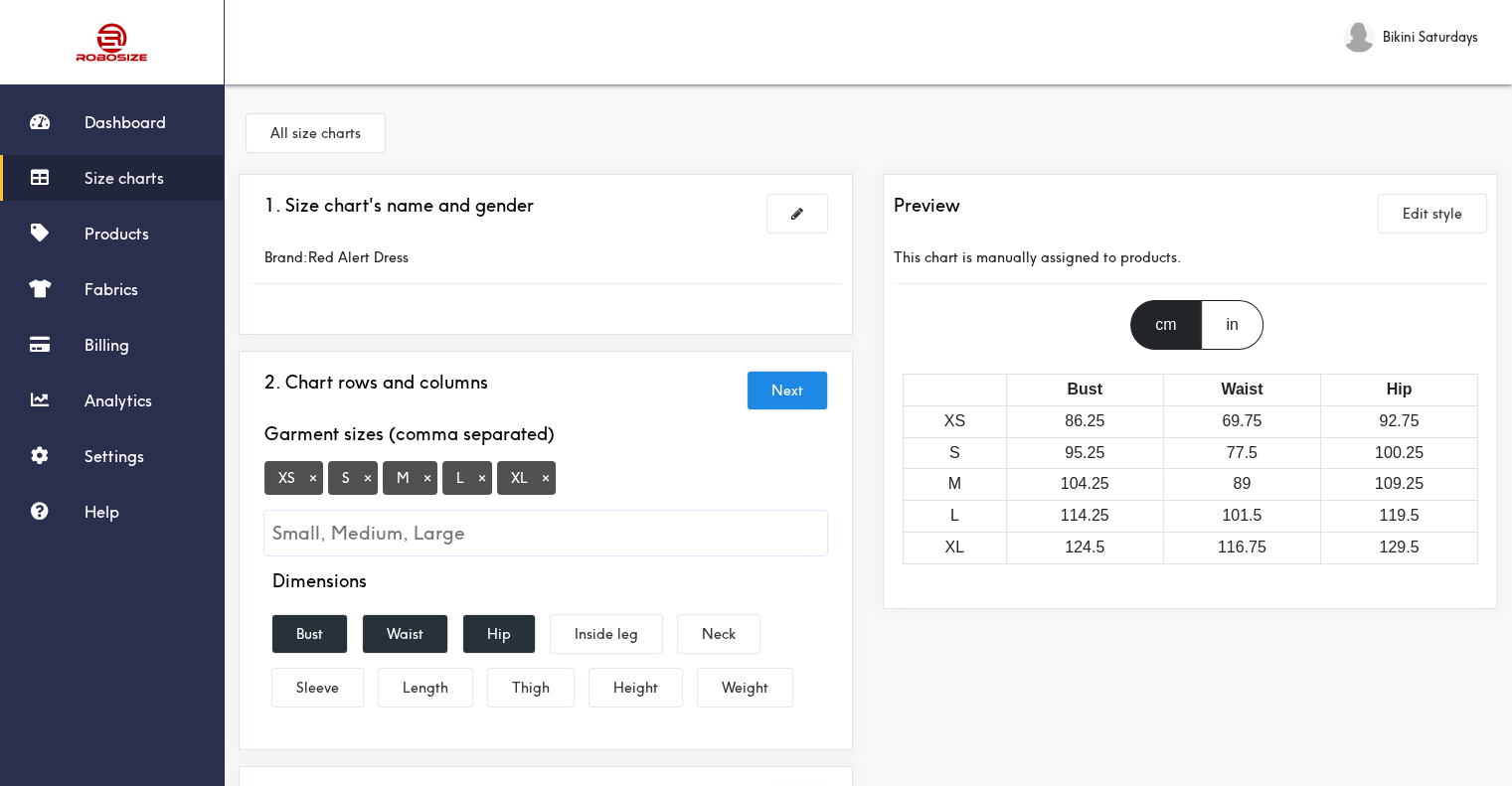 click on "×" at bounding box center [313, 478] 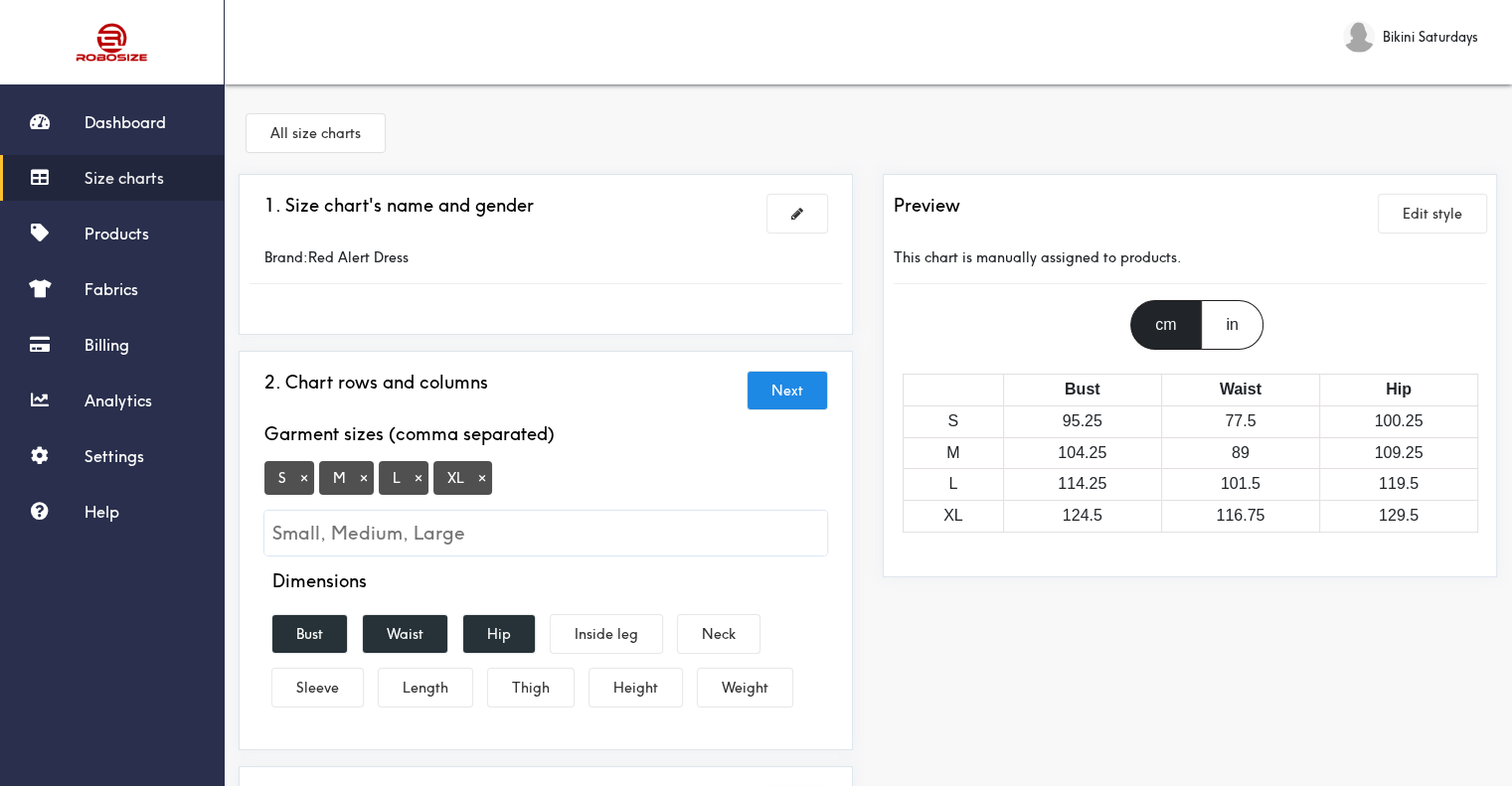 click on "XL ×" at bounding box center [462, 478] 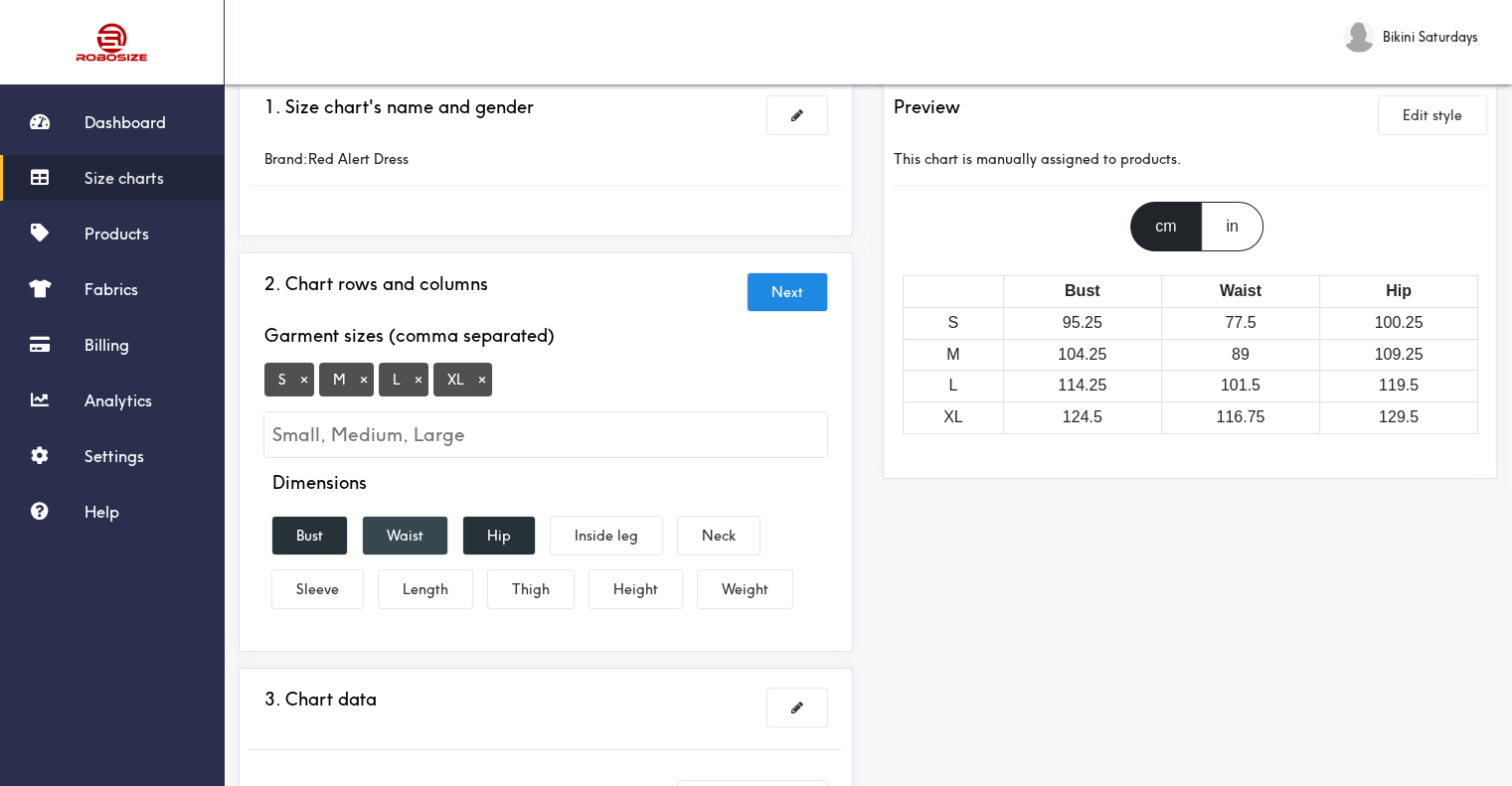scroll, scrollTop: 99, scrollLeft: 0, axis: vertical 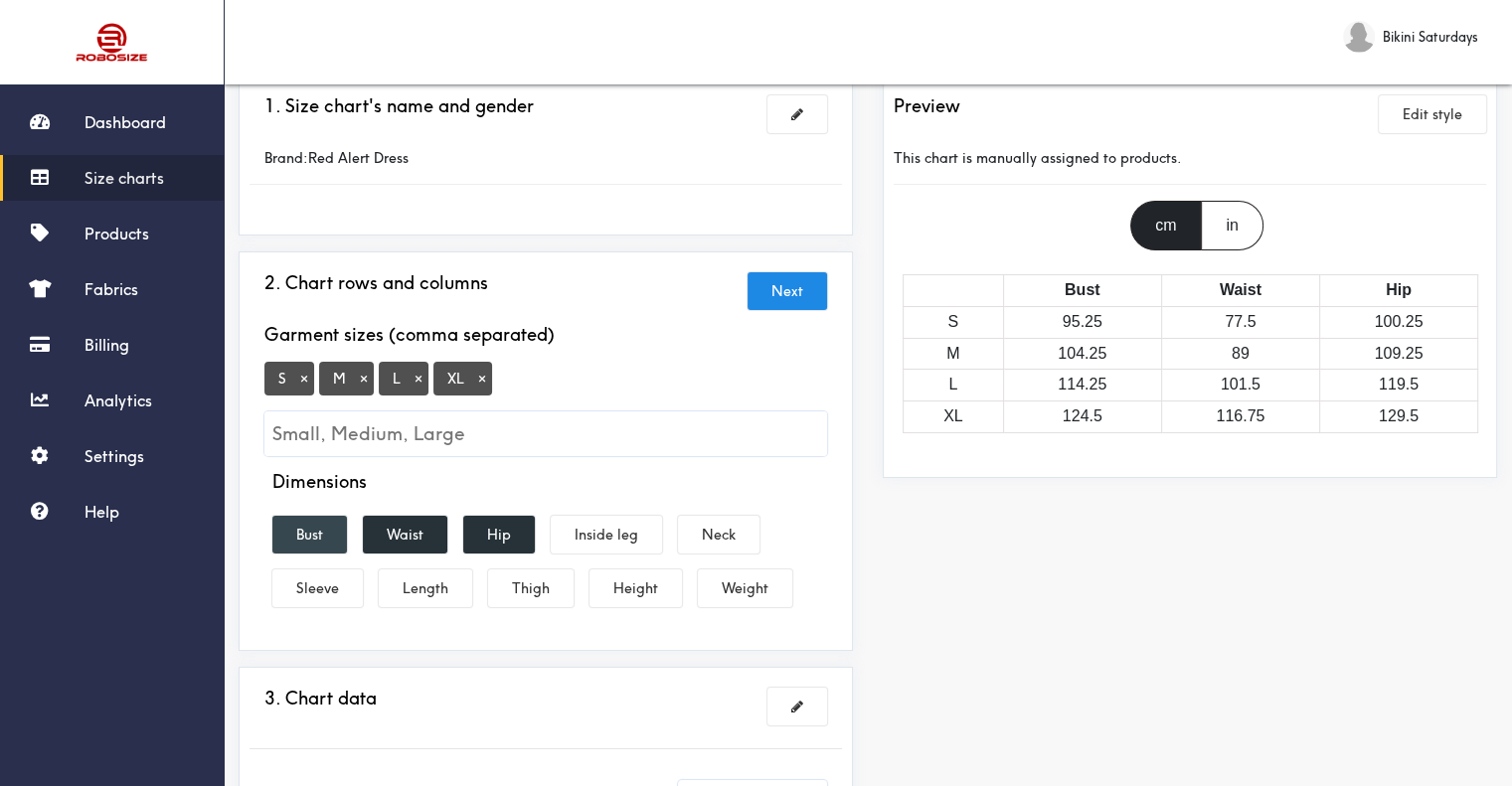 click on "Bust" at bounding box center [309, 535] 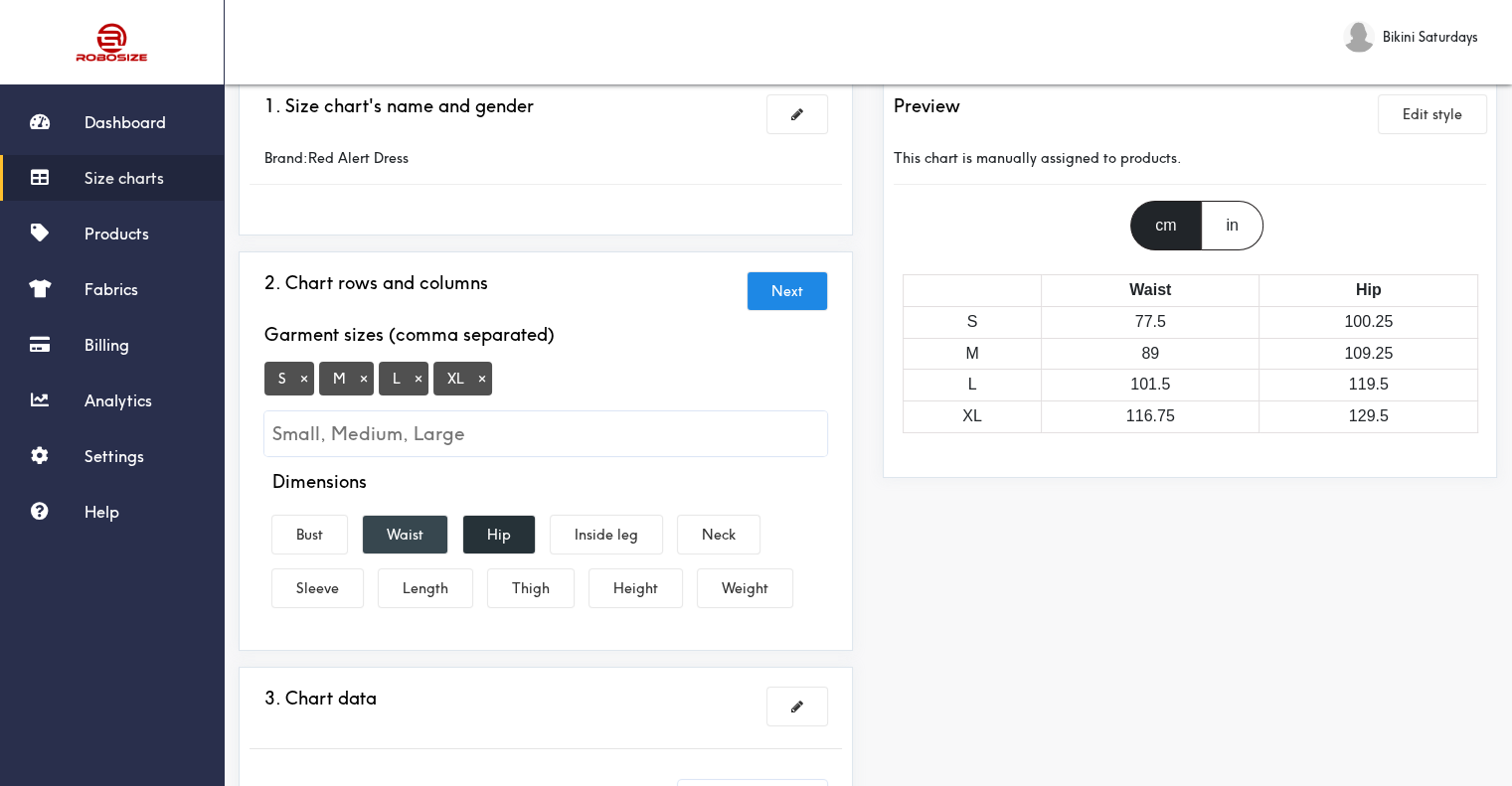 click on "Waist" at bounding box center (405, 535) 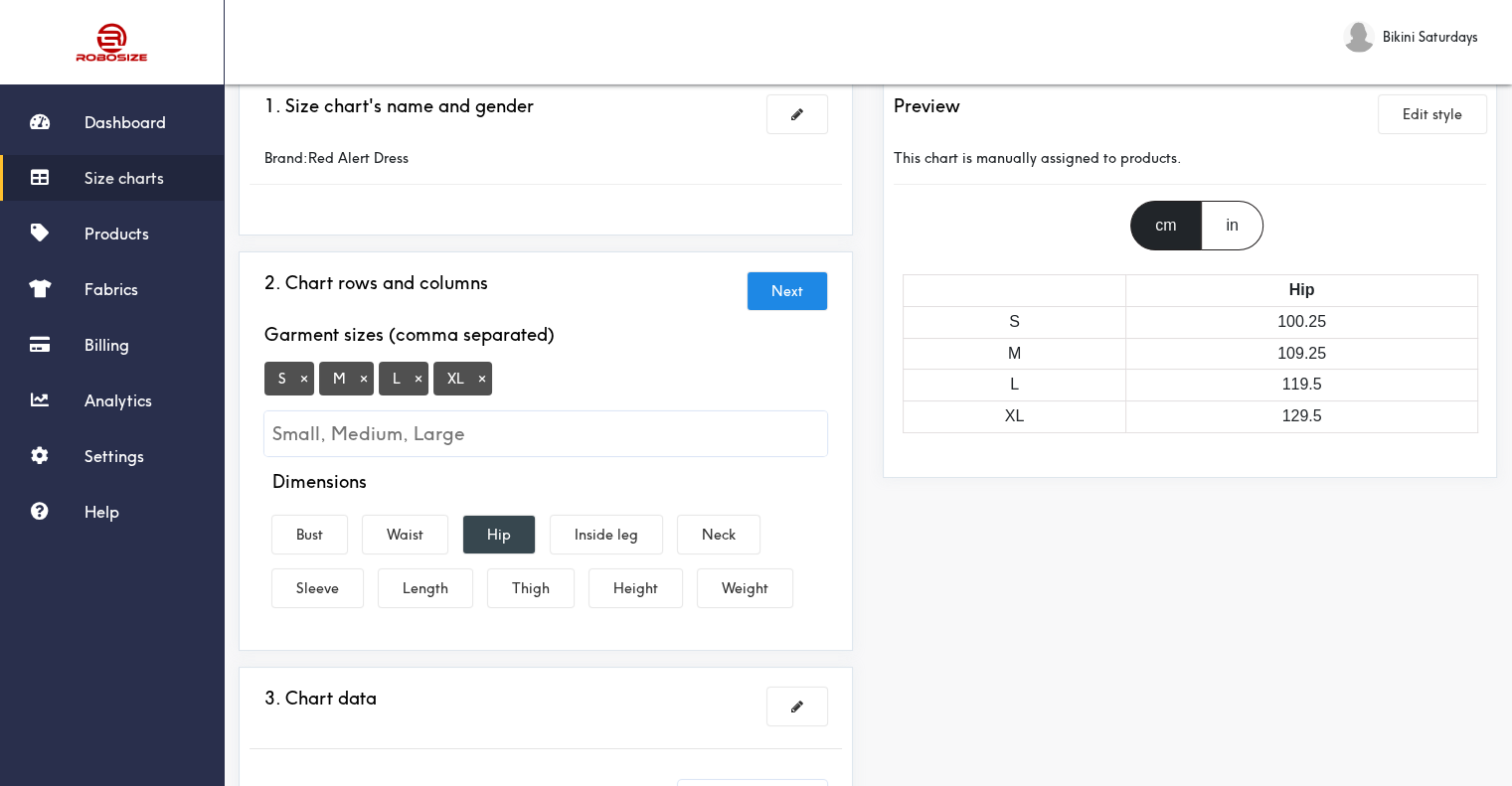 click on "Hip" at bounding box center (499, 535) 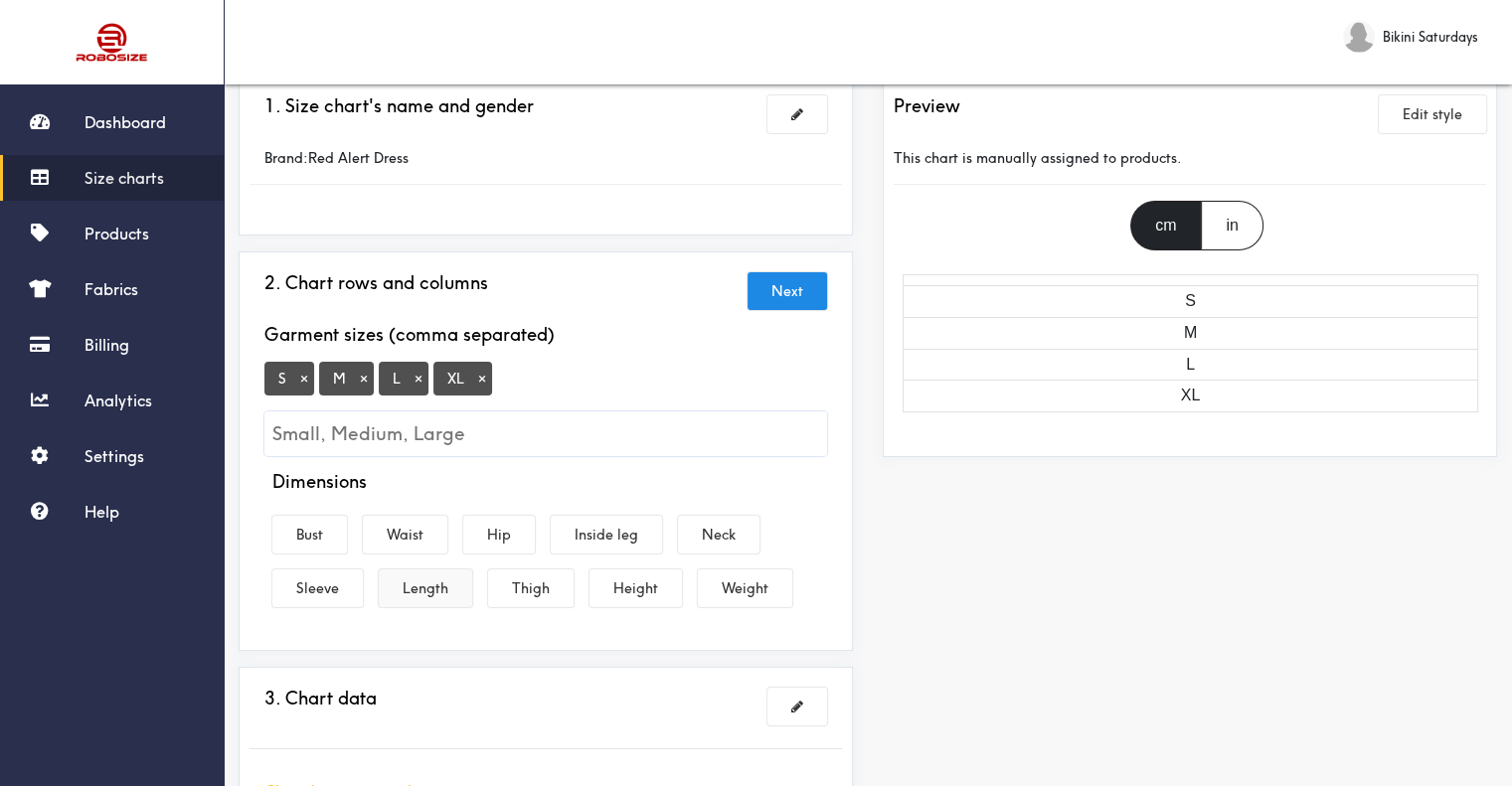 click on "Length" at bounding box center (425, 588) 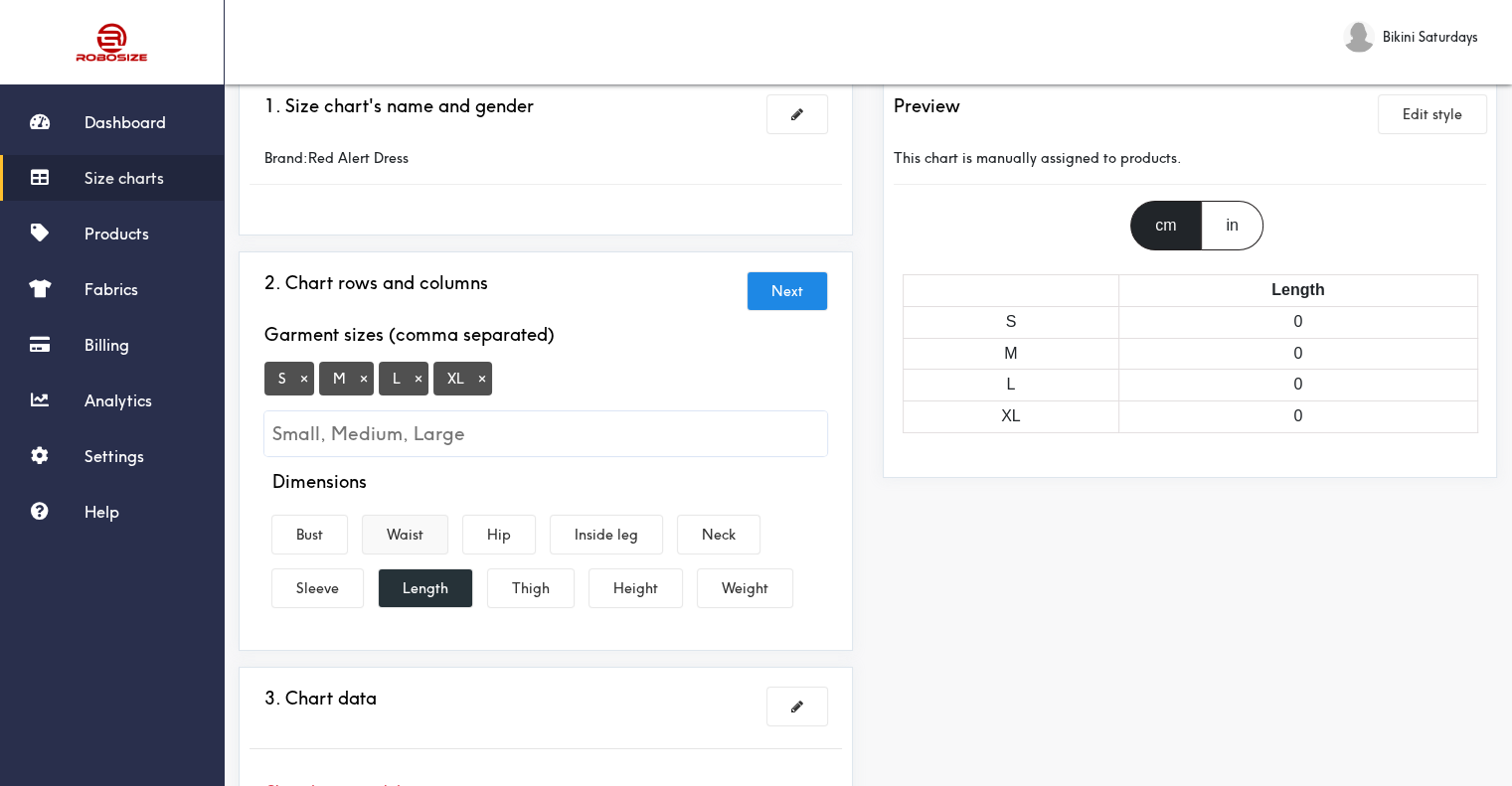 drag, startPoint x: 334, startPoint y: 531, endPoint x: 382, endPoint y: 536, distance: 48.259714 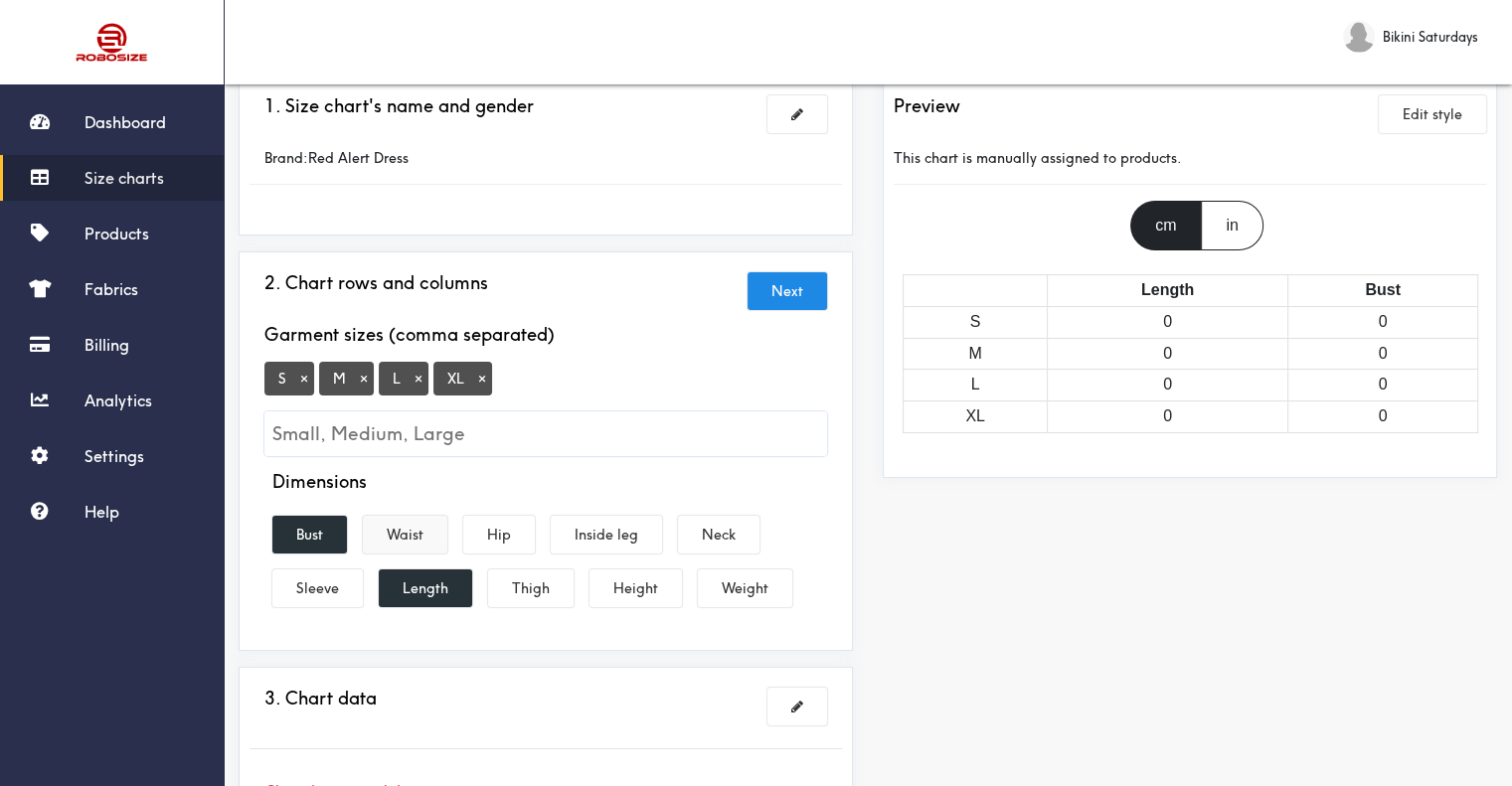 click on "Waist" at bounding box center (405, 535) 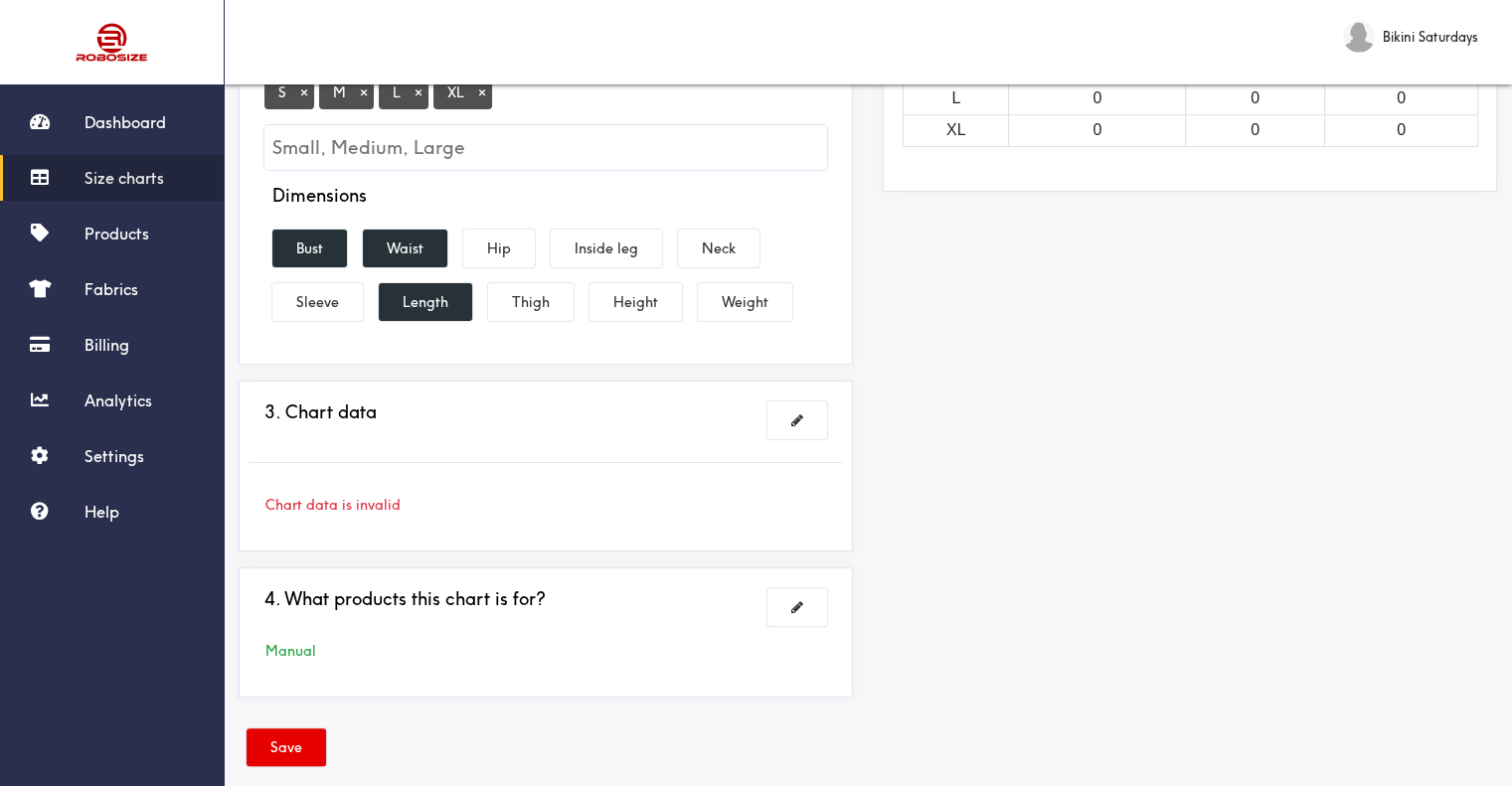 scroll, scrollTop: 397, scrollLeft: 0, axis: vertical 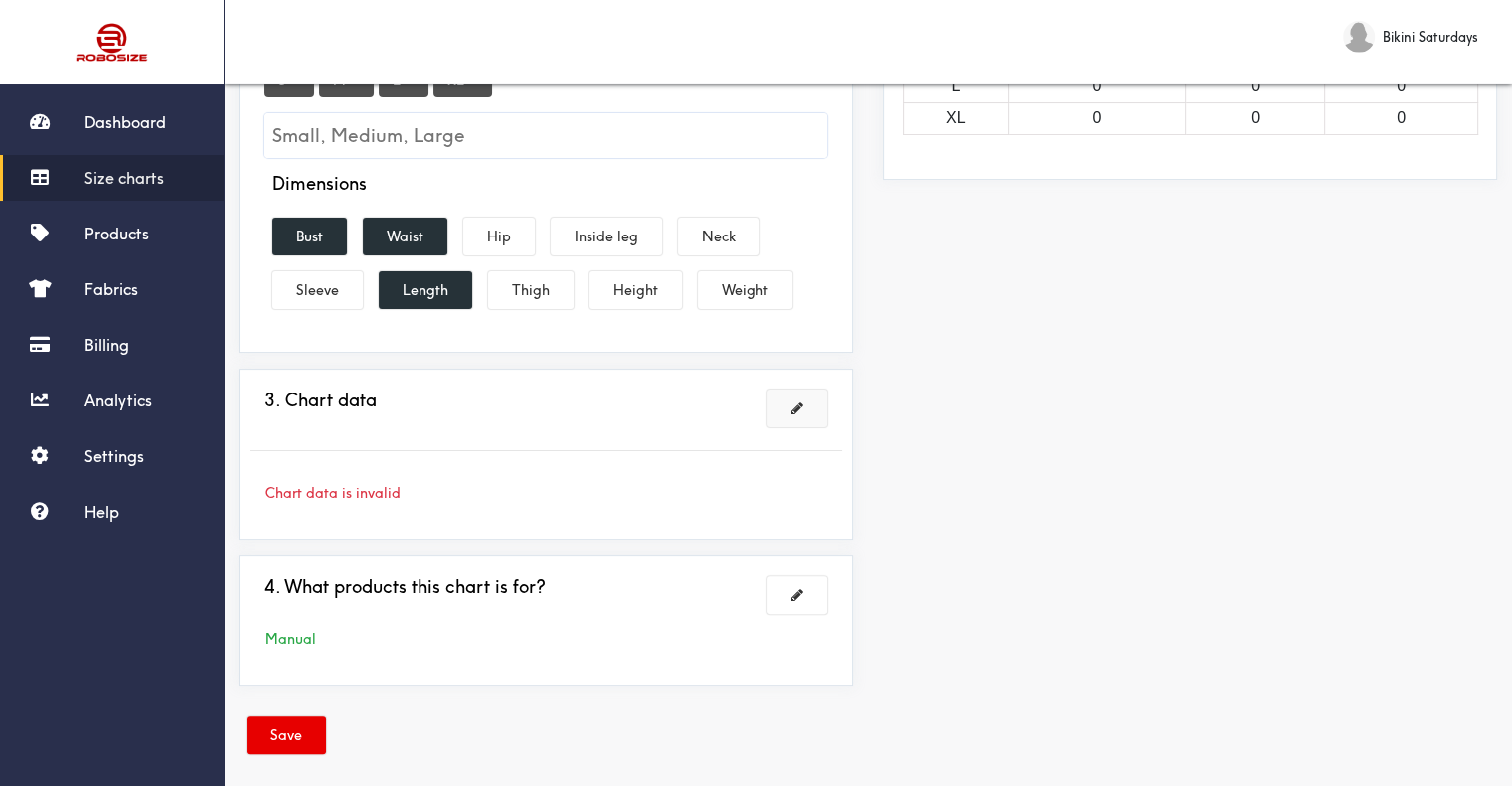 click at bounding box center (797, 408) 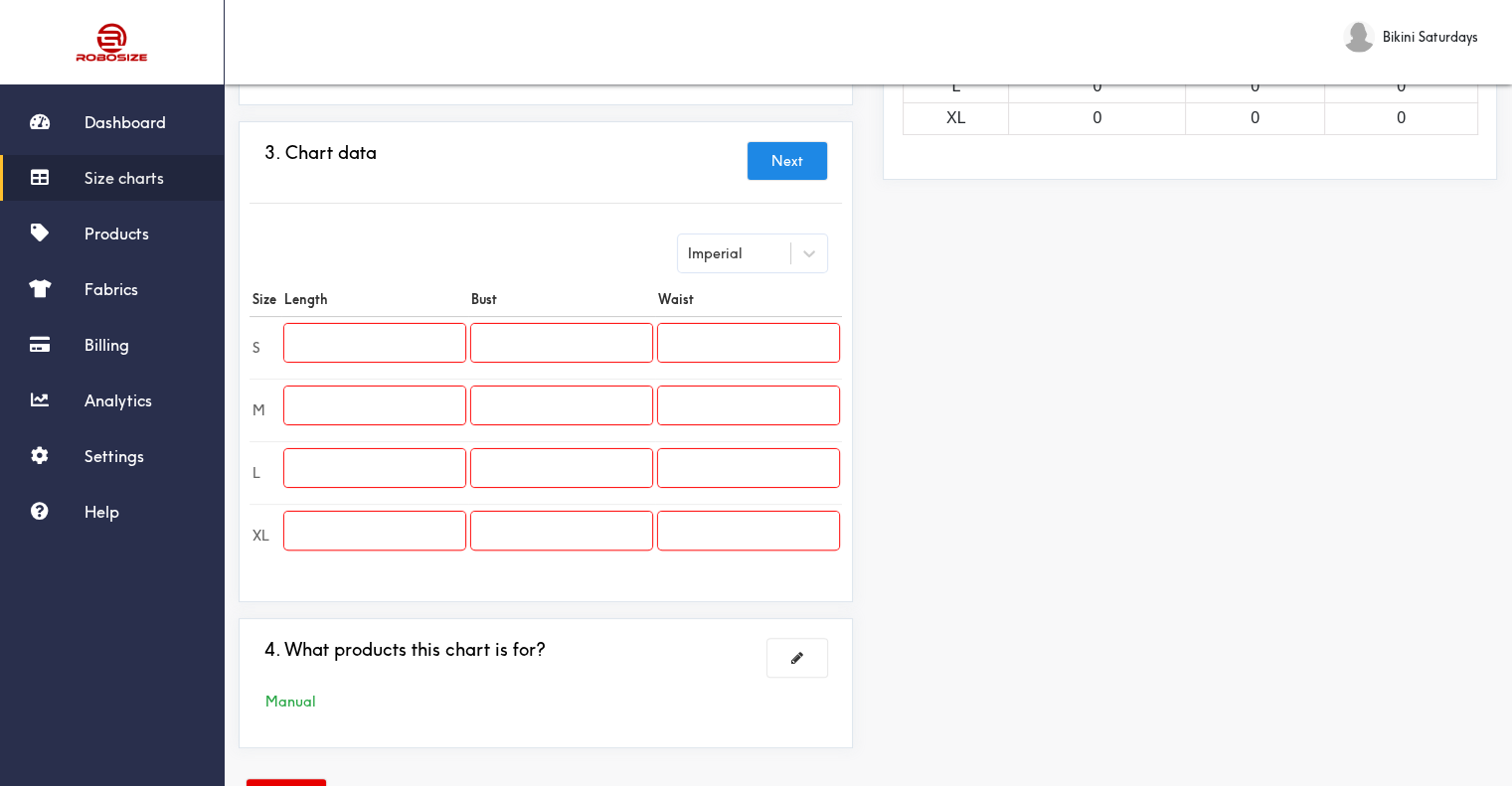 click at bounding box center [375, 343] 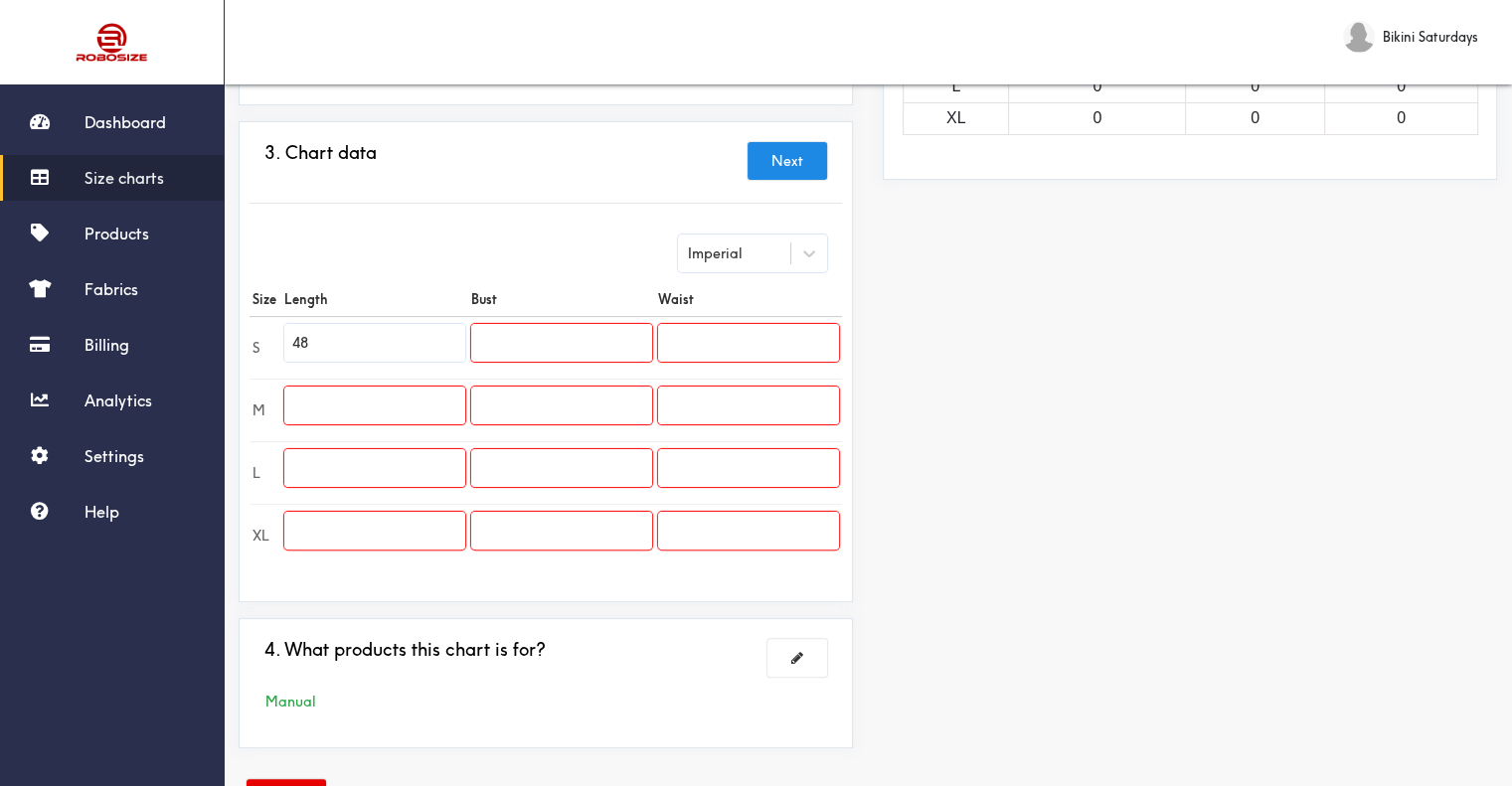 type on "48" 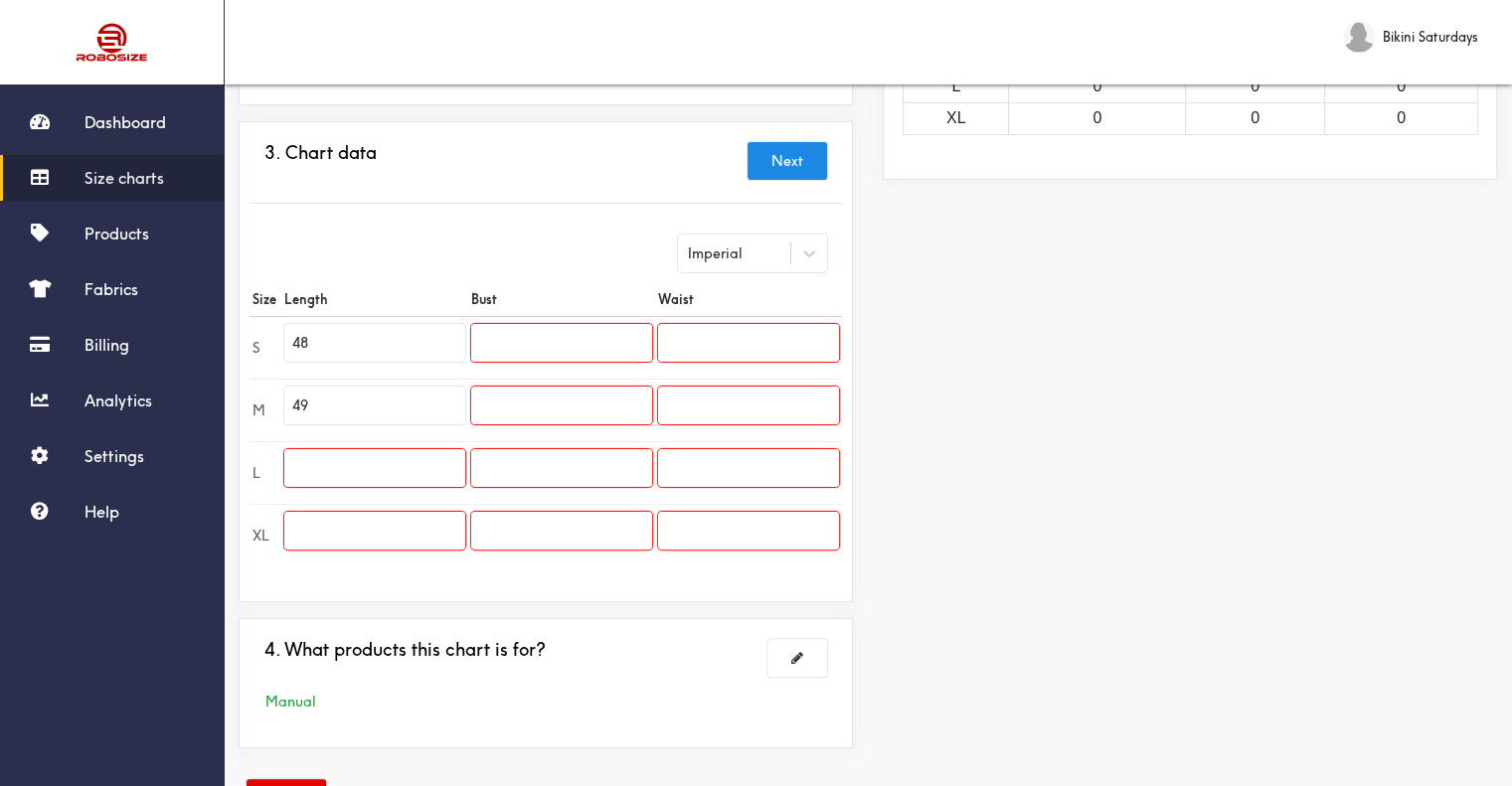 type on "49" 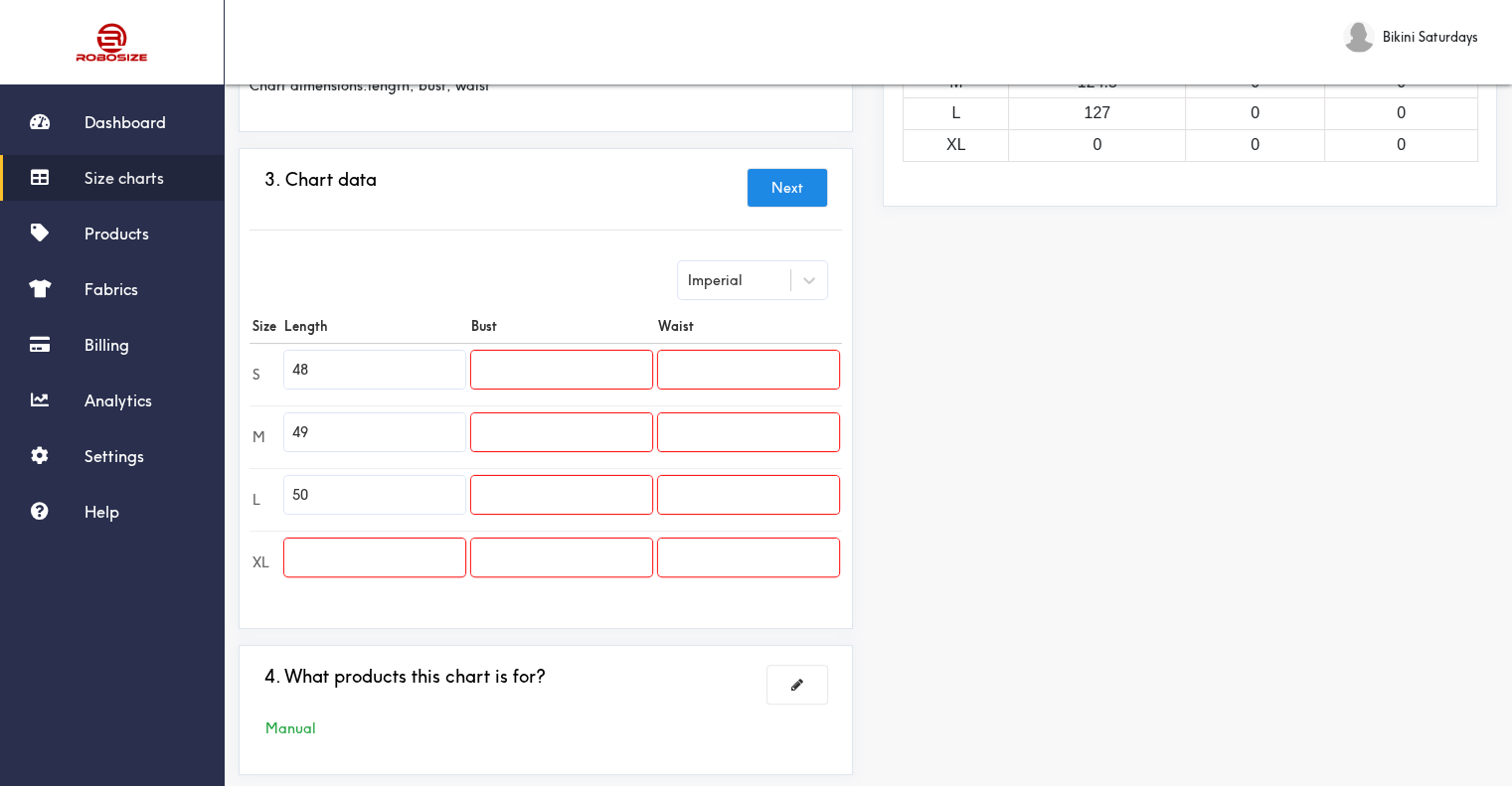 scroll, scrollTop: 0, scrollLeft: 0, axis: both 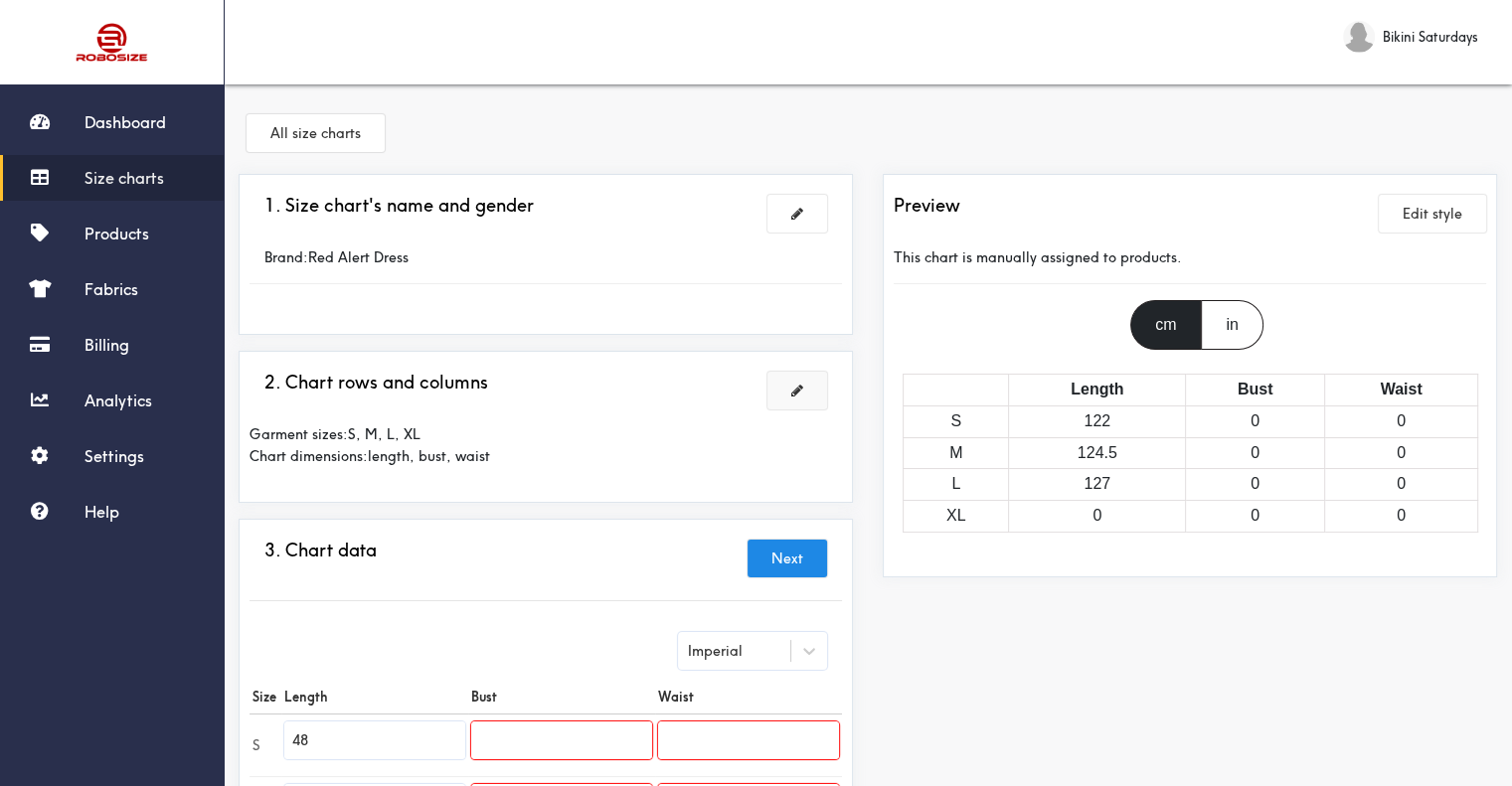 type on "50" 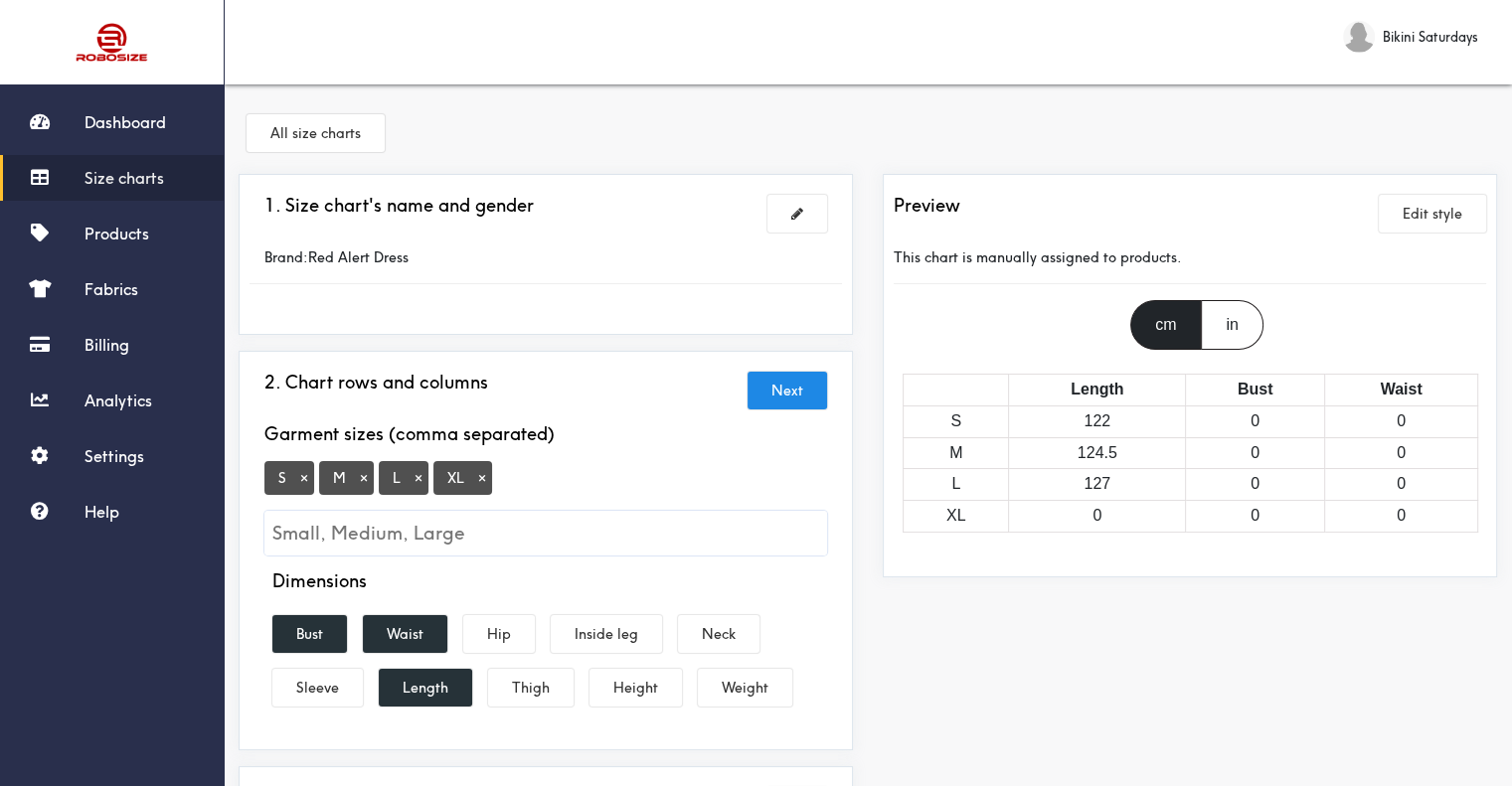 click on "×" at bounding box center [482, 478] 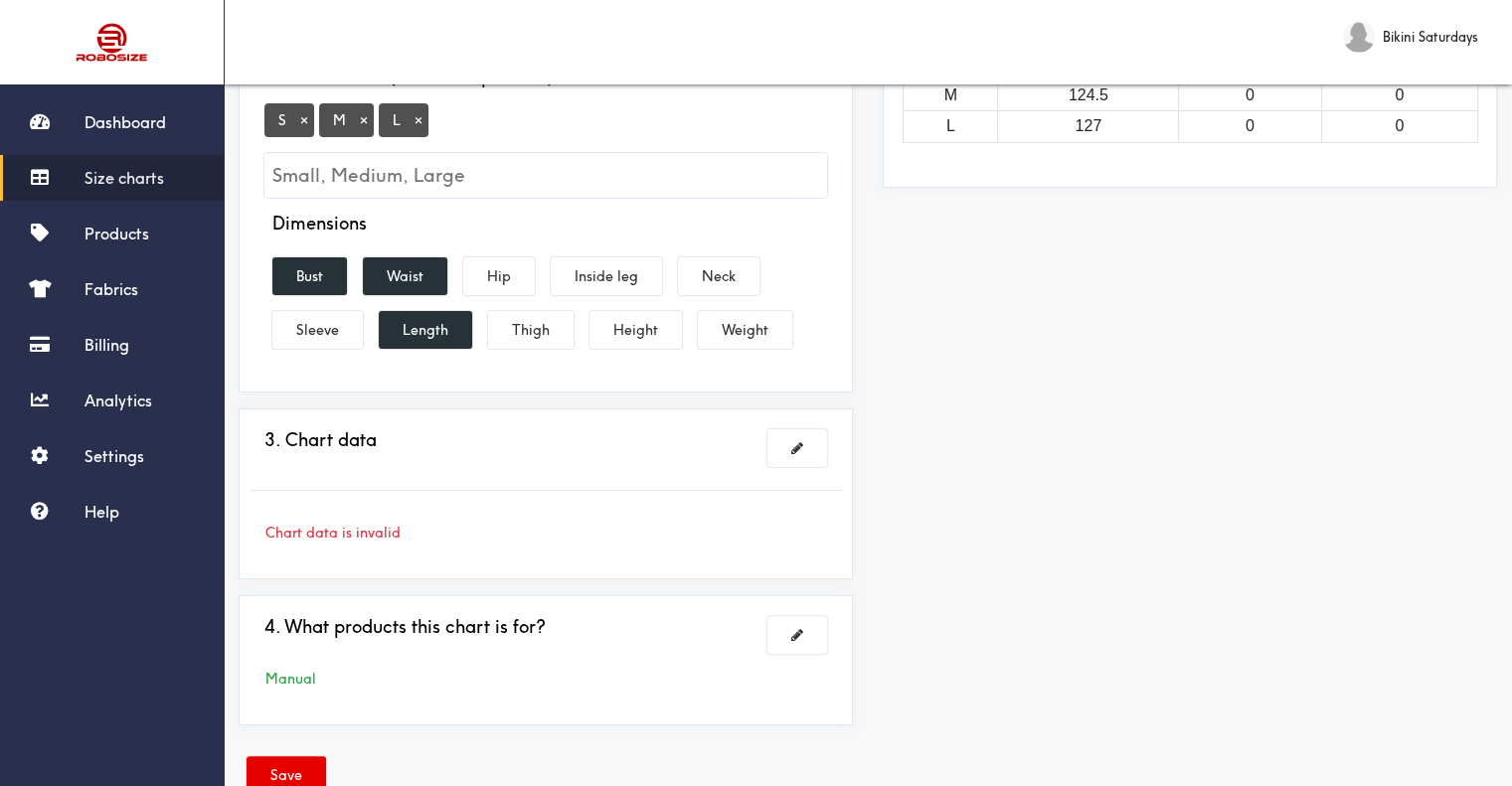 scroll, scrollTop: 409, scrollLeft: 0, axis: vertical 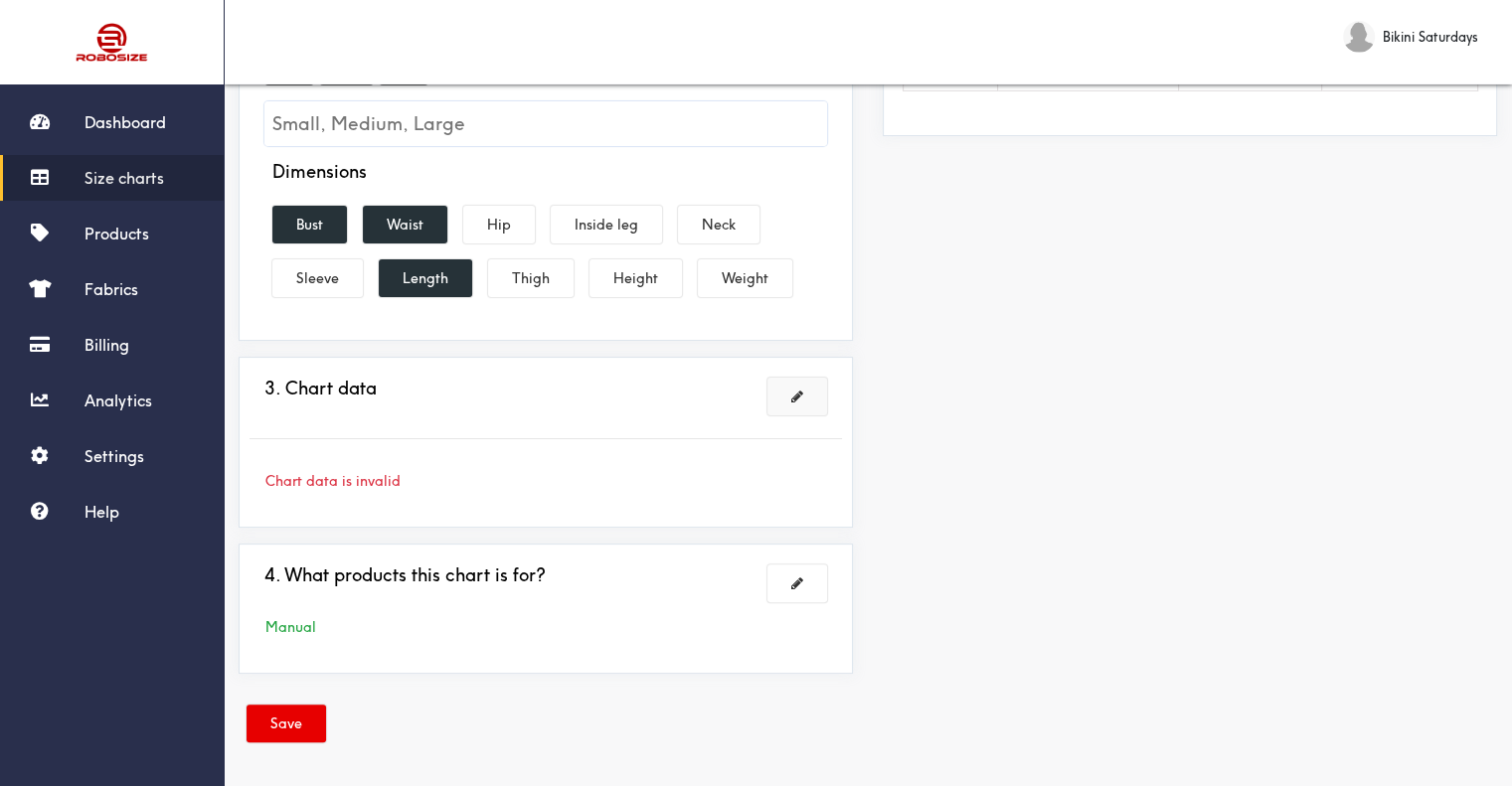click at bounding box center (797, 396) 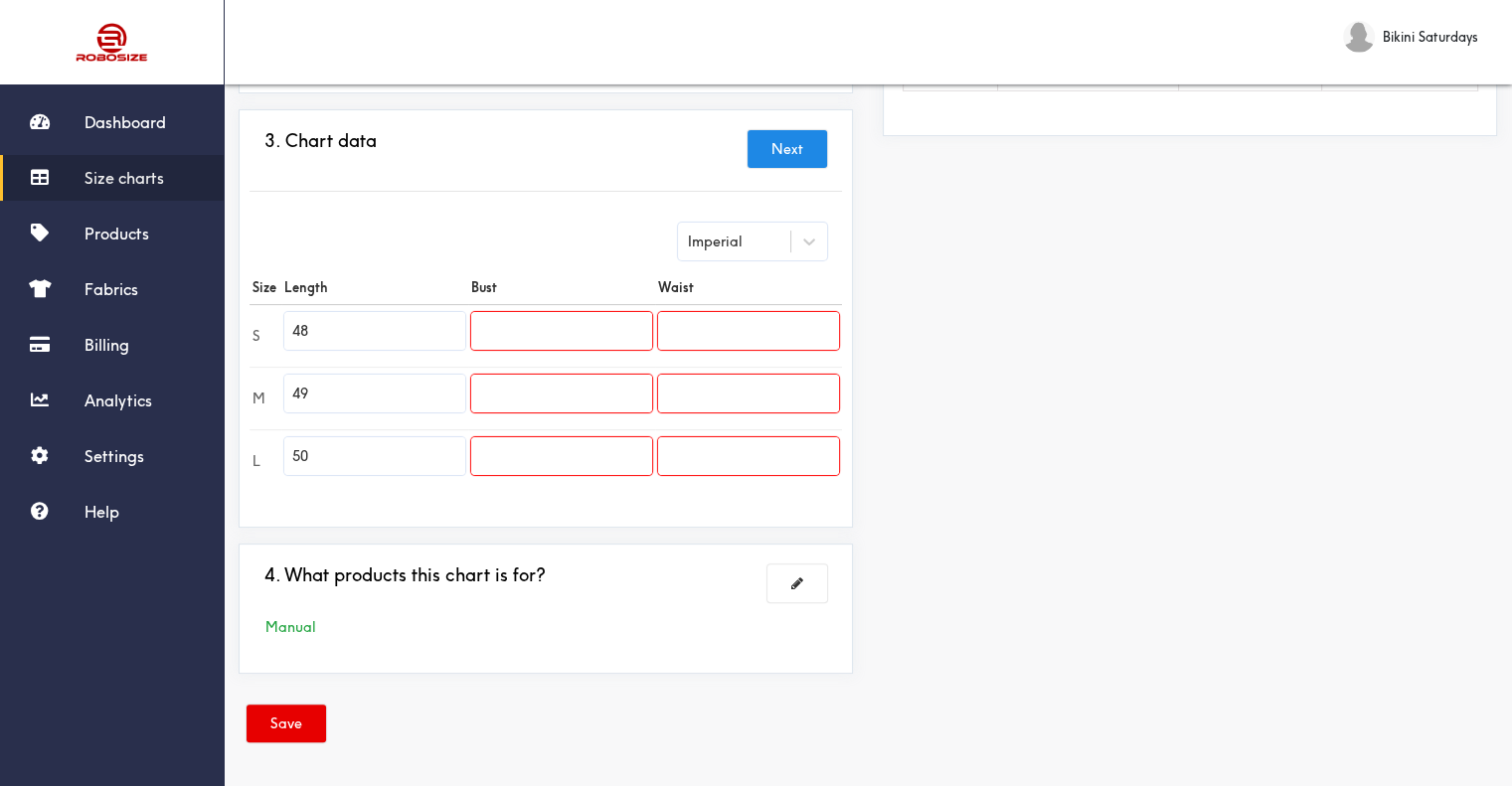 scroll, scrollTop: 409, scrollLeft: 0, axis: vertical 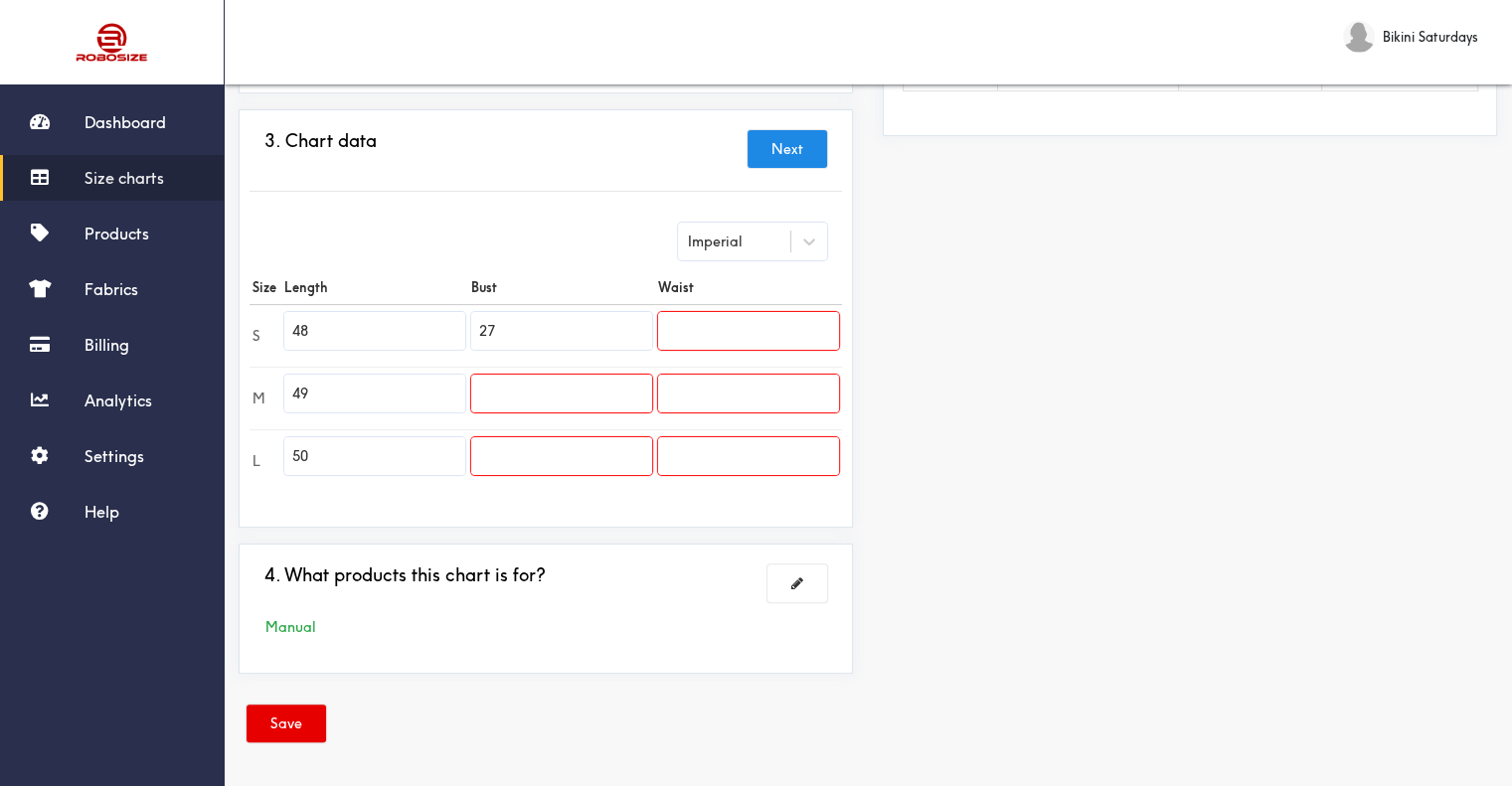 type on "27" 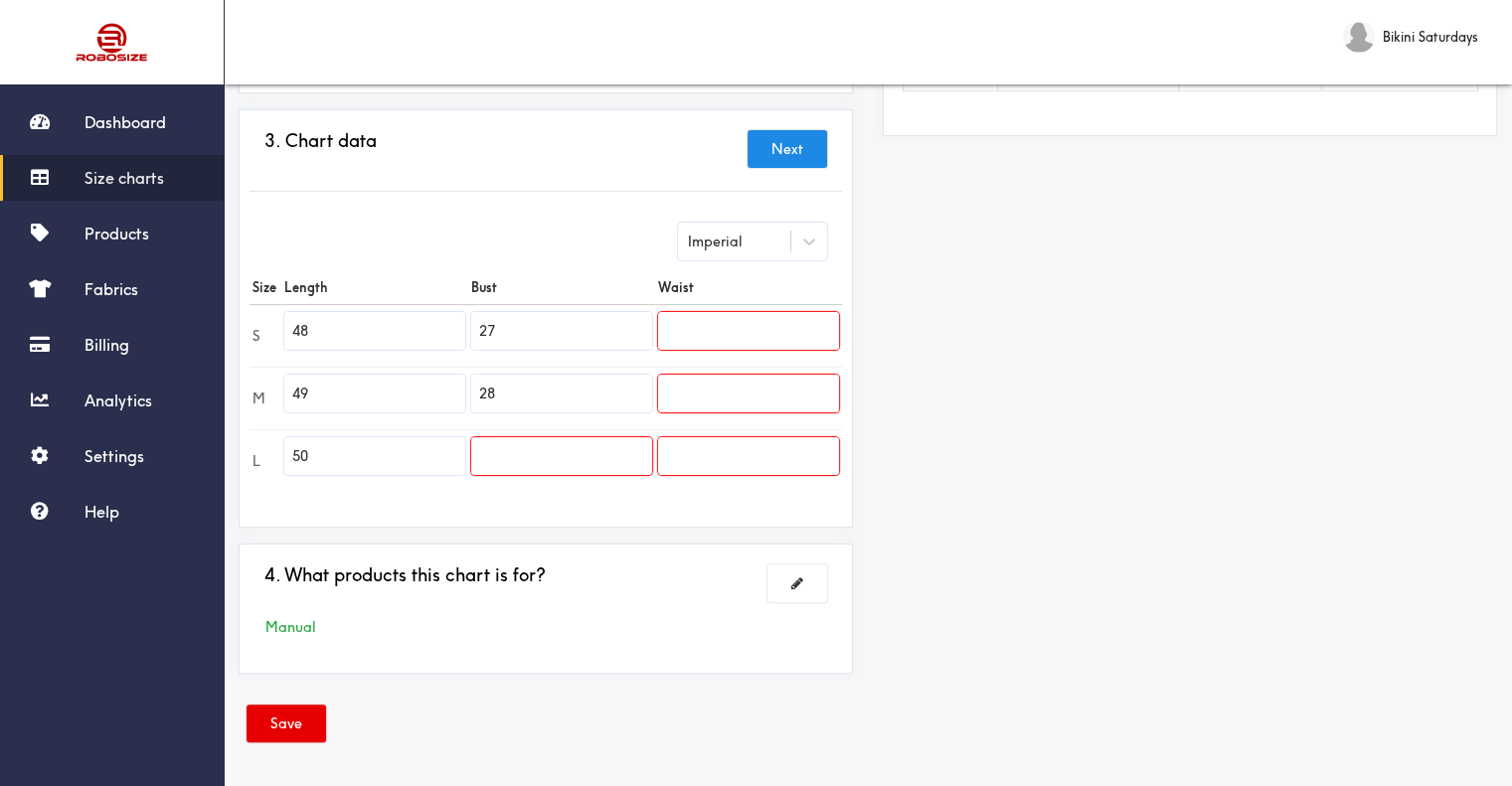 type on "28" 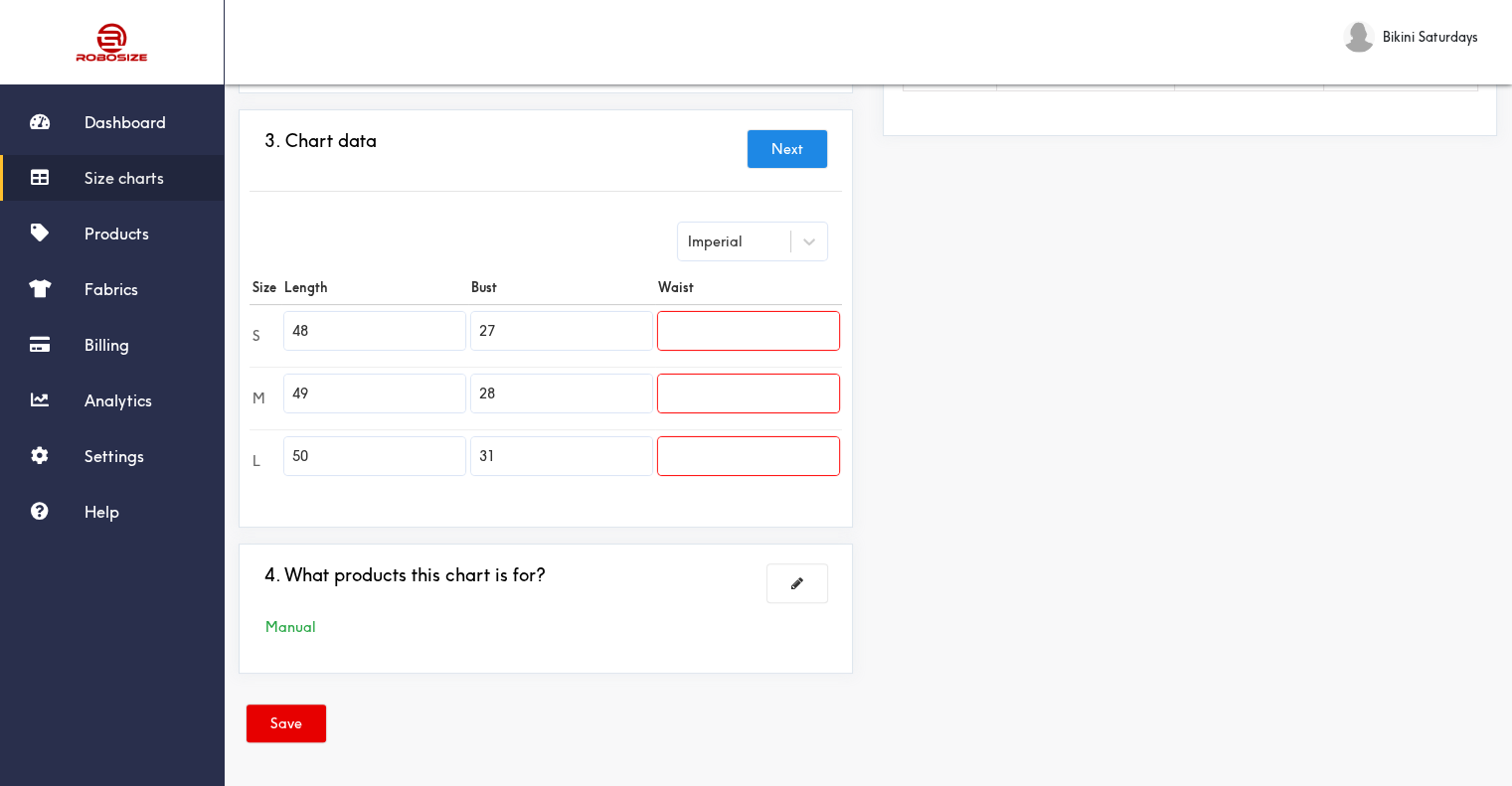 type on "31" 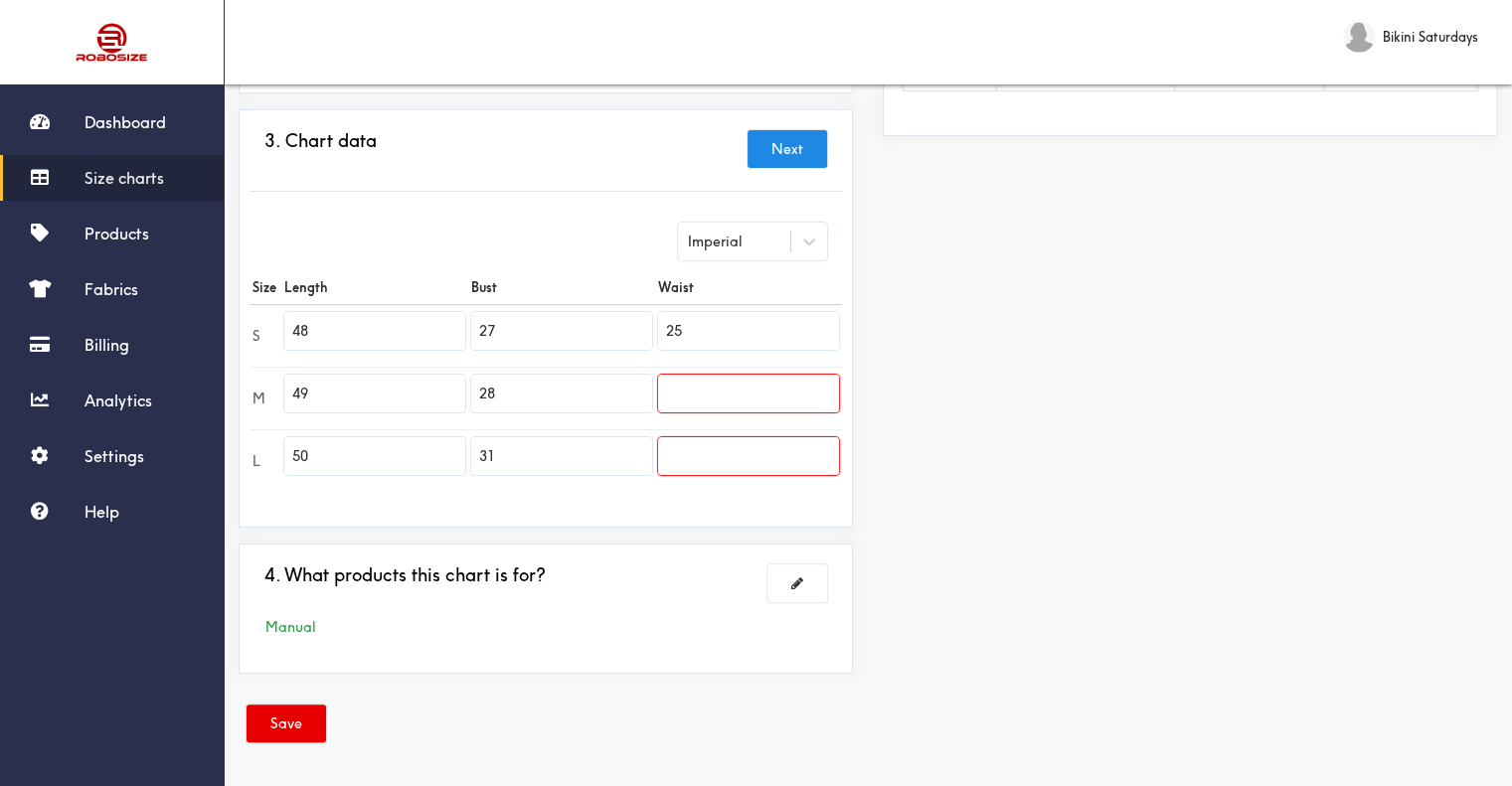 type on "25" 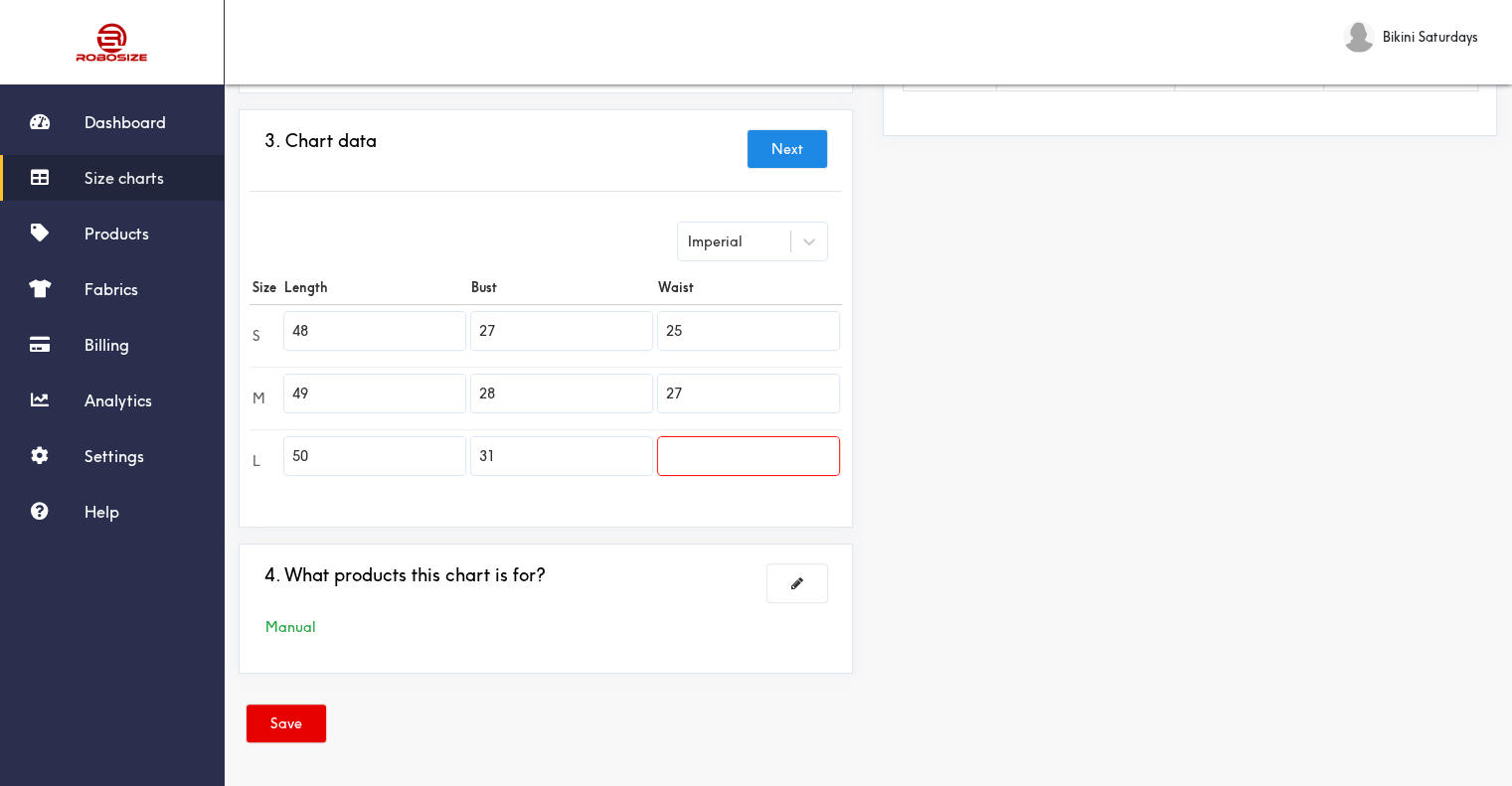 type on "27" 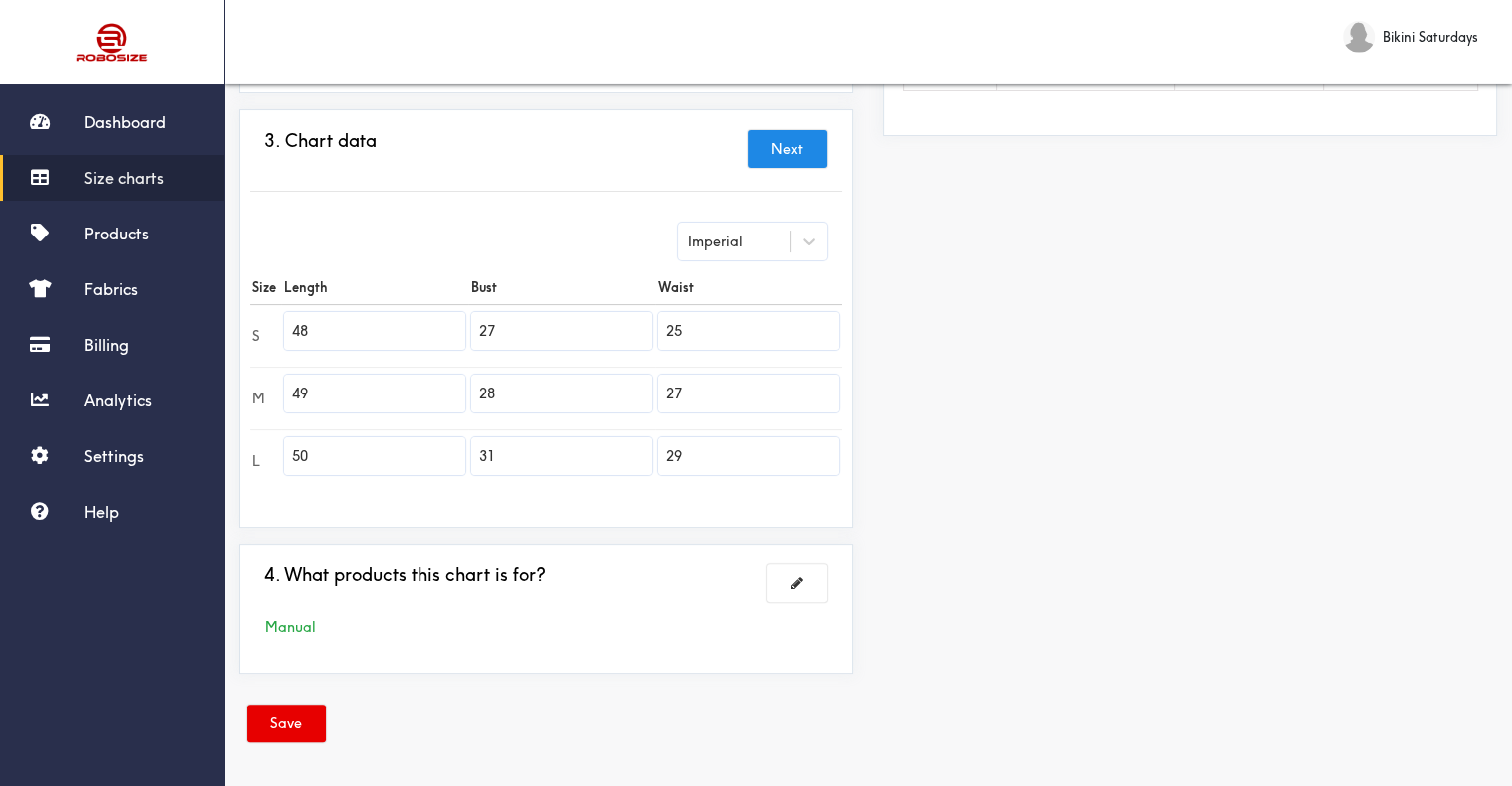 type on "29" 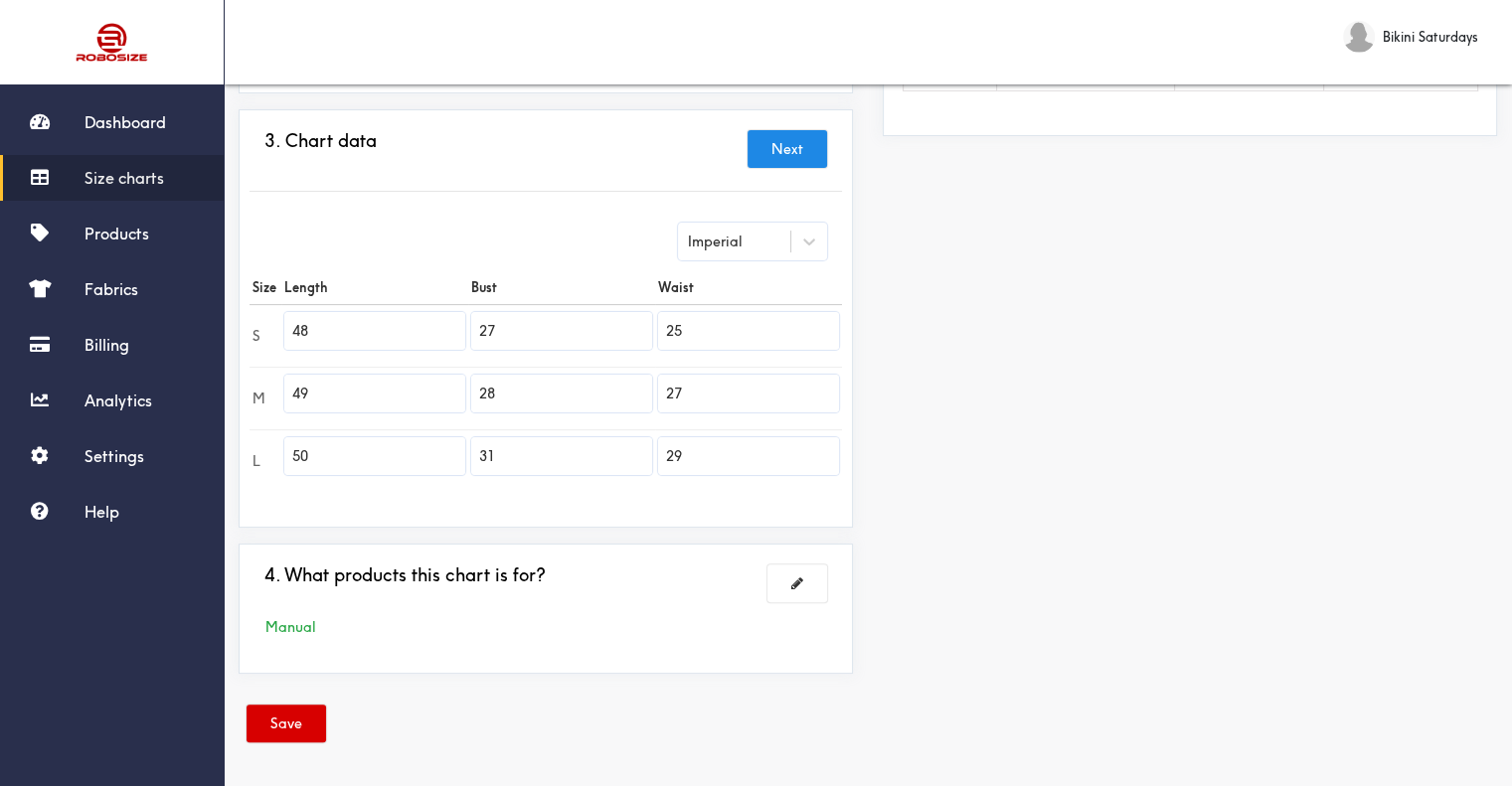click on "Save" at bounding box center [286, 723] 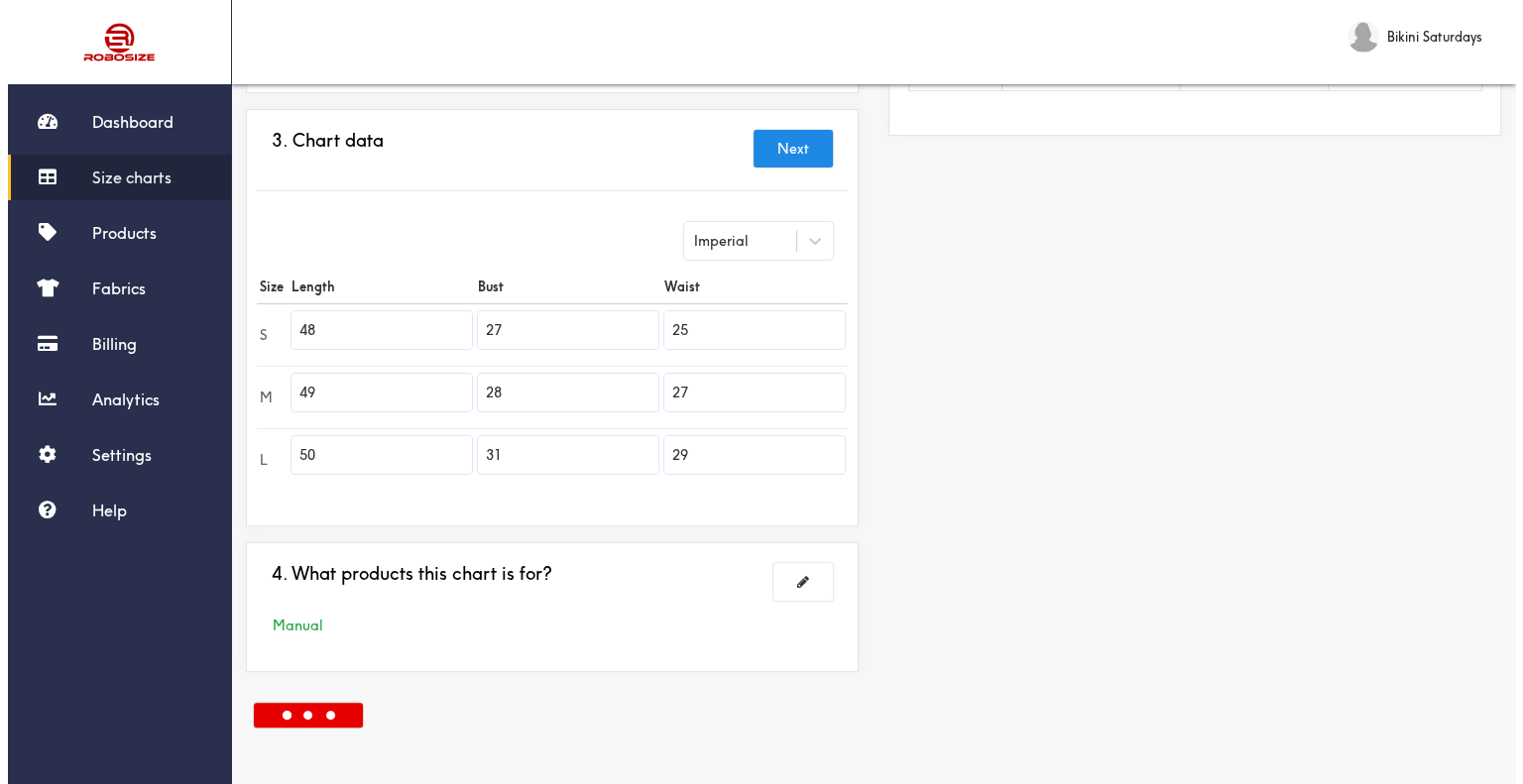 scroll, scrollTop: 0, scrollLeft: 0, axis: both 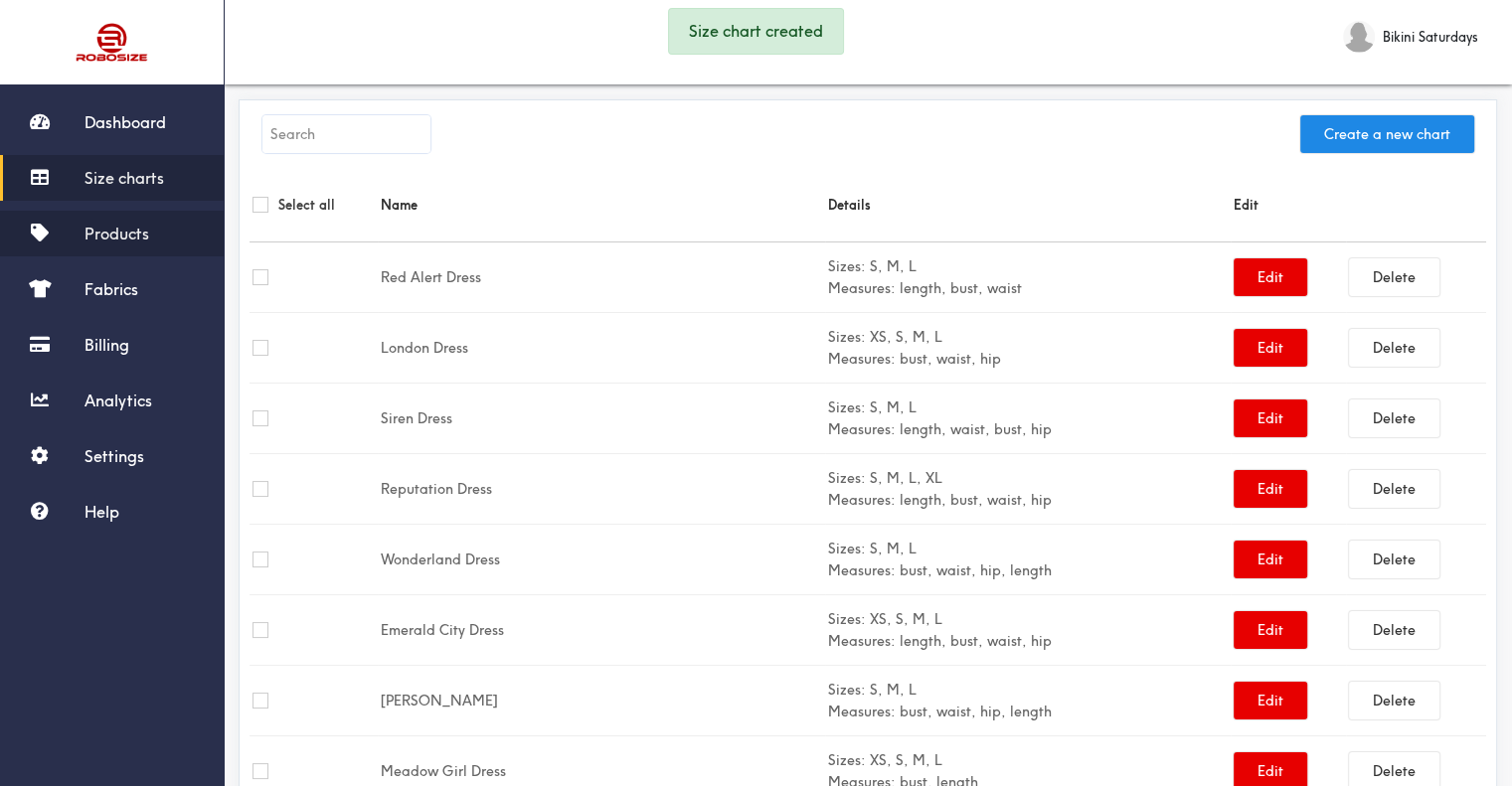 click on "Products" at bounding box center [116, 234] 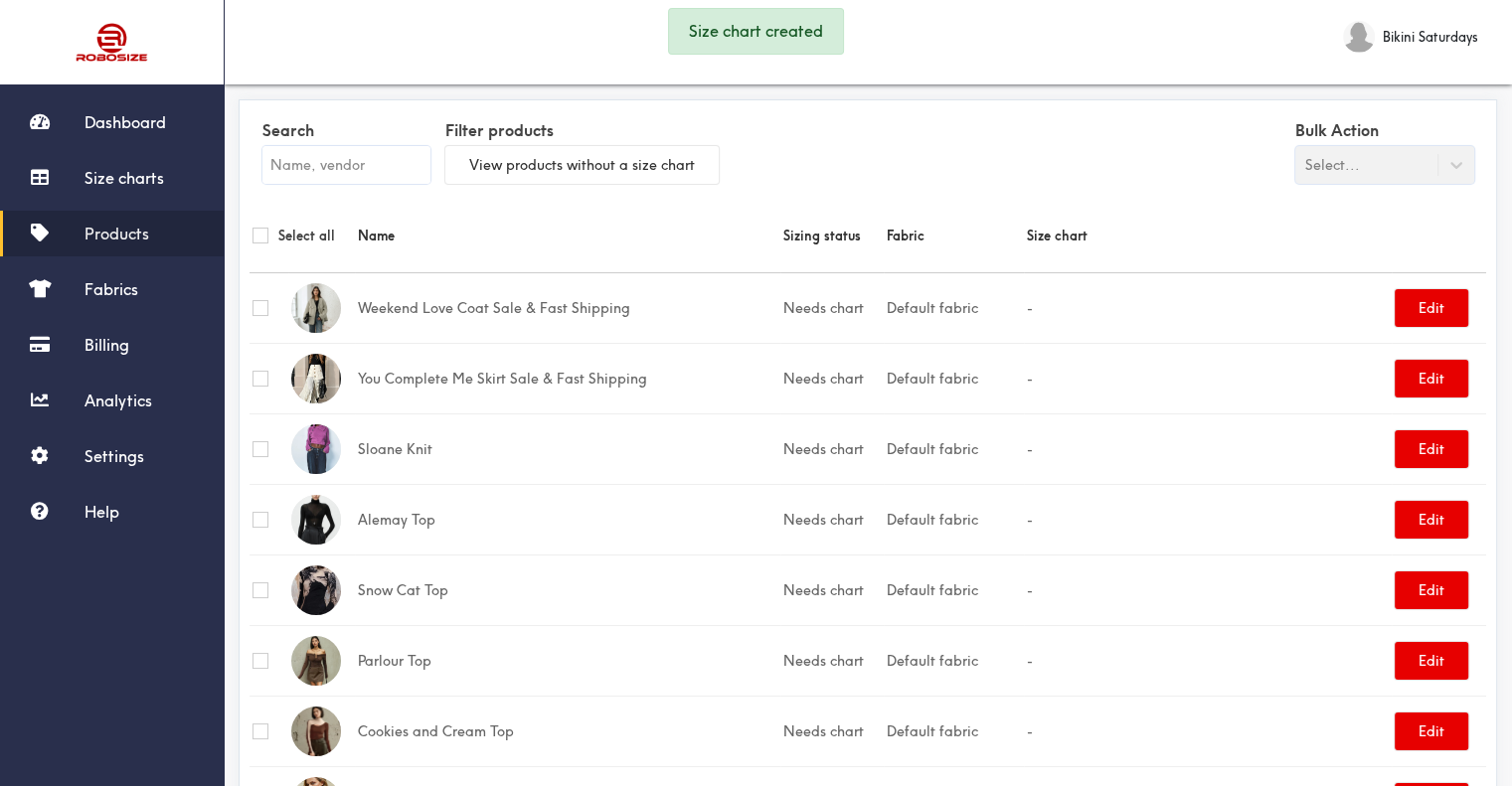 click at bounding box center [346, 165] 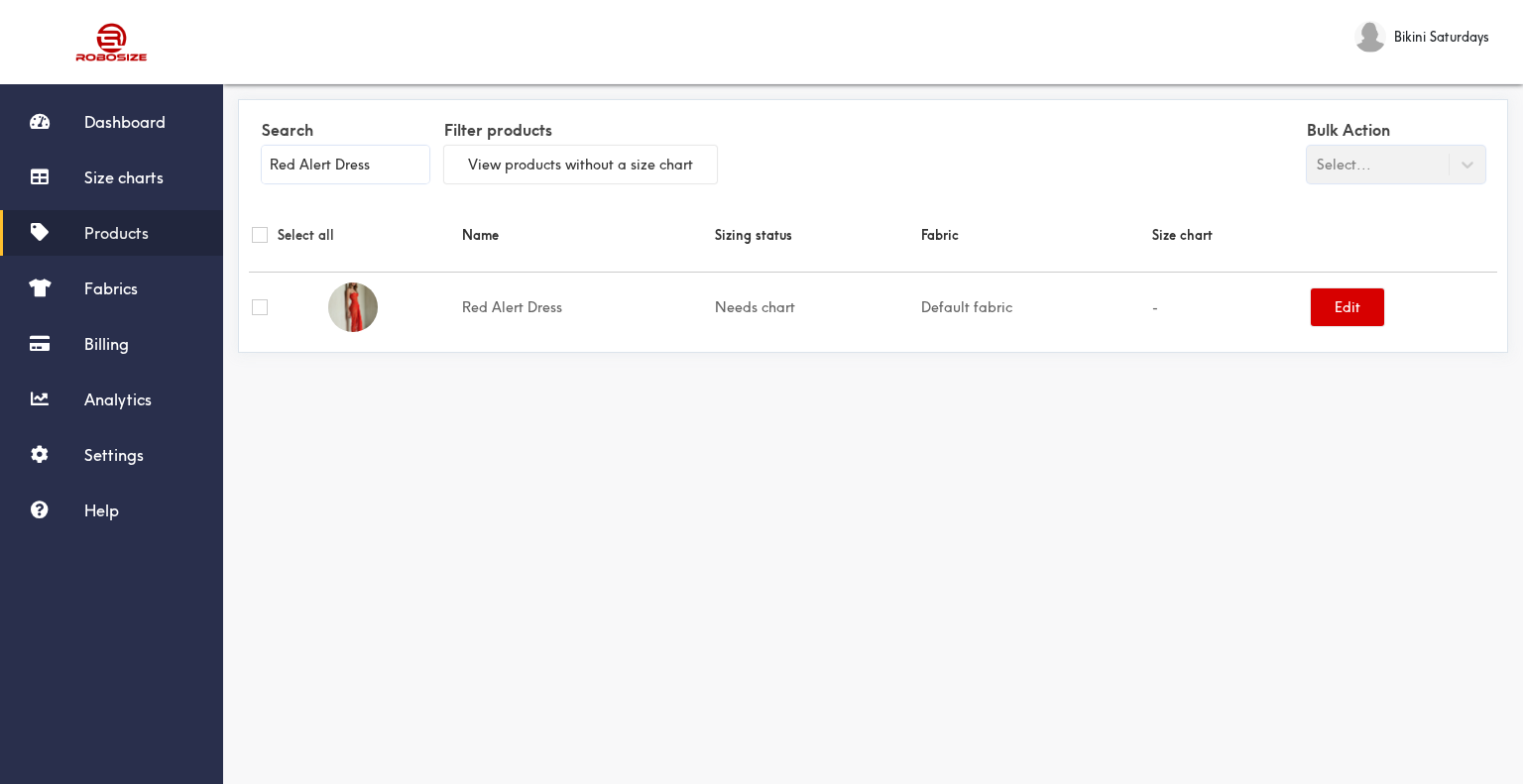 type on "Red Alert Dress" 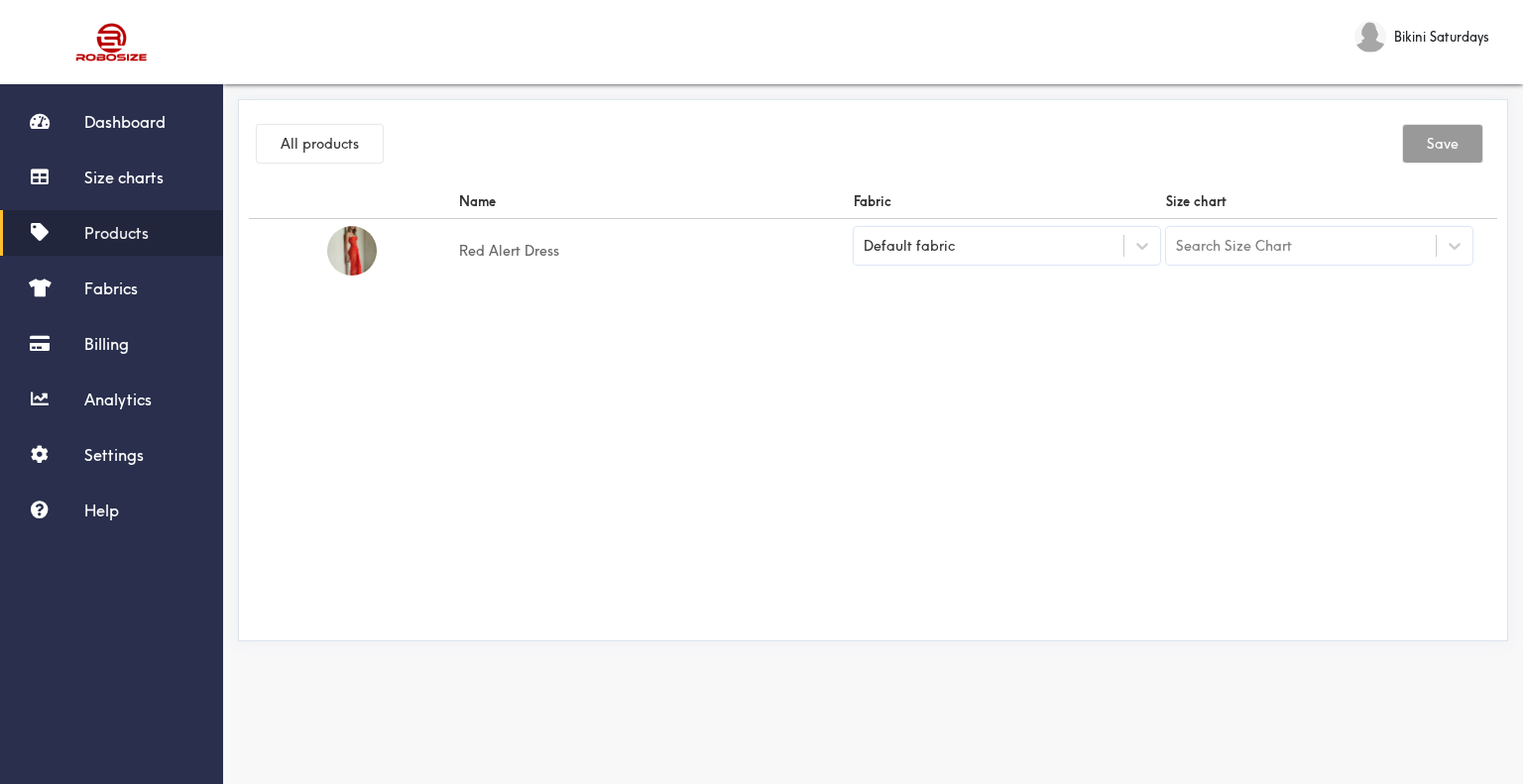 click on "Default fabric" at bounding box center [1006, 246] 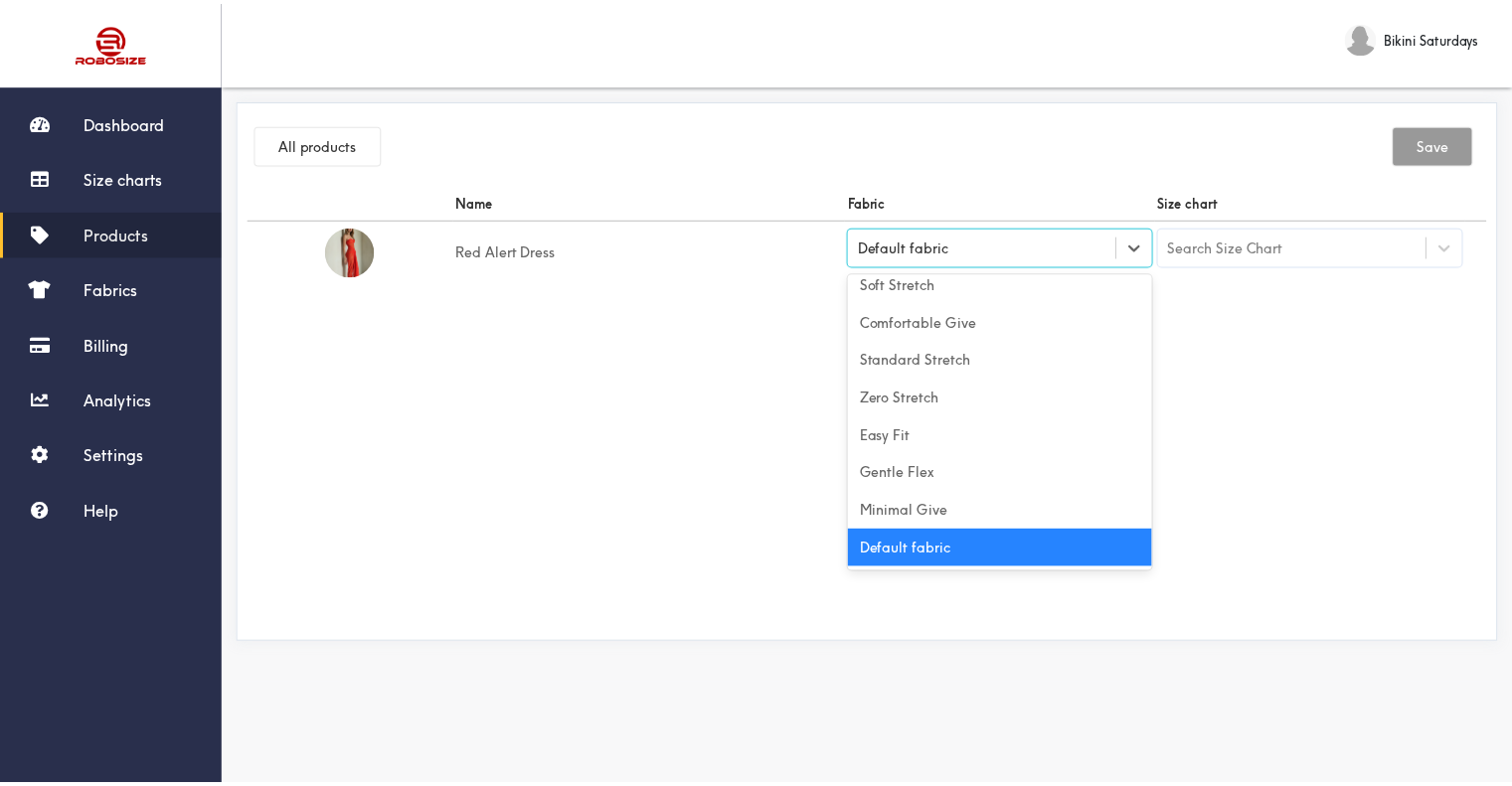 scroll, scrollTop: 0, scrollLeft: 0, axis: both 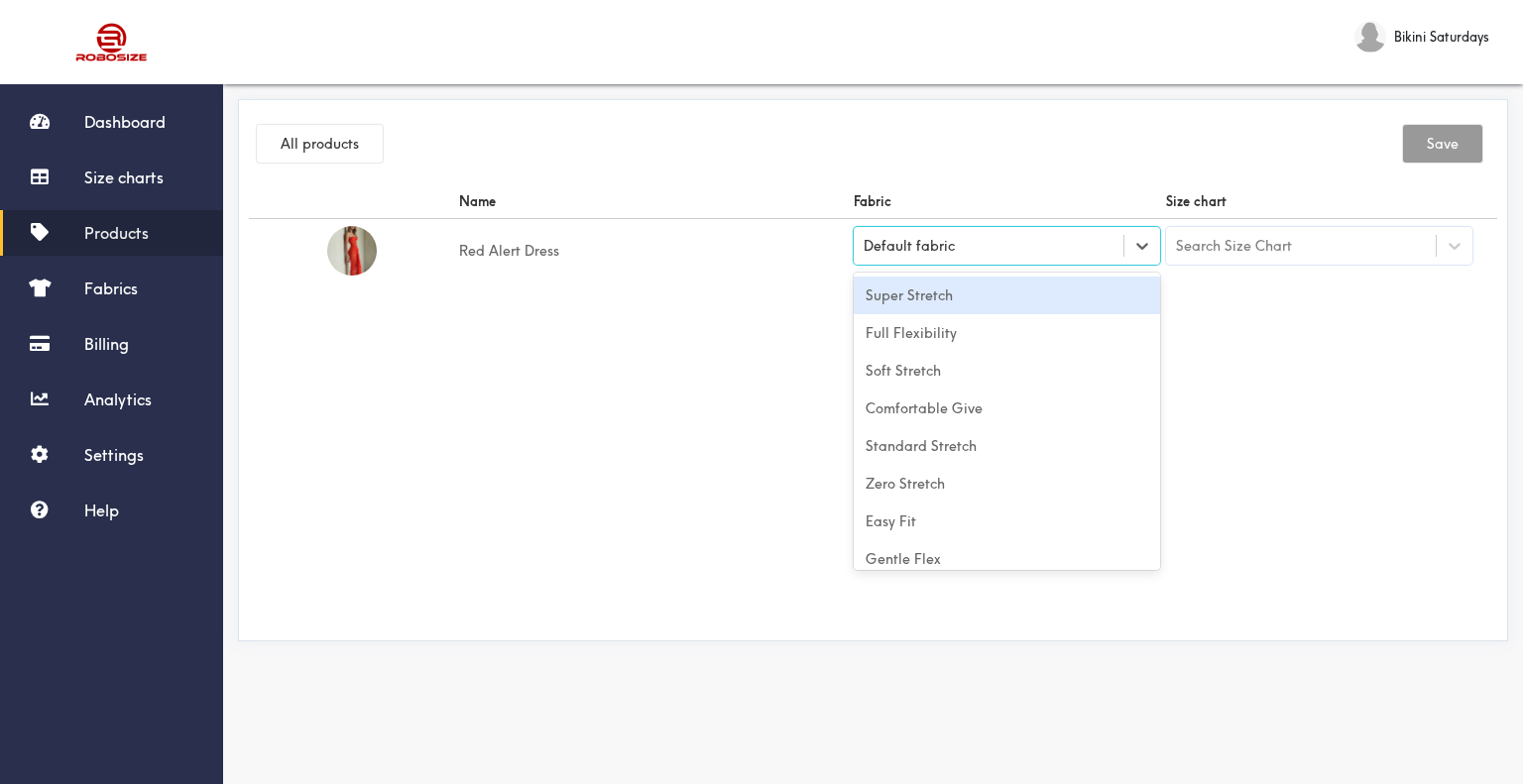 click on "Super Stretch" at bounding box center (1006, 295) 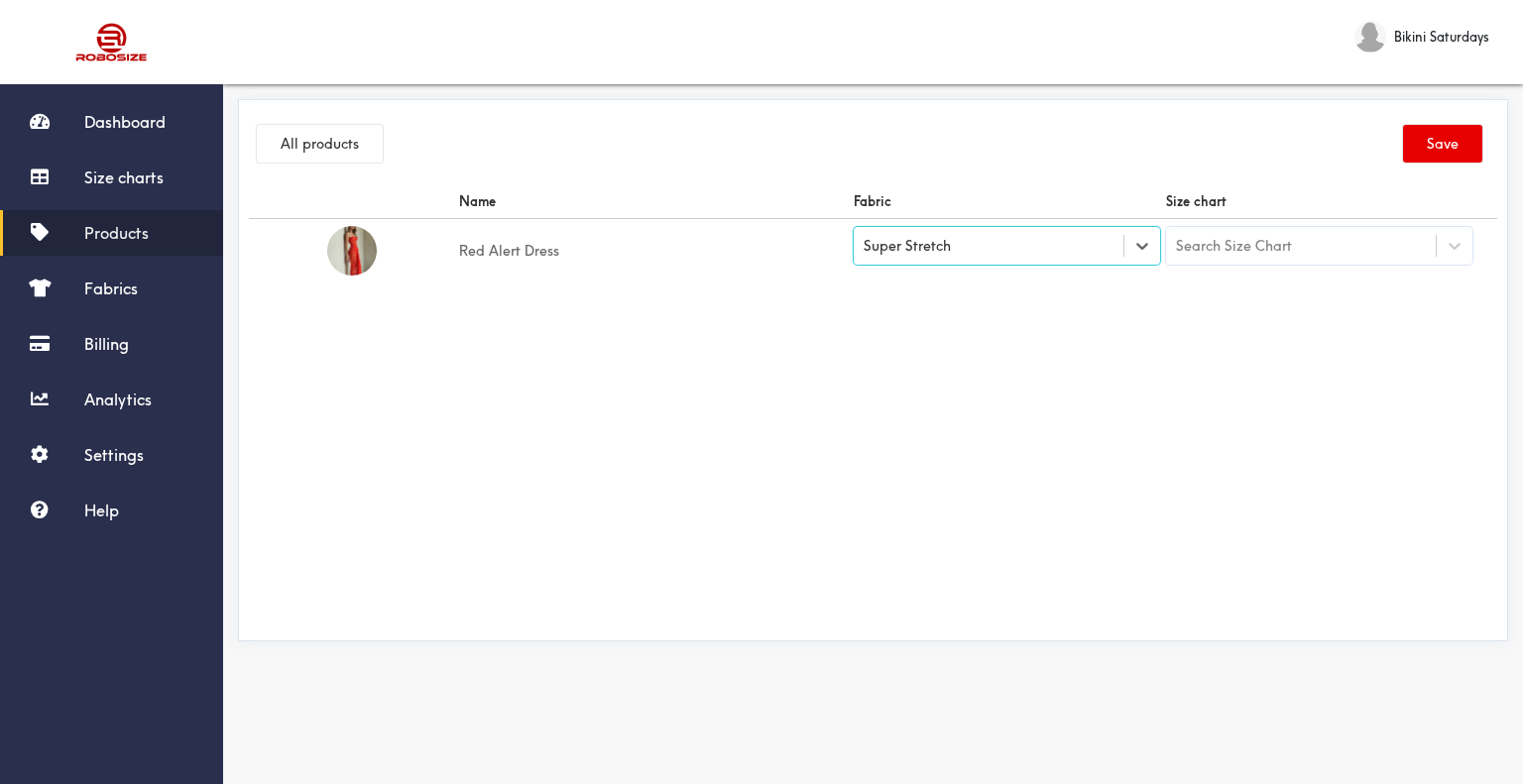 click on "Search Size Chart" at bounding box center (1233, 246) 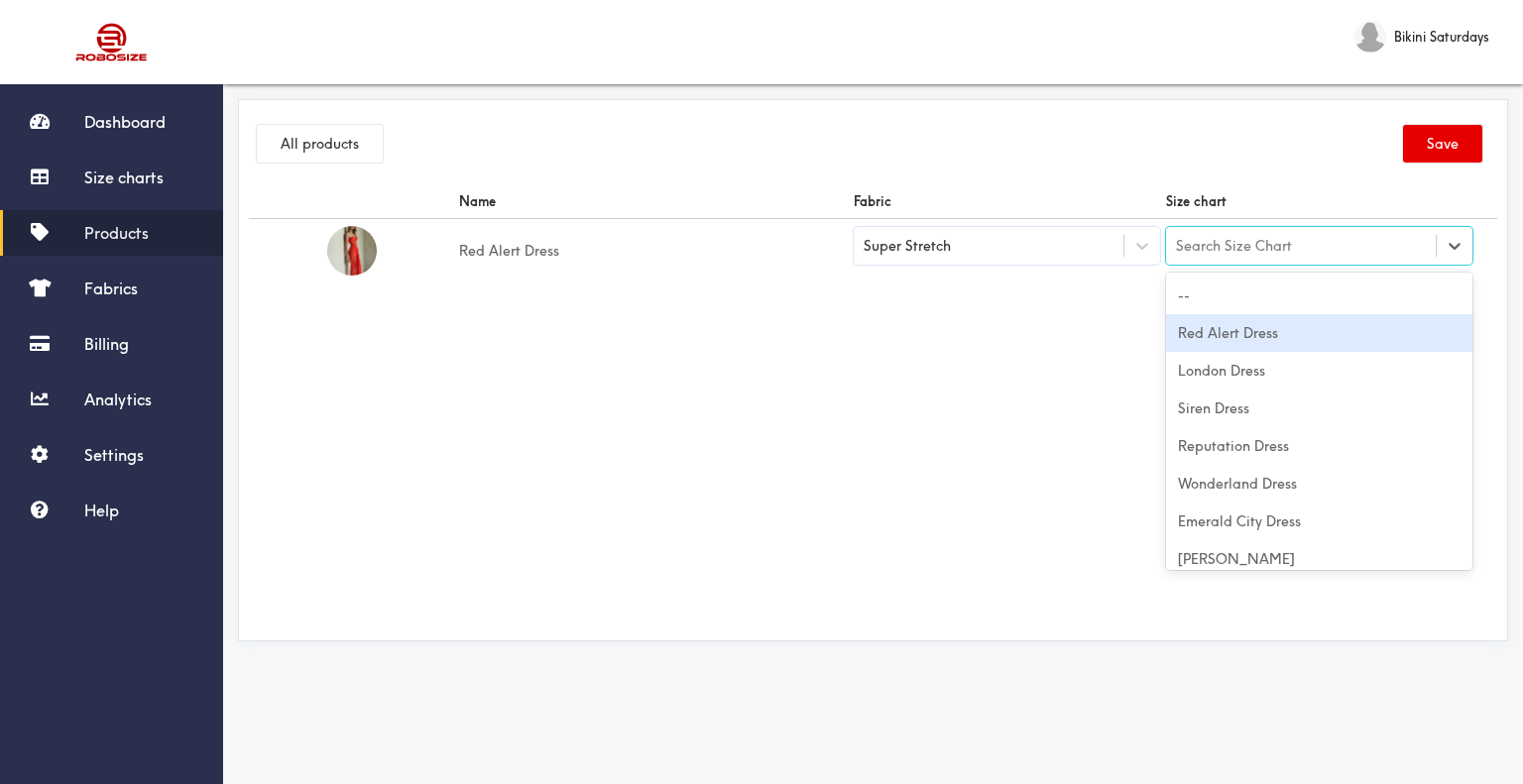 click on "Red Alert Dress" at bounding box center (1319, 333) 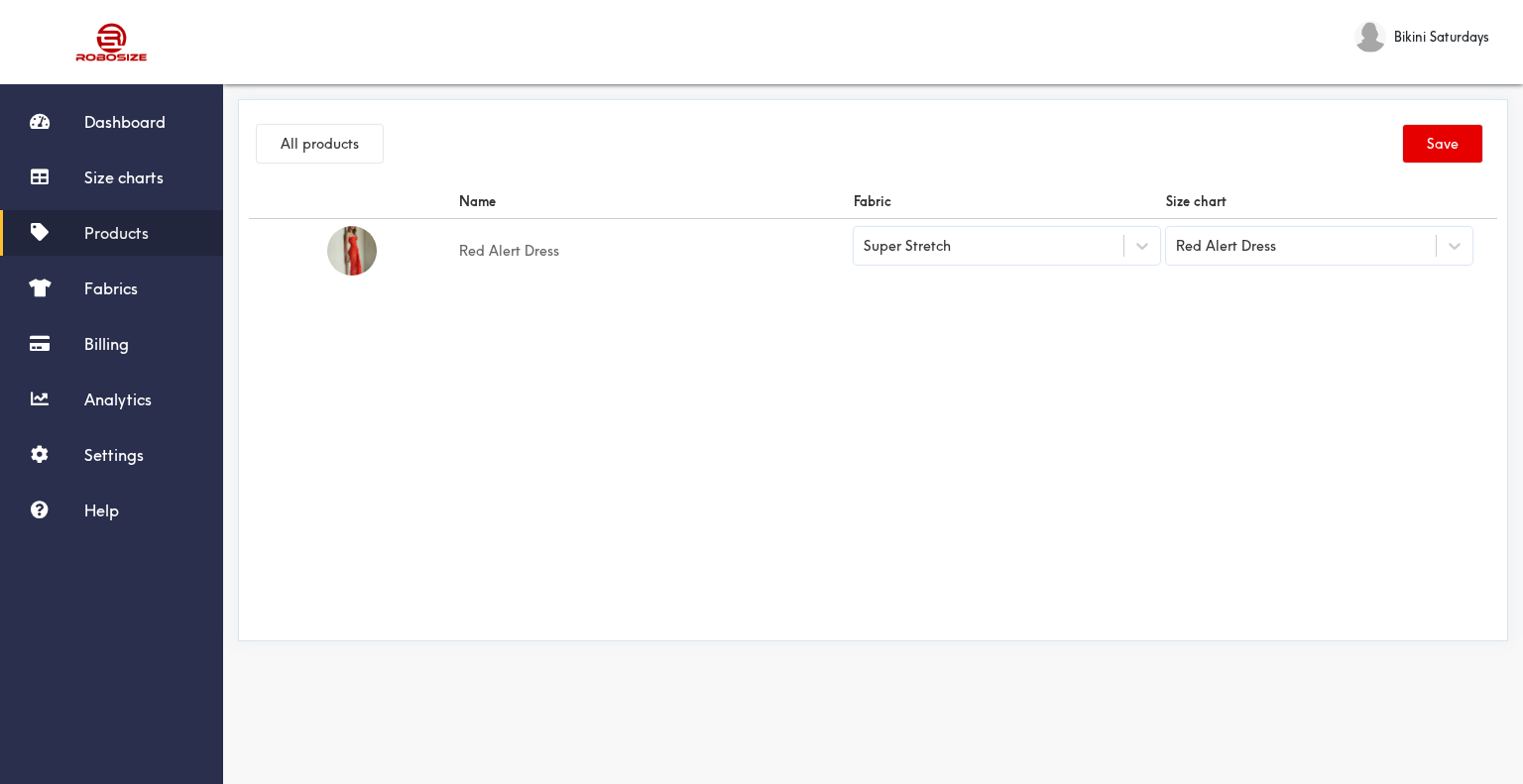 click on "Name Fabric Size chart Red Alert Dress Super Stretch Red Alert Dress" at bounding box center [873, 407] 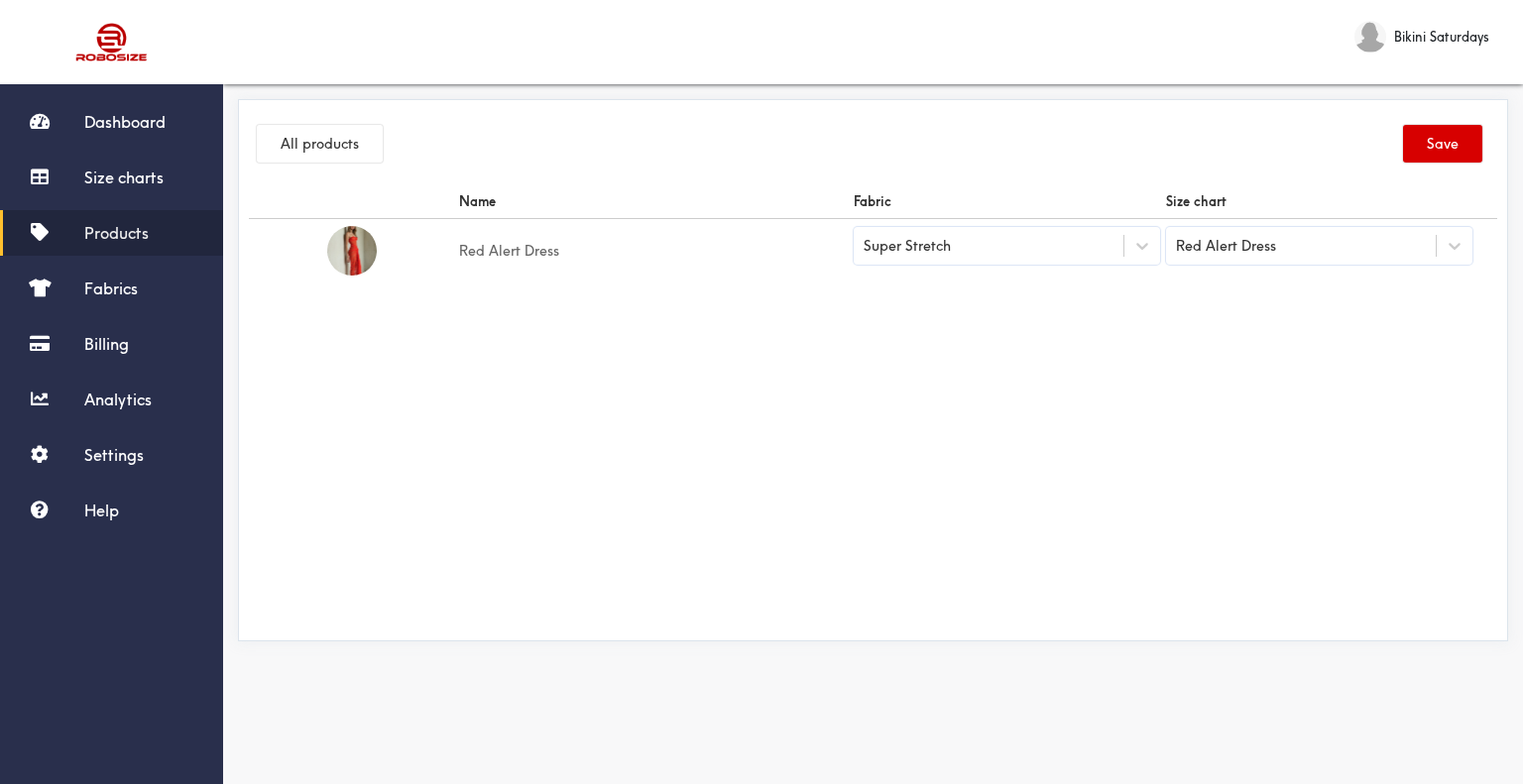 click on "Save" at bounding box center (1443, 144) 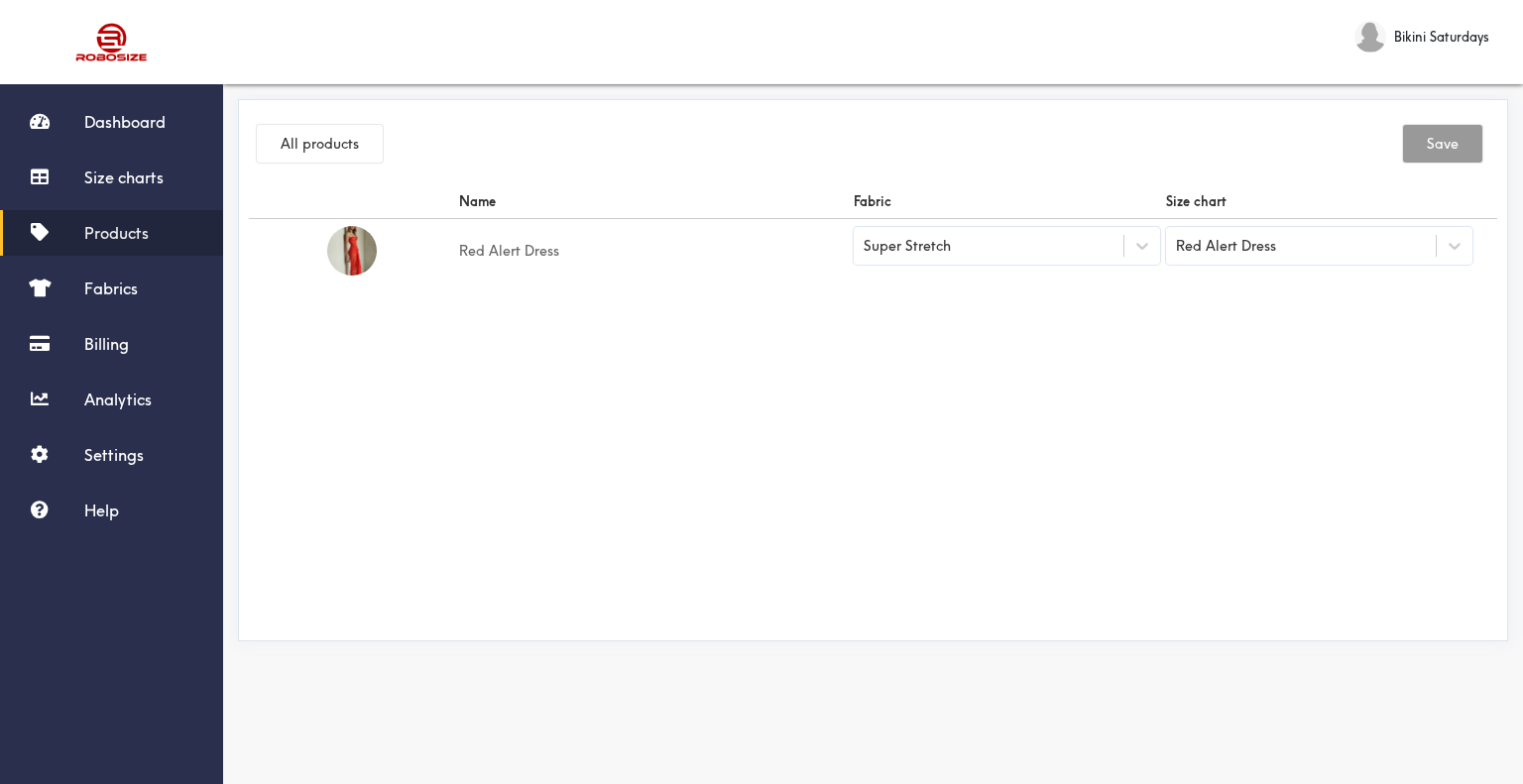 click on "Products" at bounding box center [111, 233] 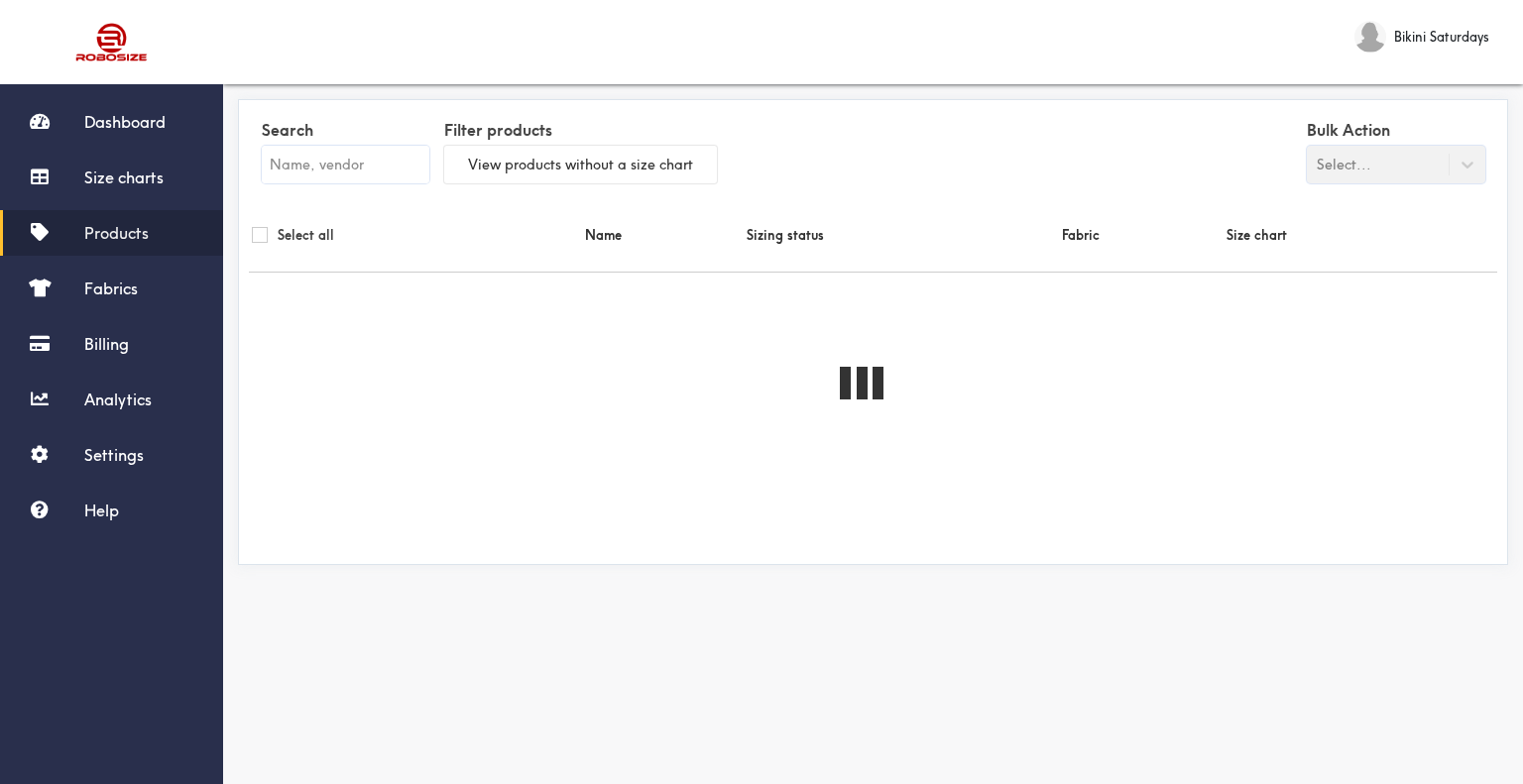 click at bounding box center (345, 165) 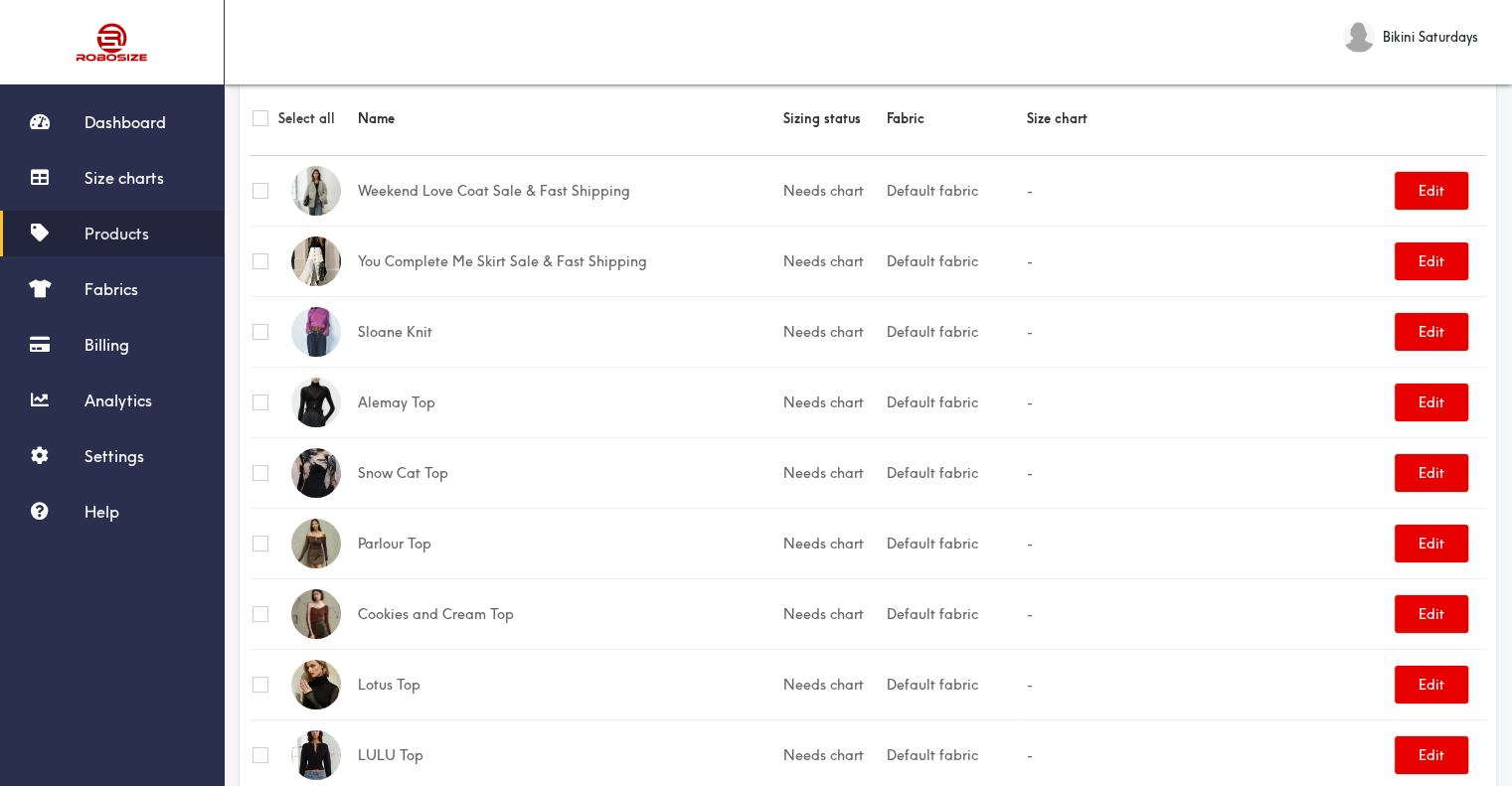 scroll, scrollTop: 0, scrollLeft: 0, axis: both 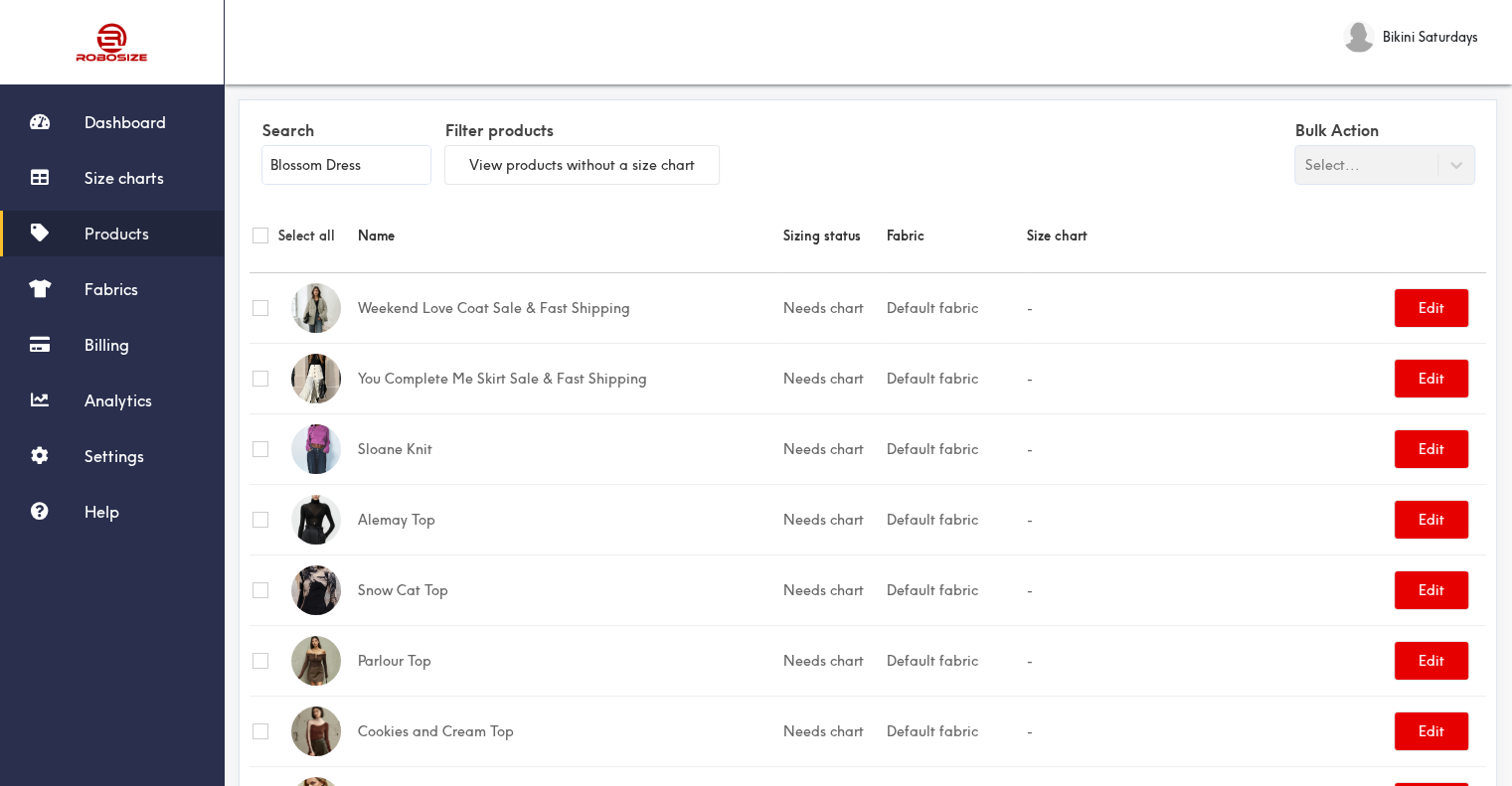 type on "Blossom Dress" 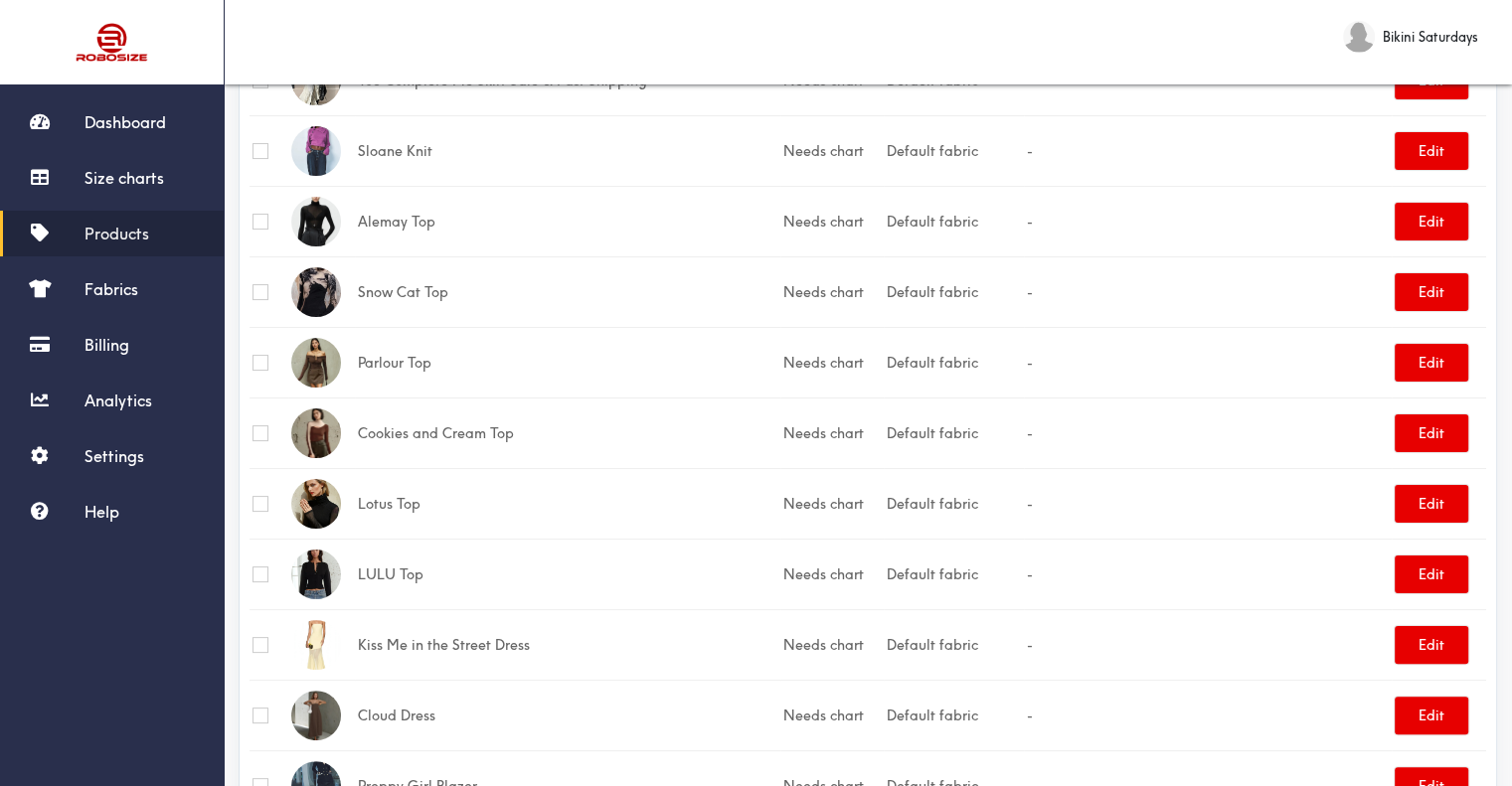 scroll, scrollTop: 0, scrollLeft: 0, axis: both 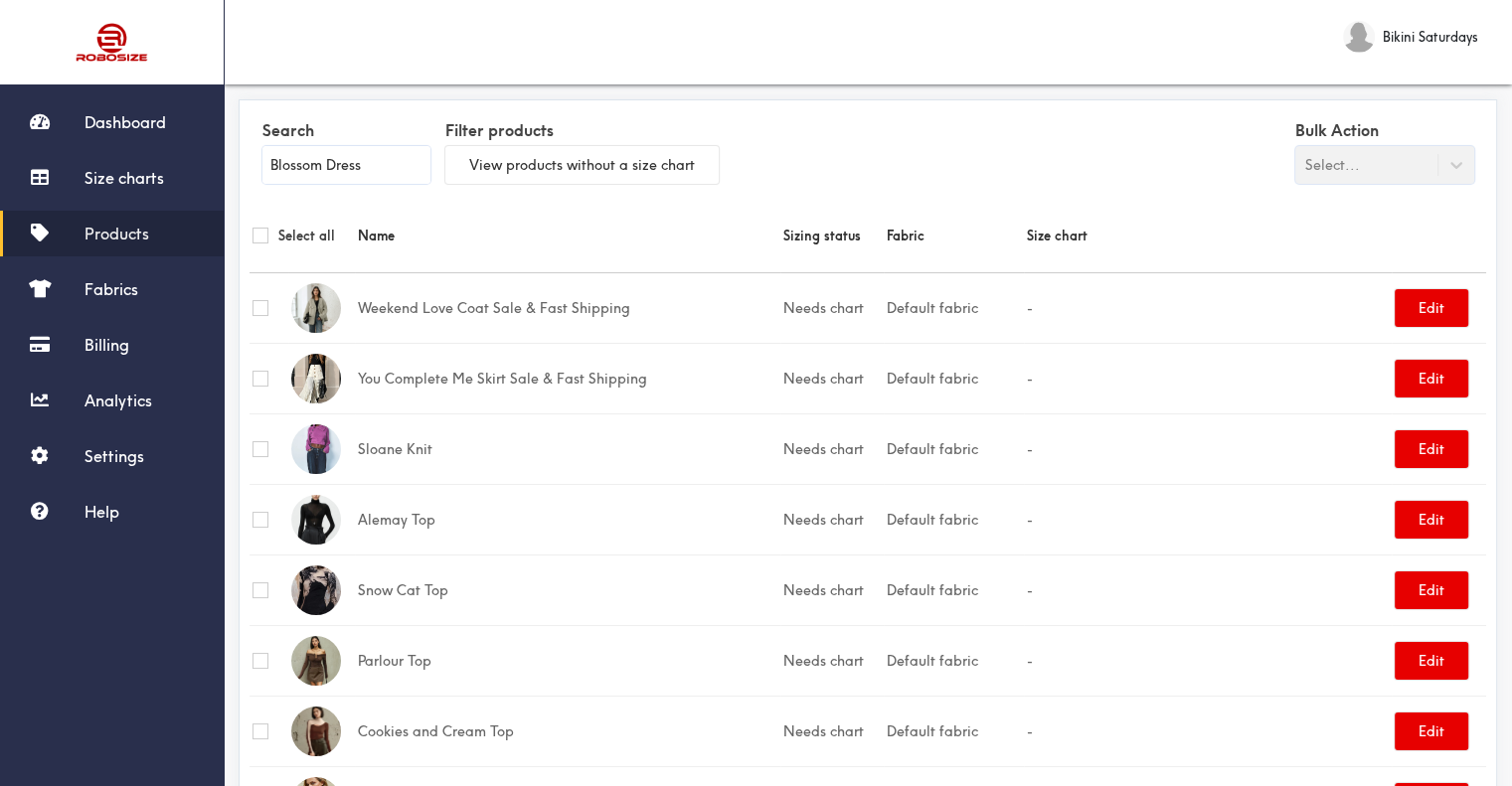 click on "Blossom Dress" at bounding box center [346, 165] 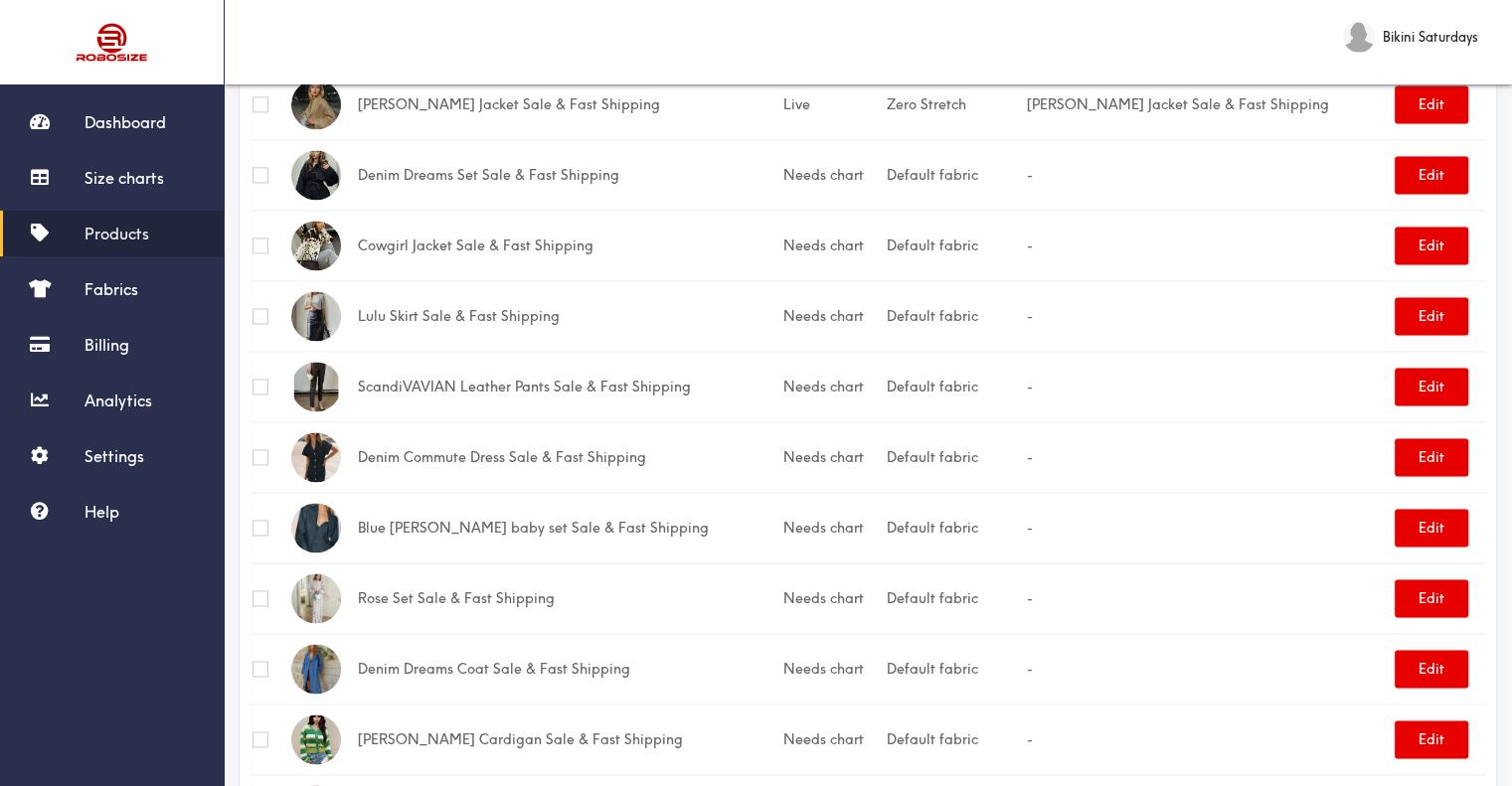 scroll, scrollTop: 3106, scrollLeft: 0, axis: vertical 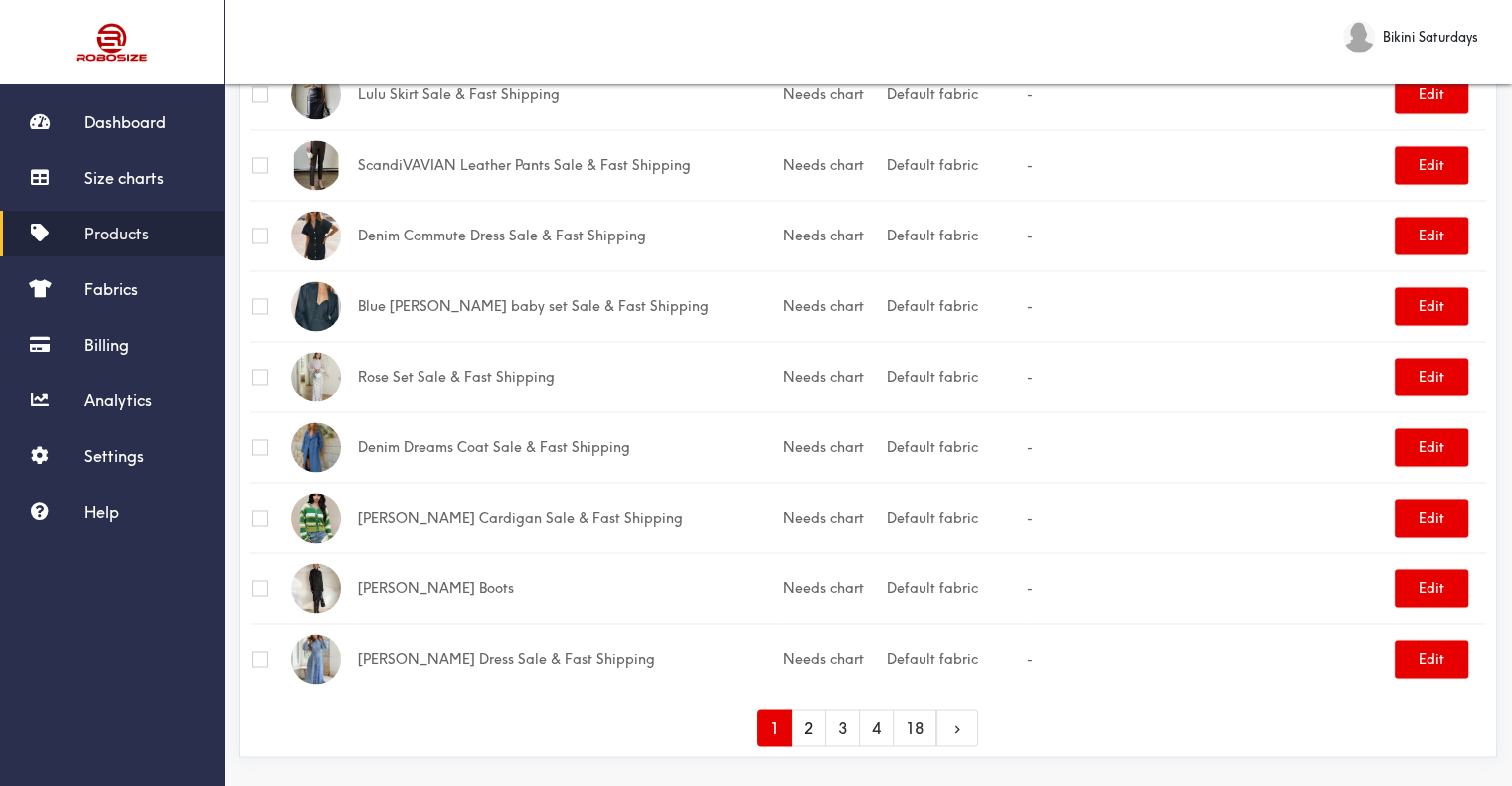 click on "2" at bounding box center (808, 727) 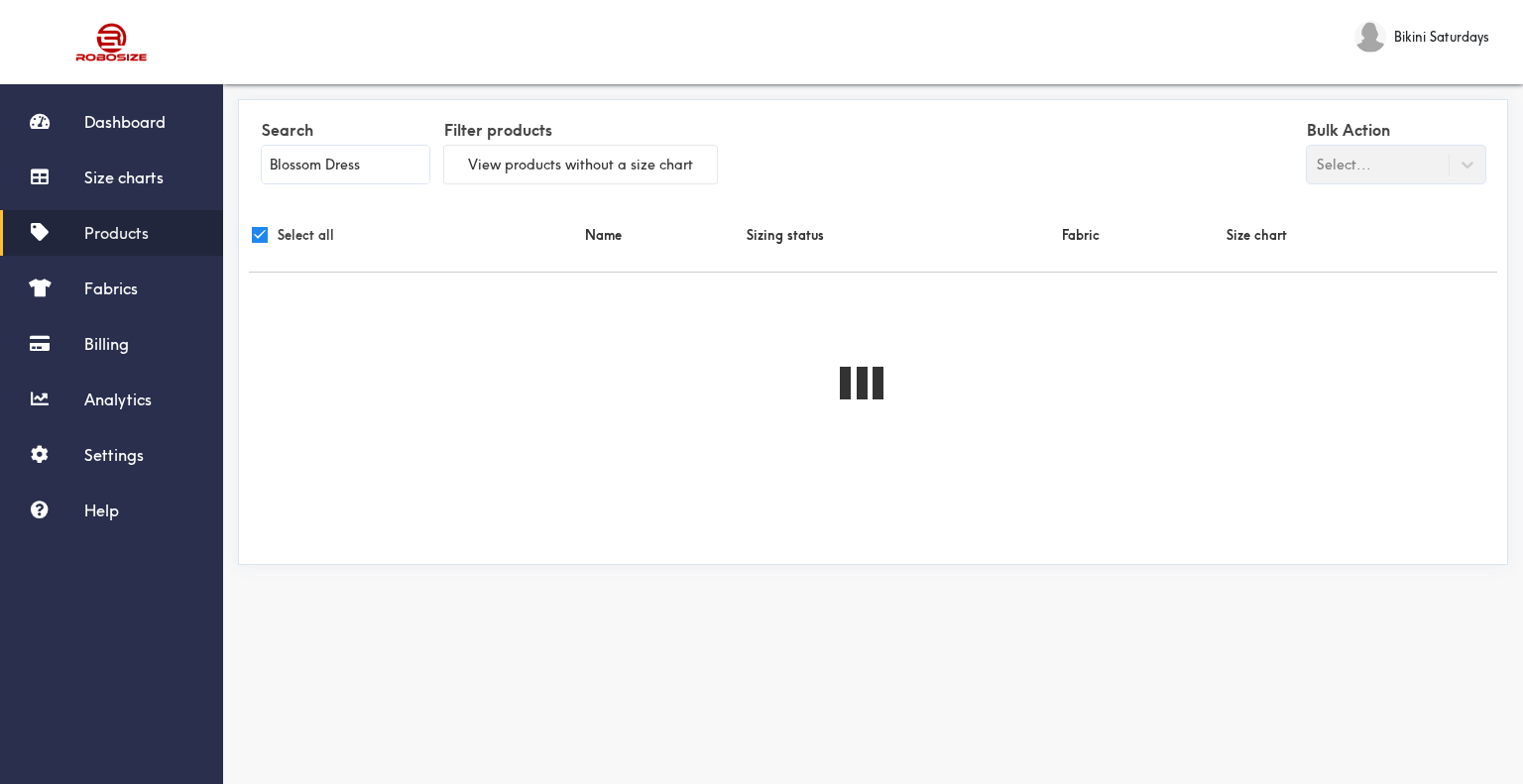checkbox on "true" 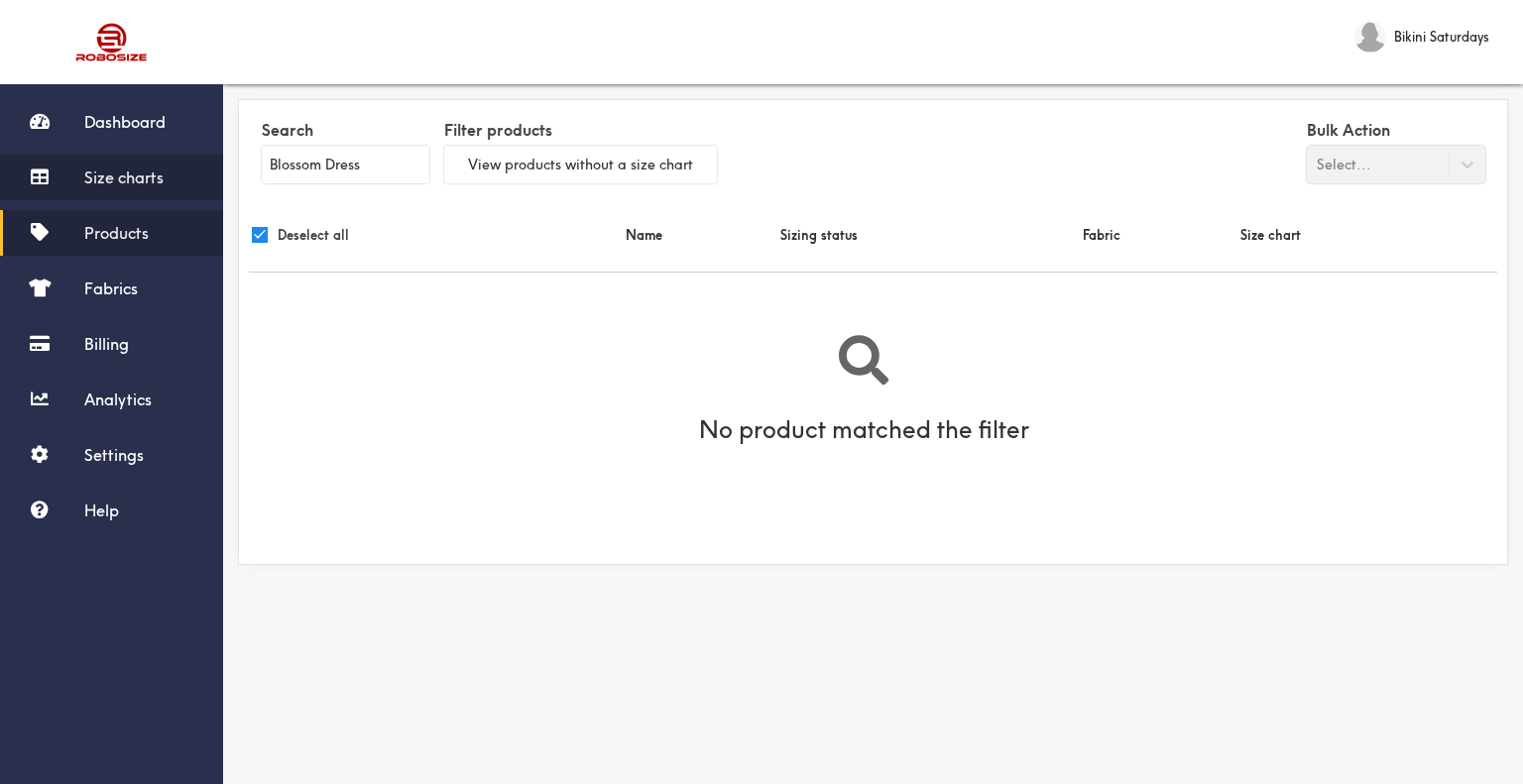 click on "Size charts" at bounding box center [111, 177] 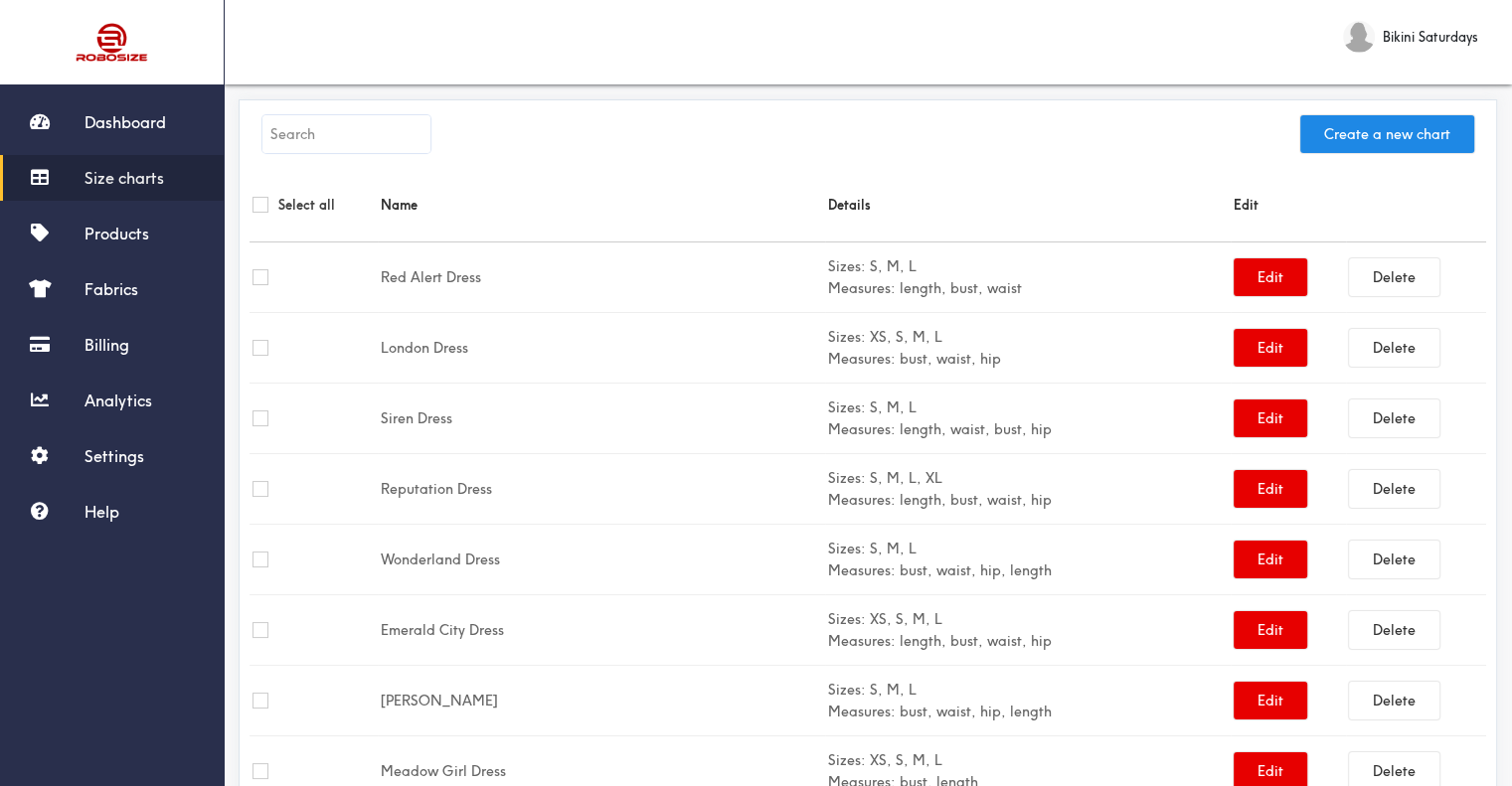 click at bounding box center (346, 134) 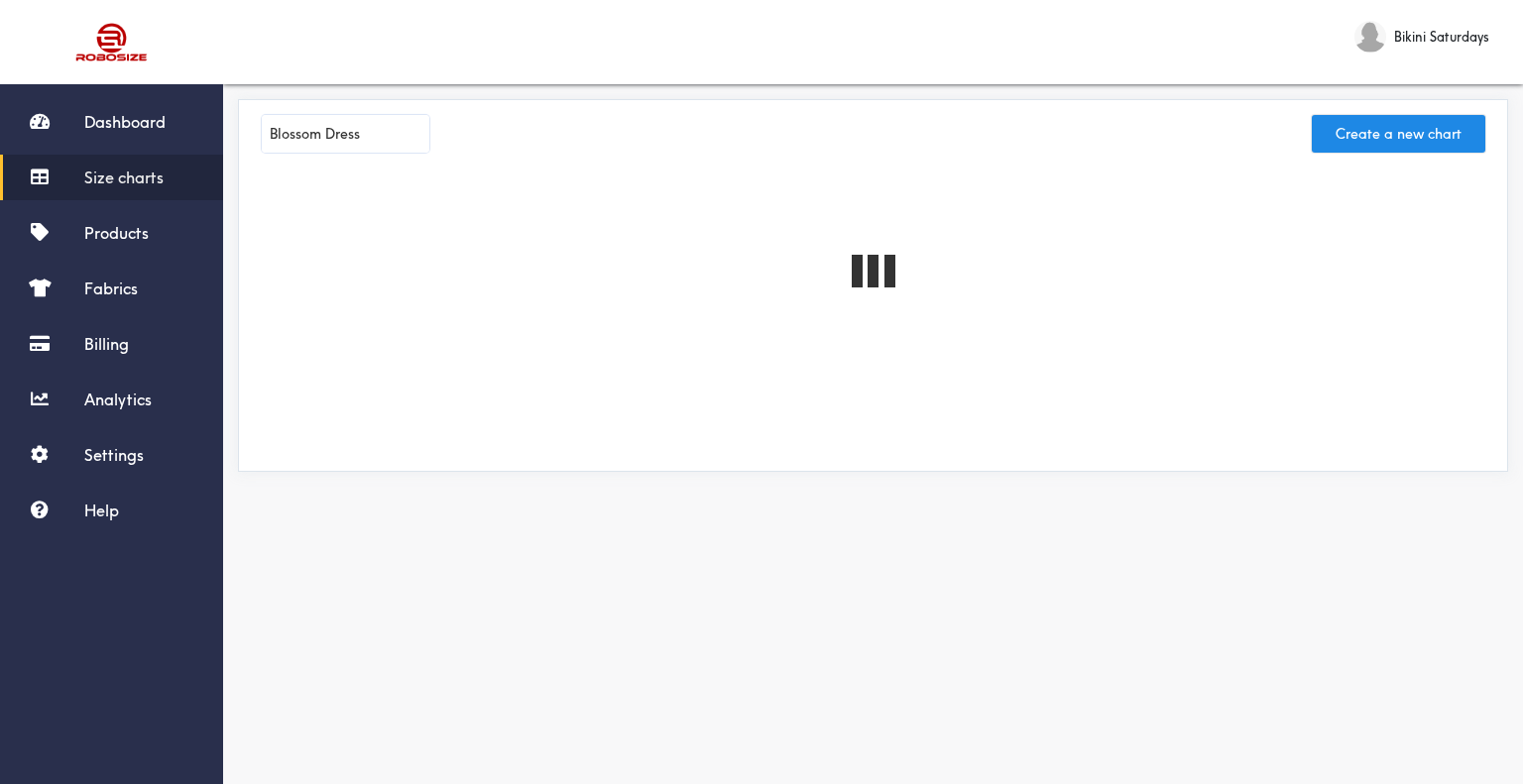 click on "Blossom Dress" at bounding box center [345, 134] 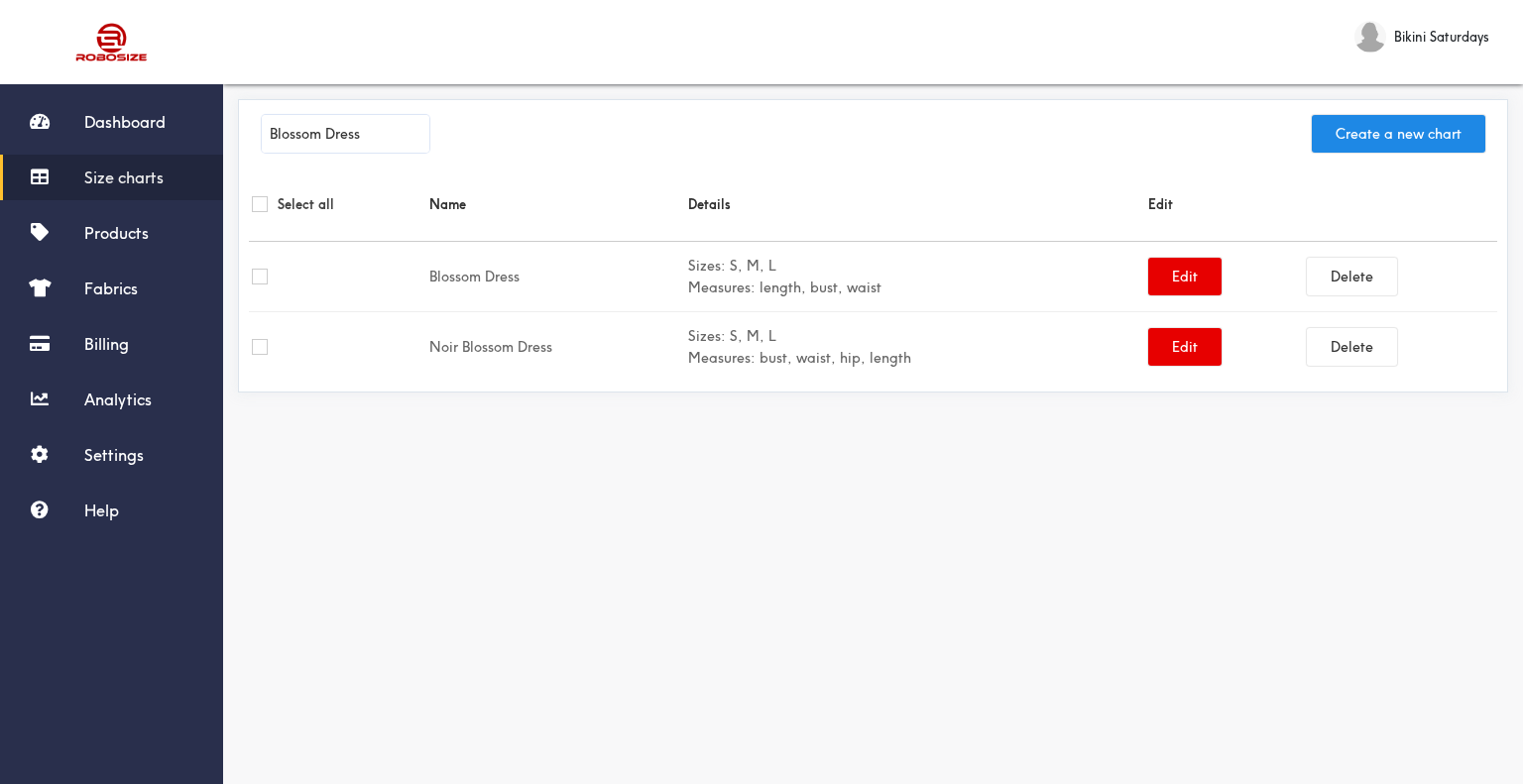 type on "Blossom Dress" 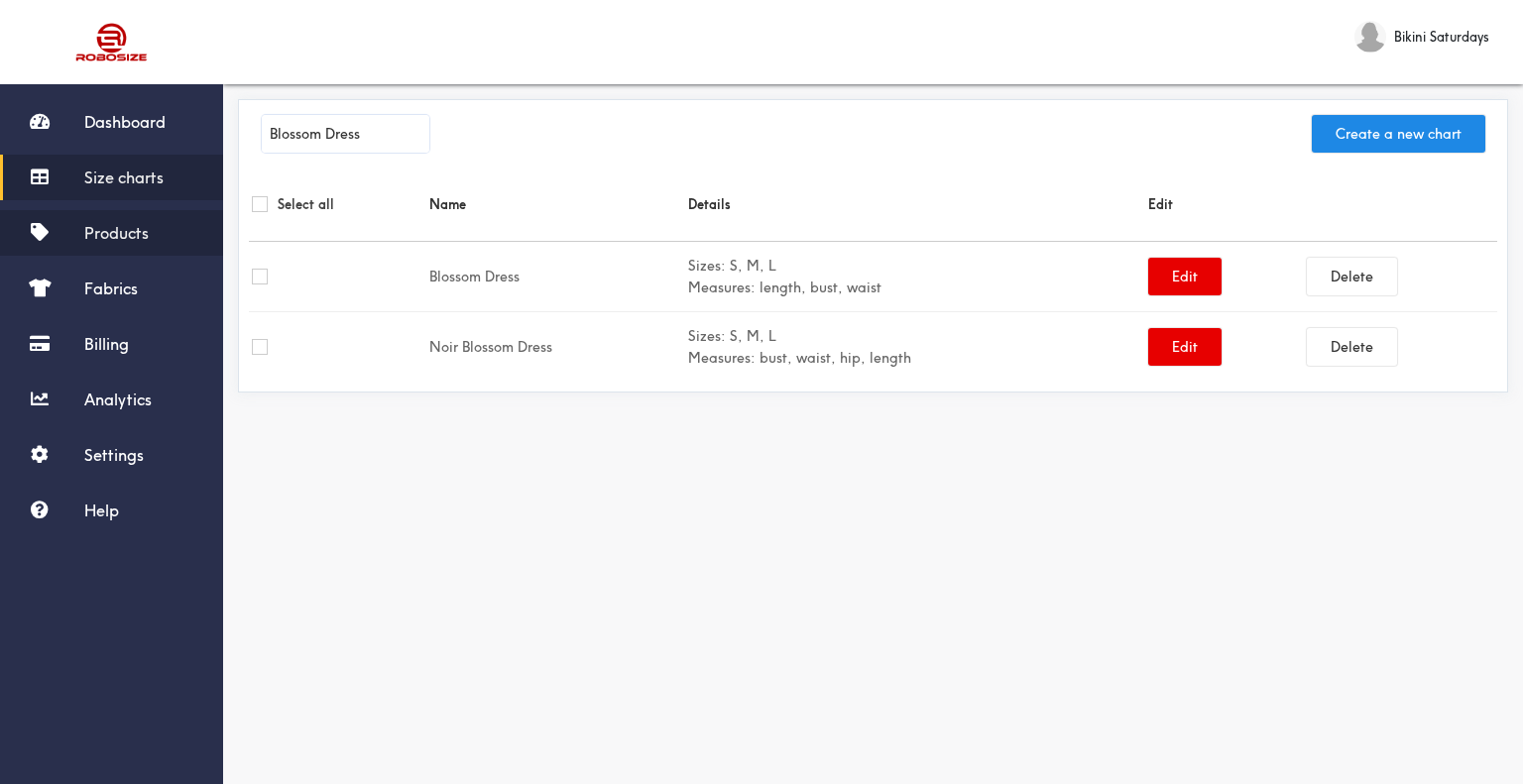 click on "Products" at bounding box center [111, 233] 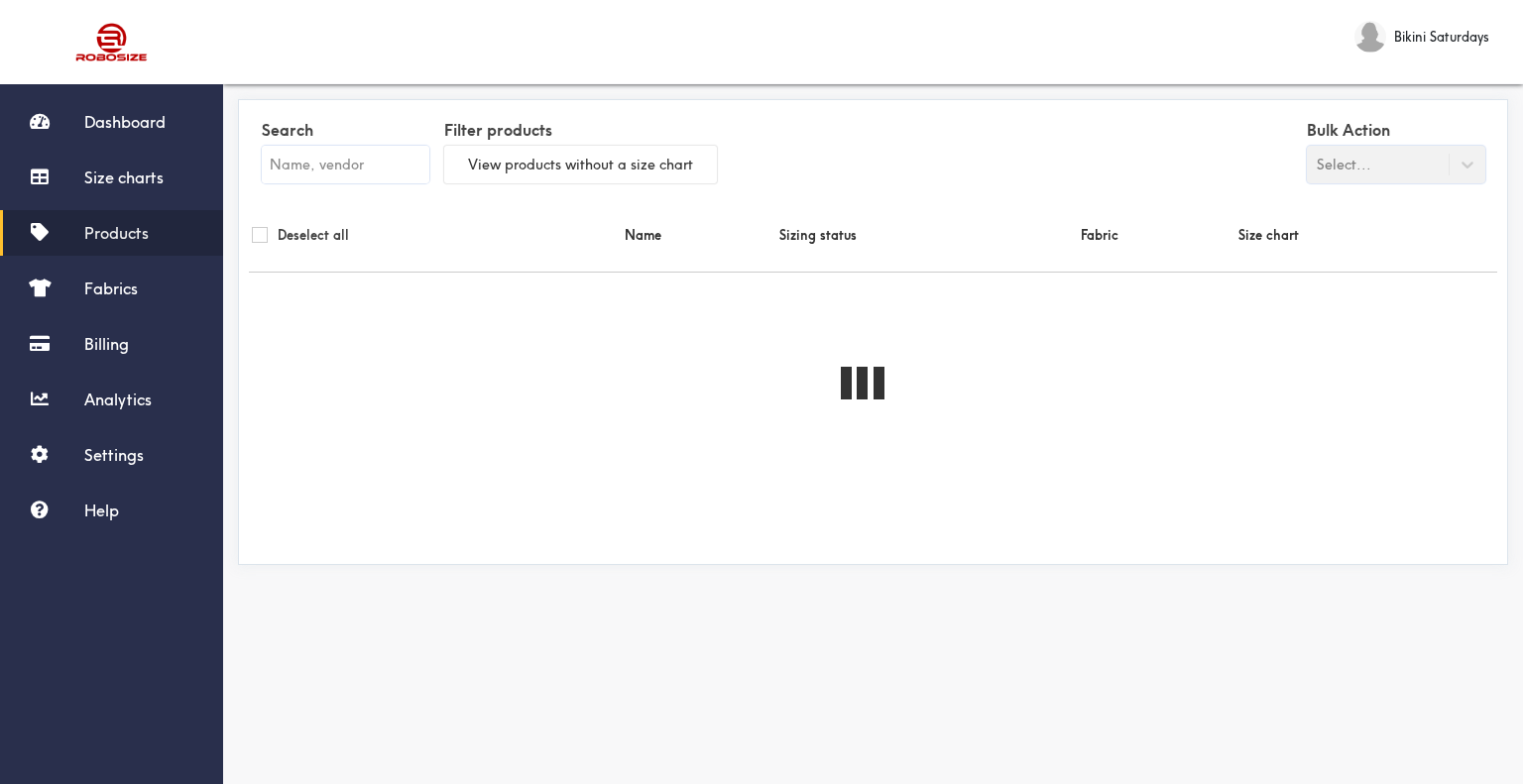 checkbox on "false" 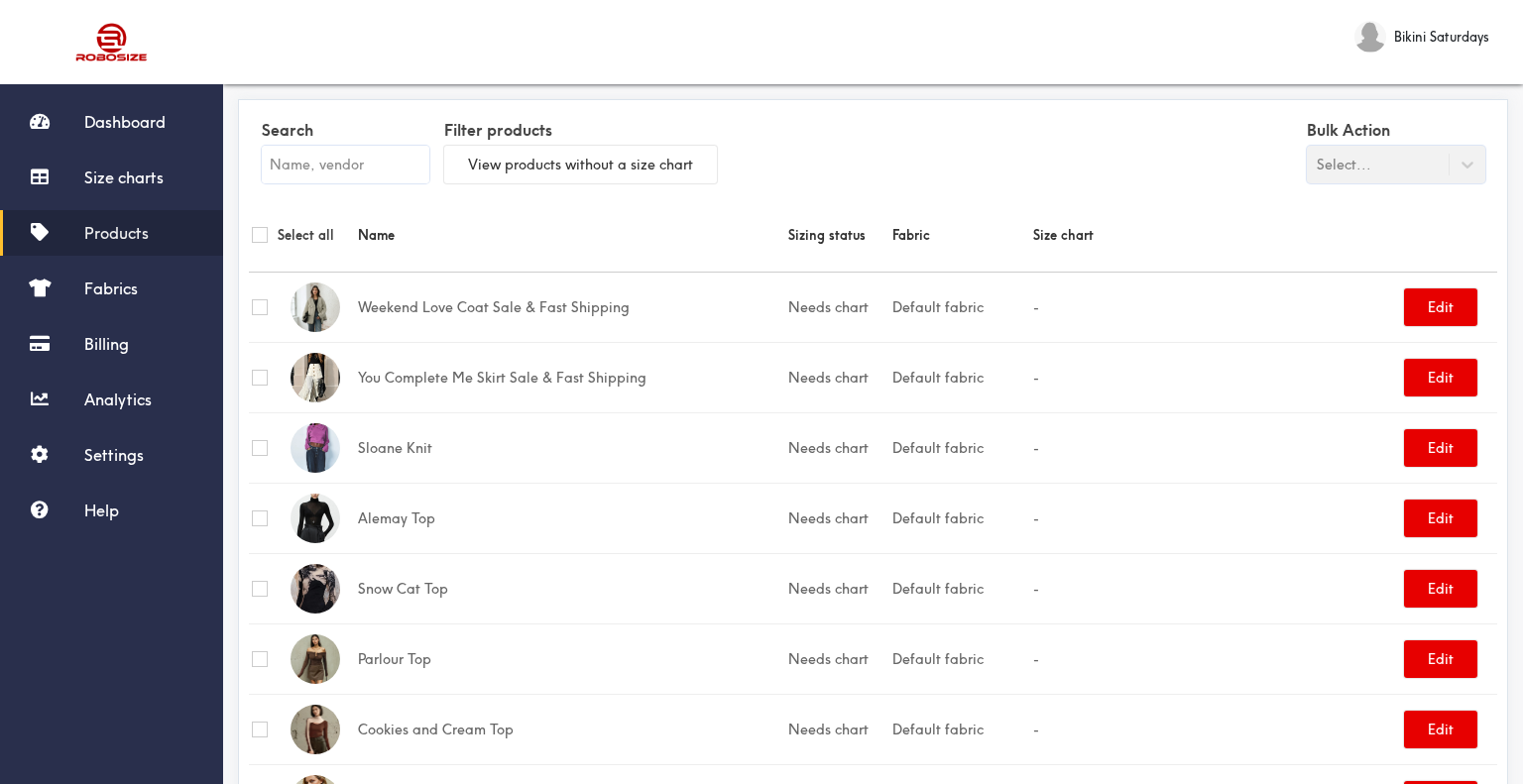 click at bounding box center [345, 165] 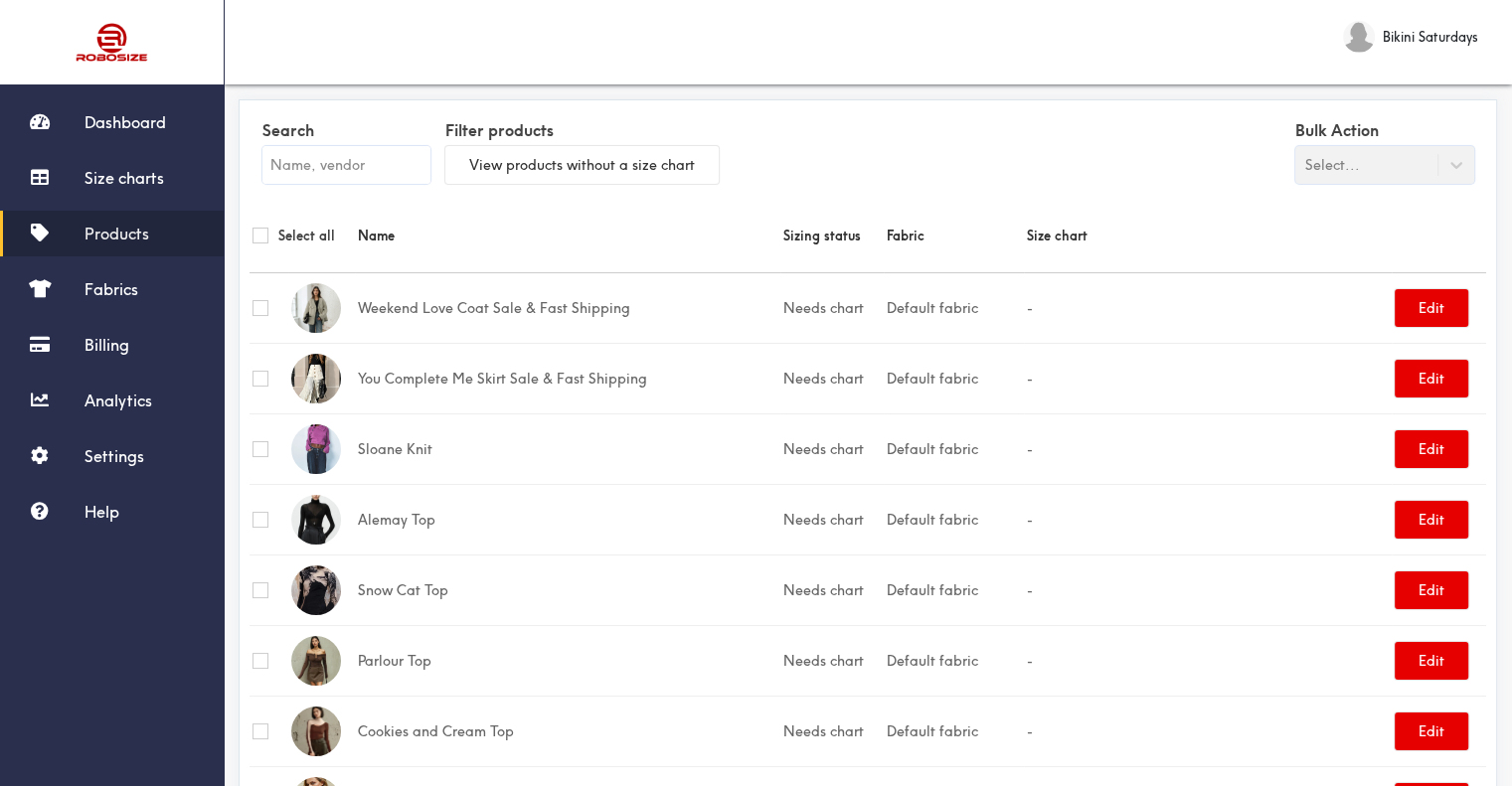 paste on "Blossom Dress" 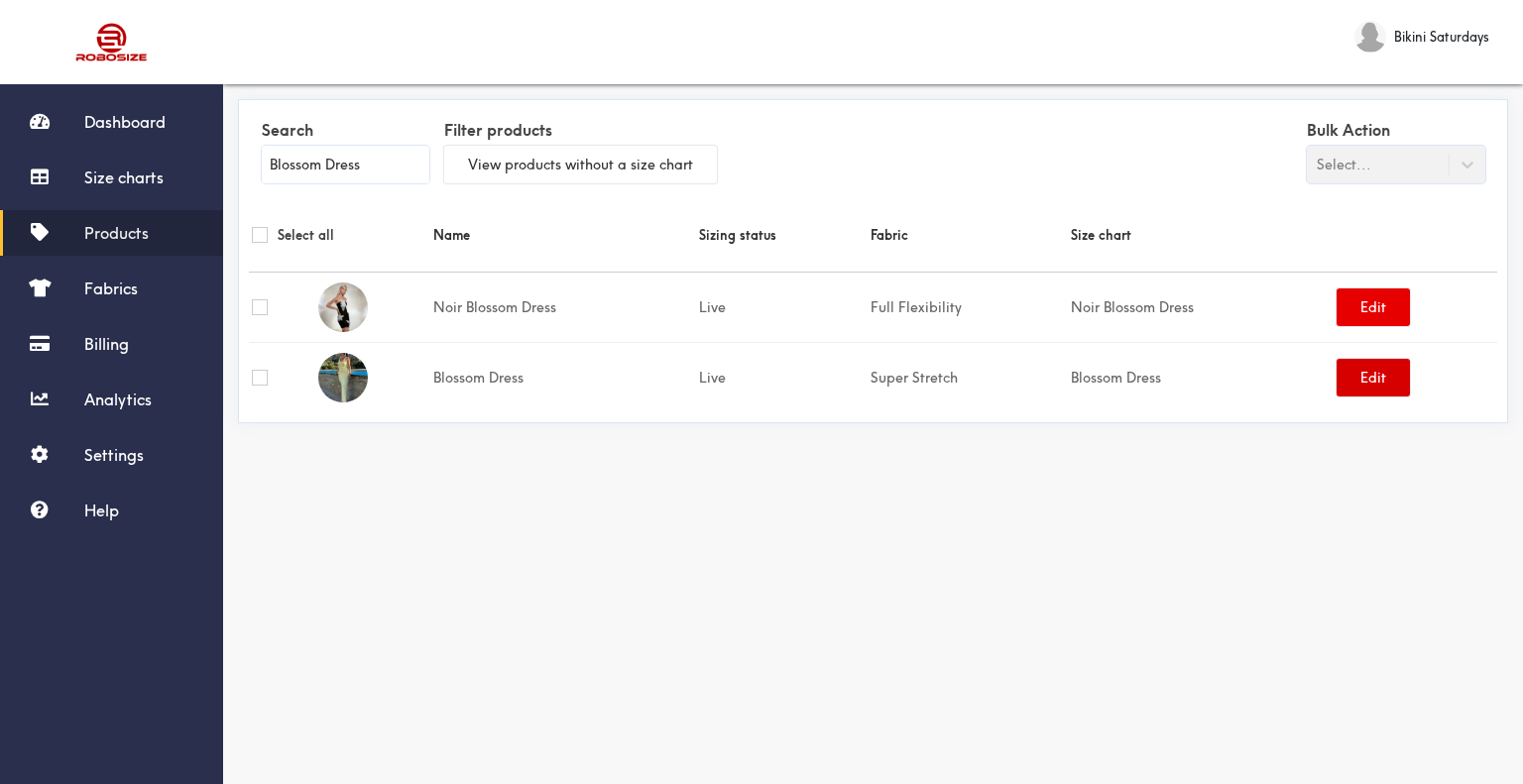 type on "Blossom Dress" 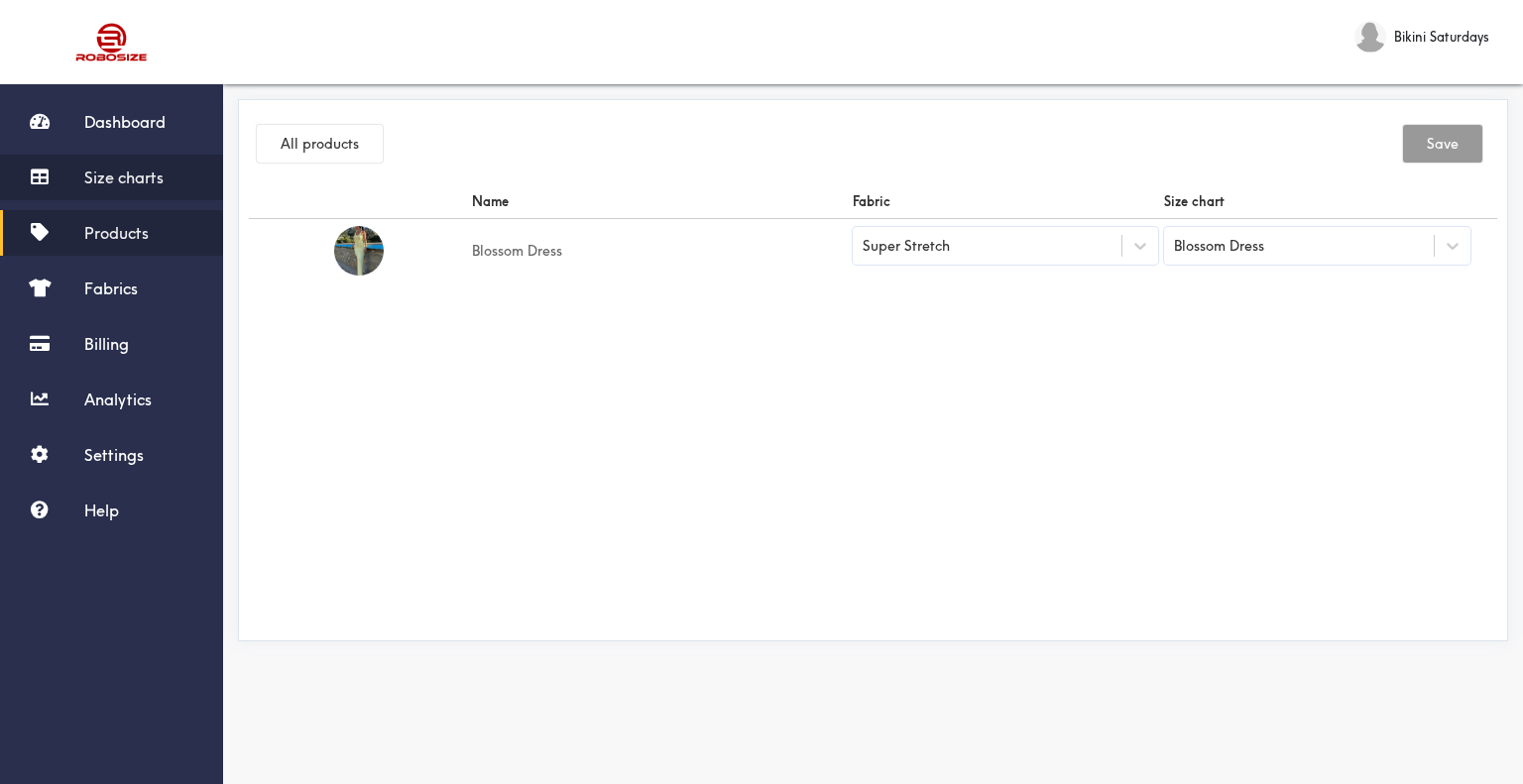 click on "Size charts" at bounding box center (124, 177) 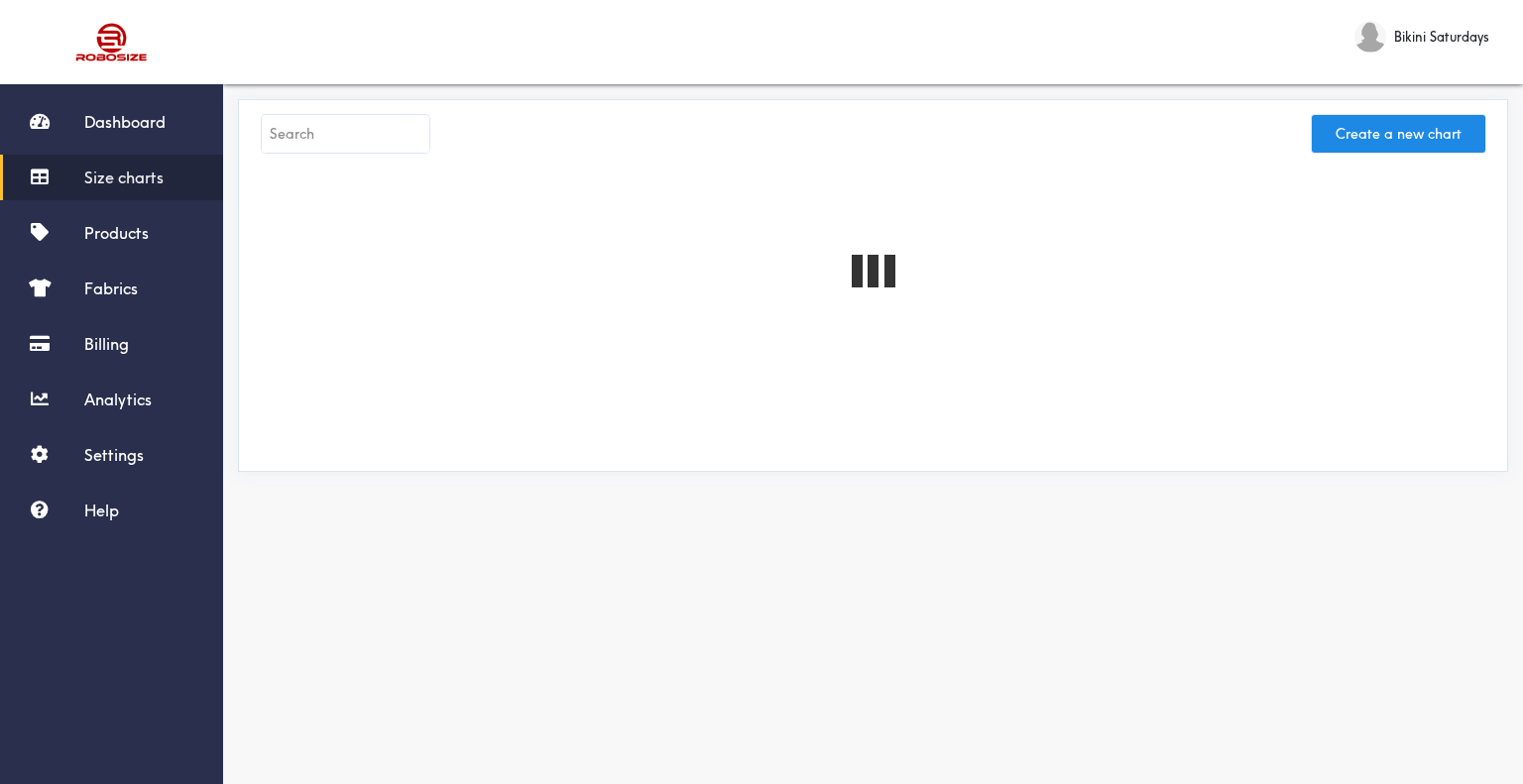 click at bounding box center (345, 134) 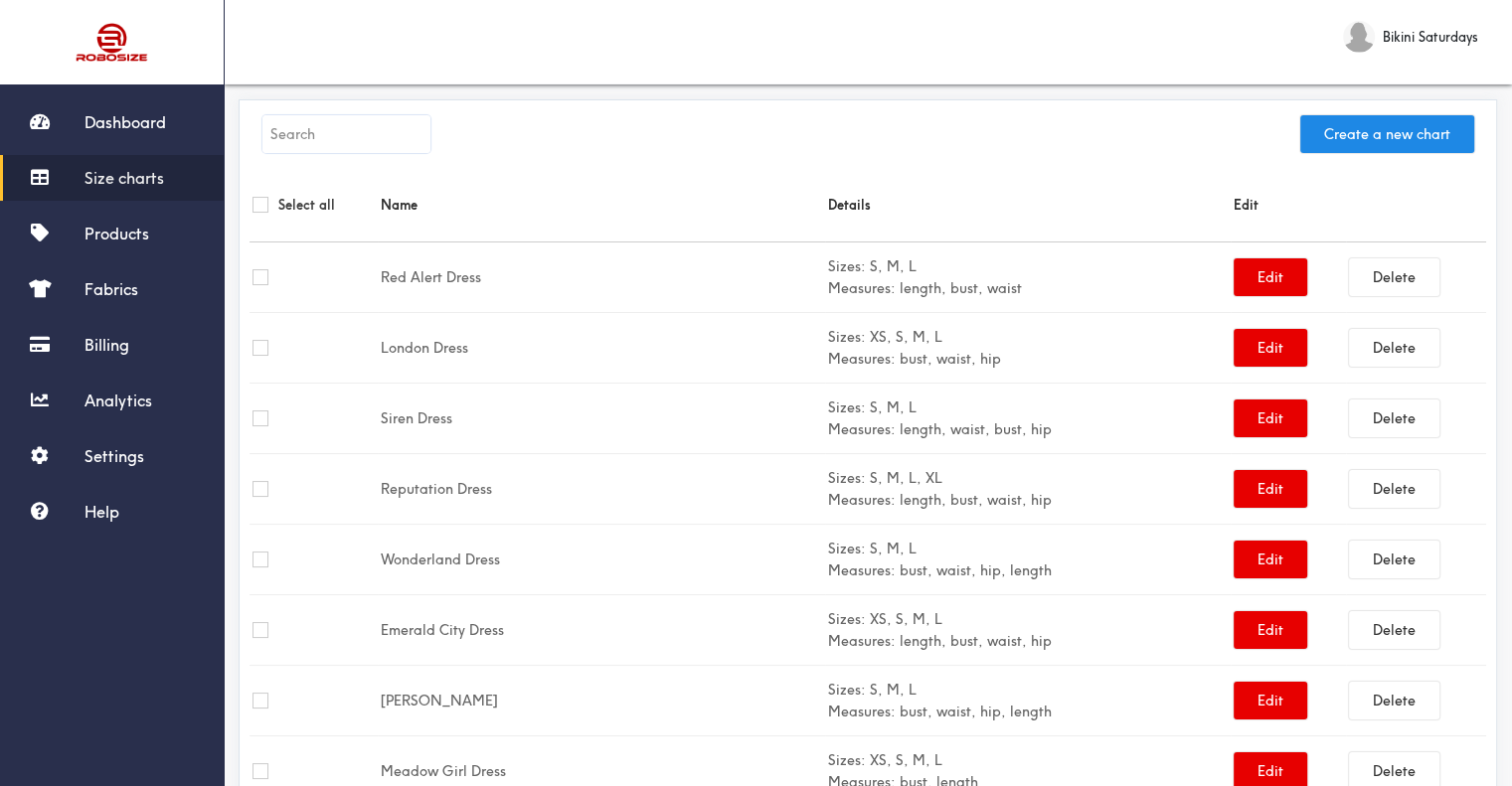 paste on "Amara Dress Sale & Fast Shipping" 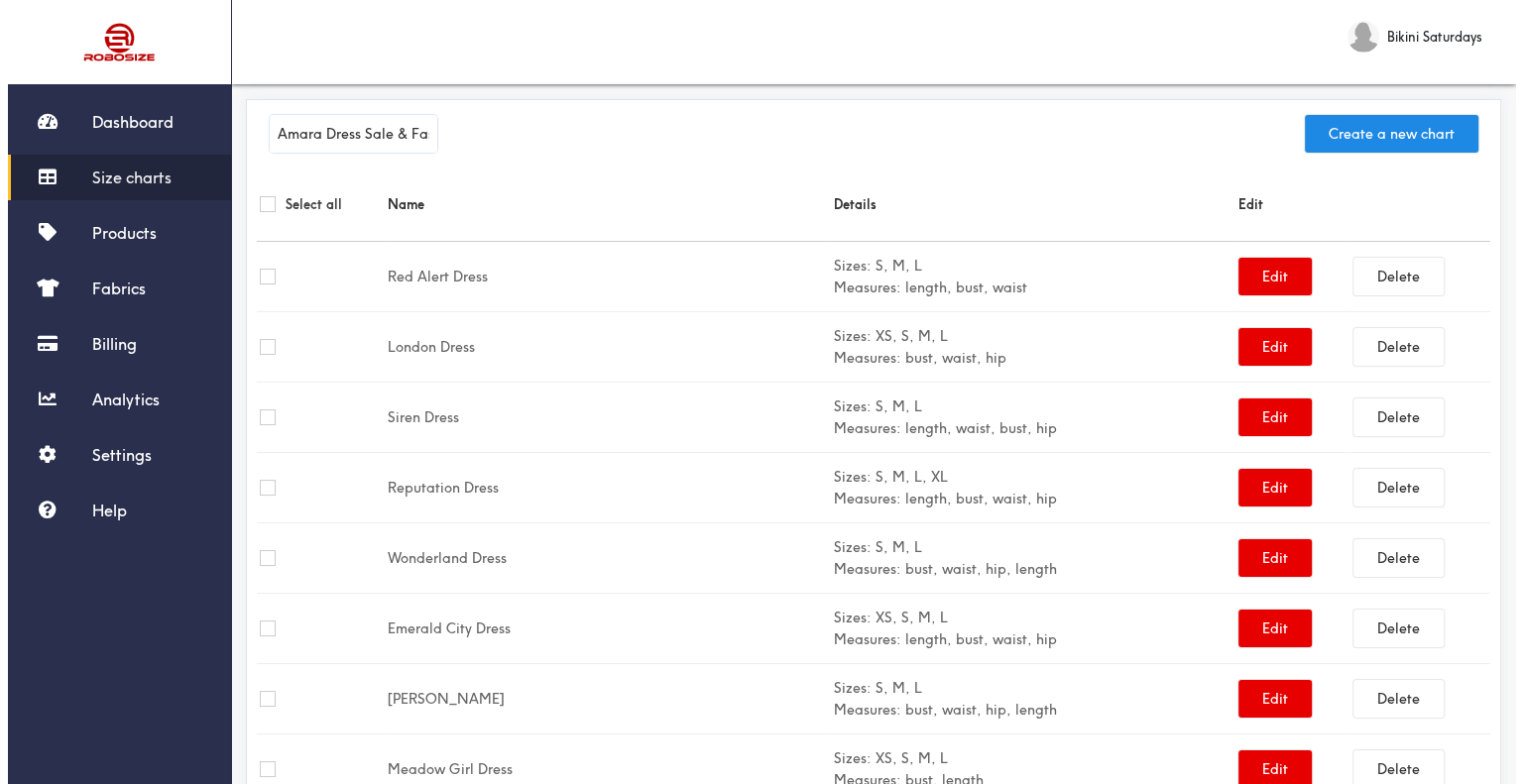 scroll, scrollTop: 0, scrollLeft: 74, axis: horizontal 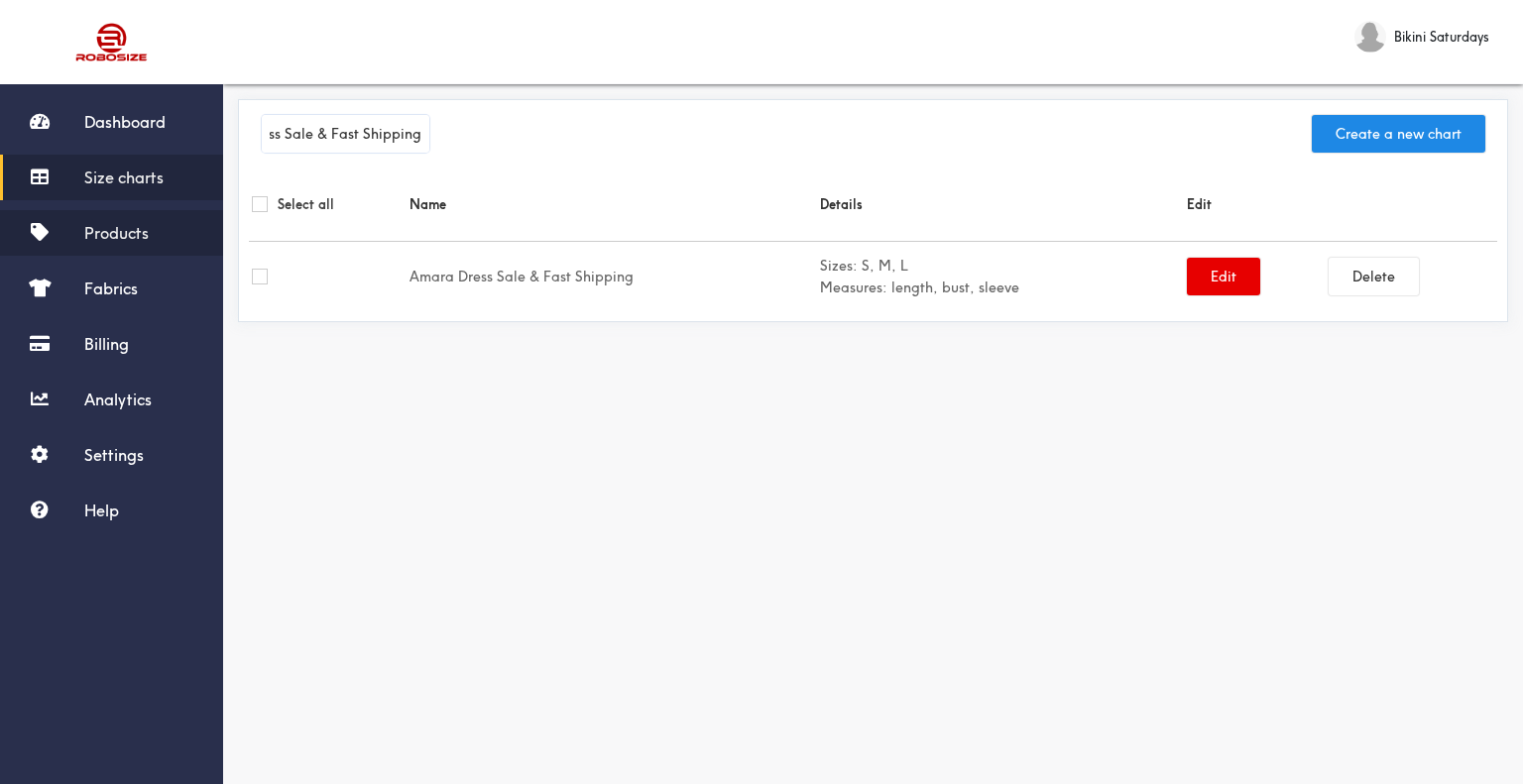 type on "Amara Dress Sale & Fast Shipping" 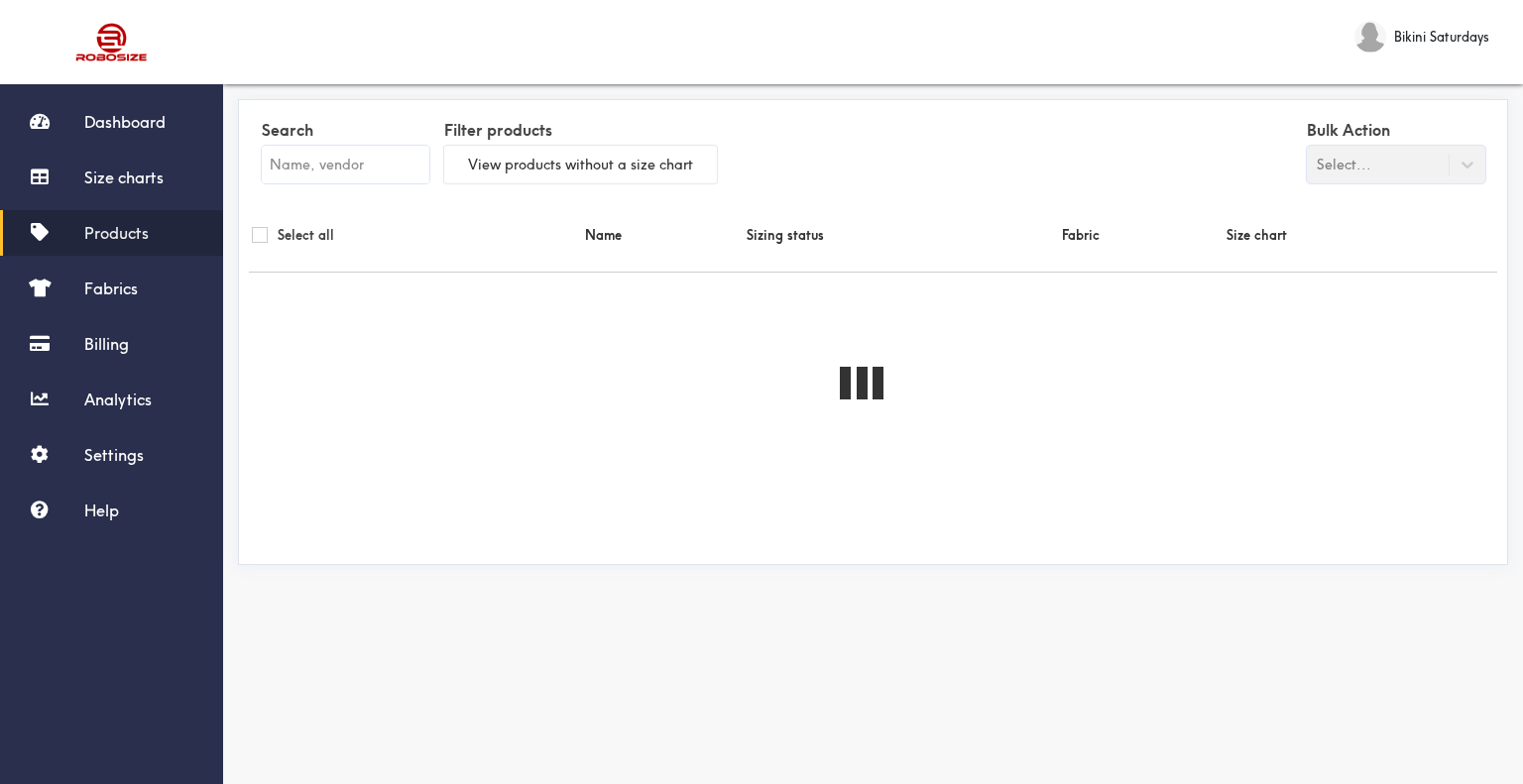 click at bounding box center [345, 165] 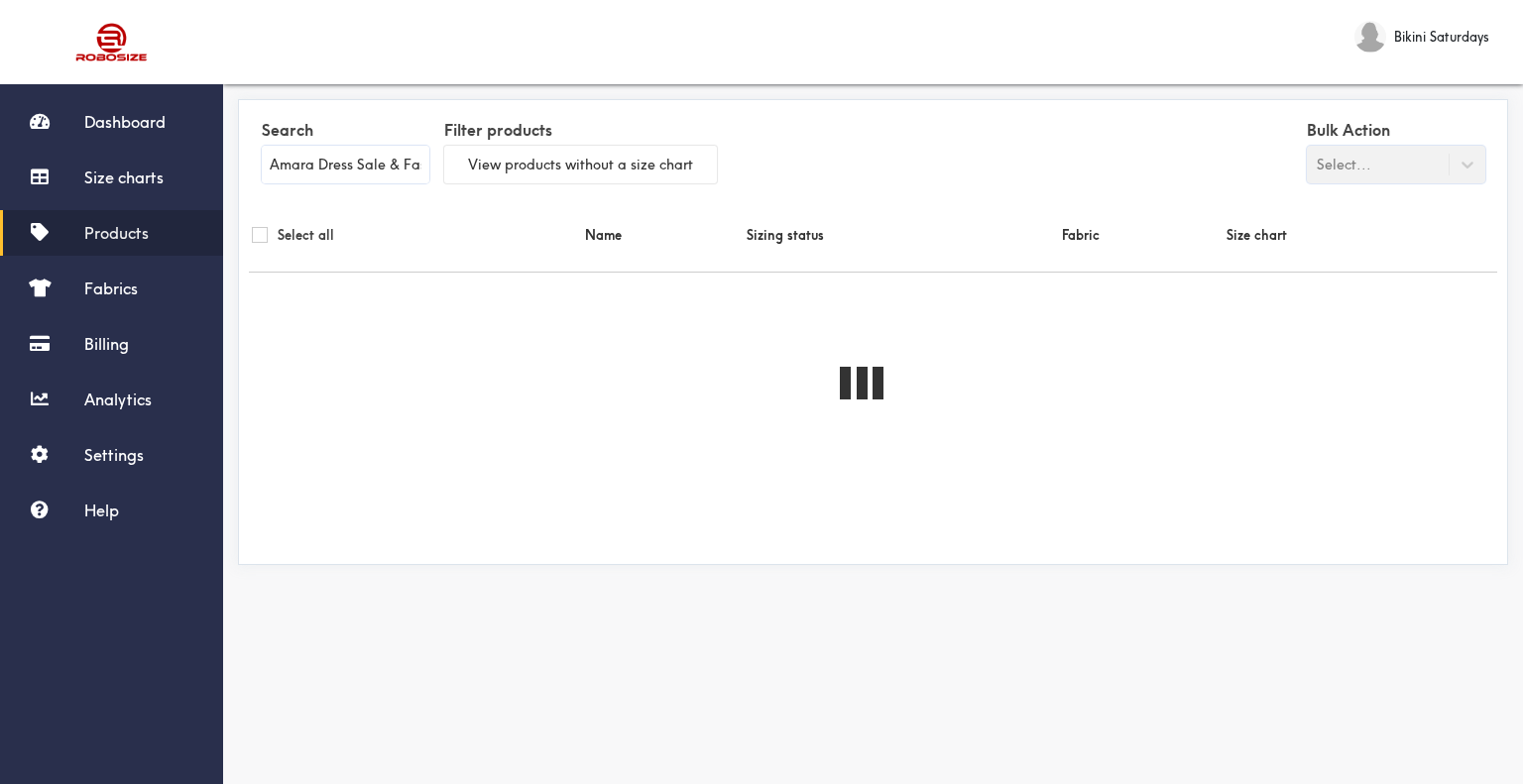 scroll, scrollTop: 0, scrollLeft: 74, axis: horizontal 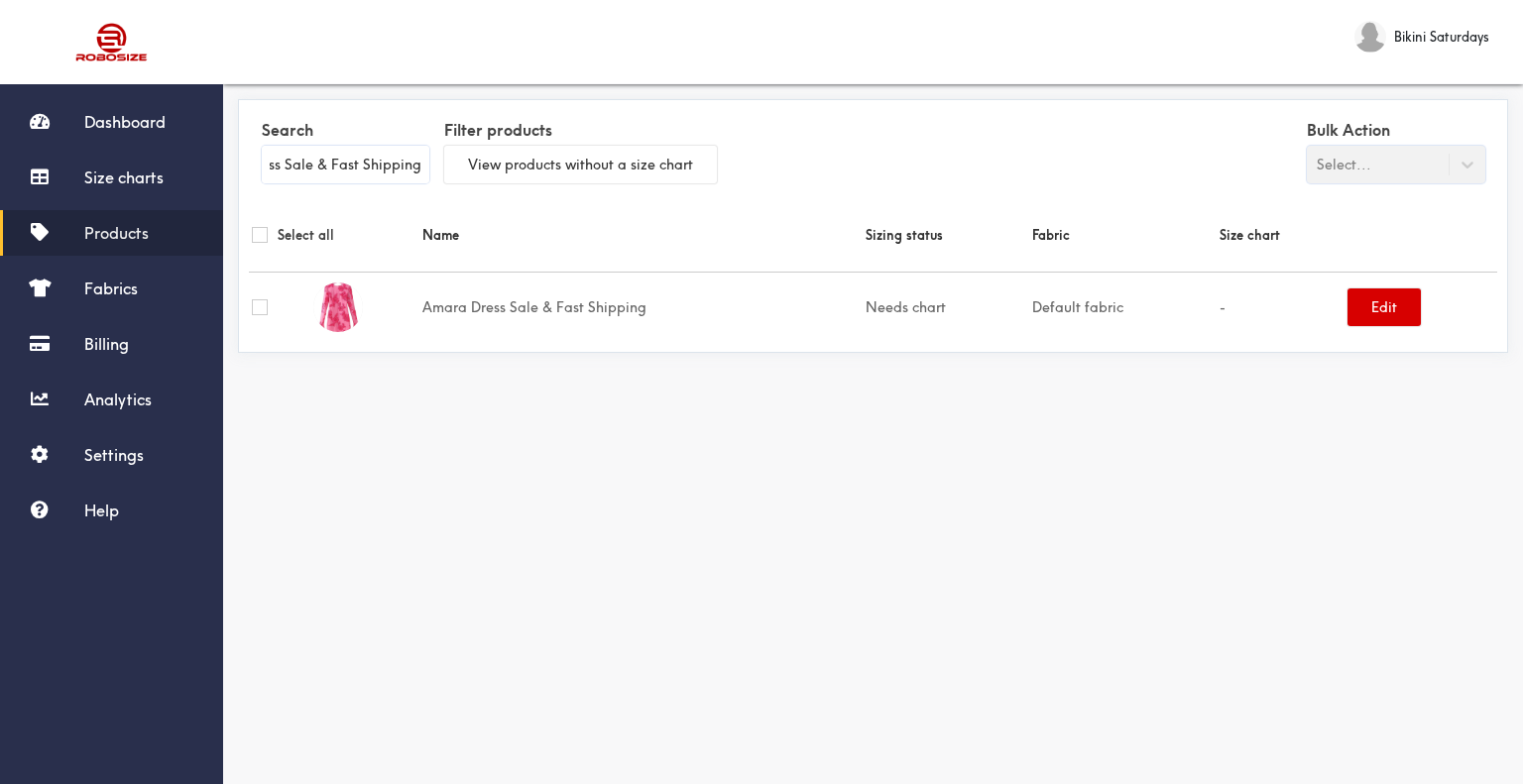 type on "Amara Dress Sale & Fast Shipping" 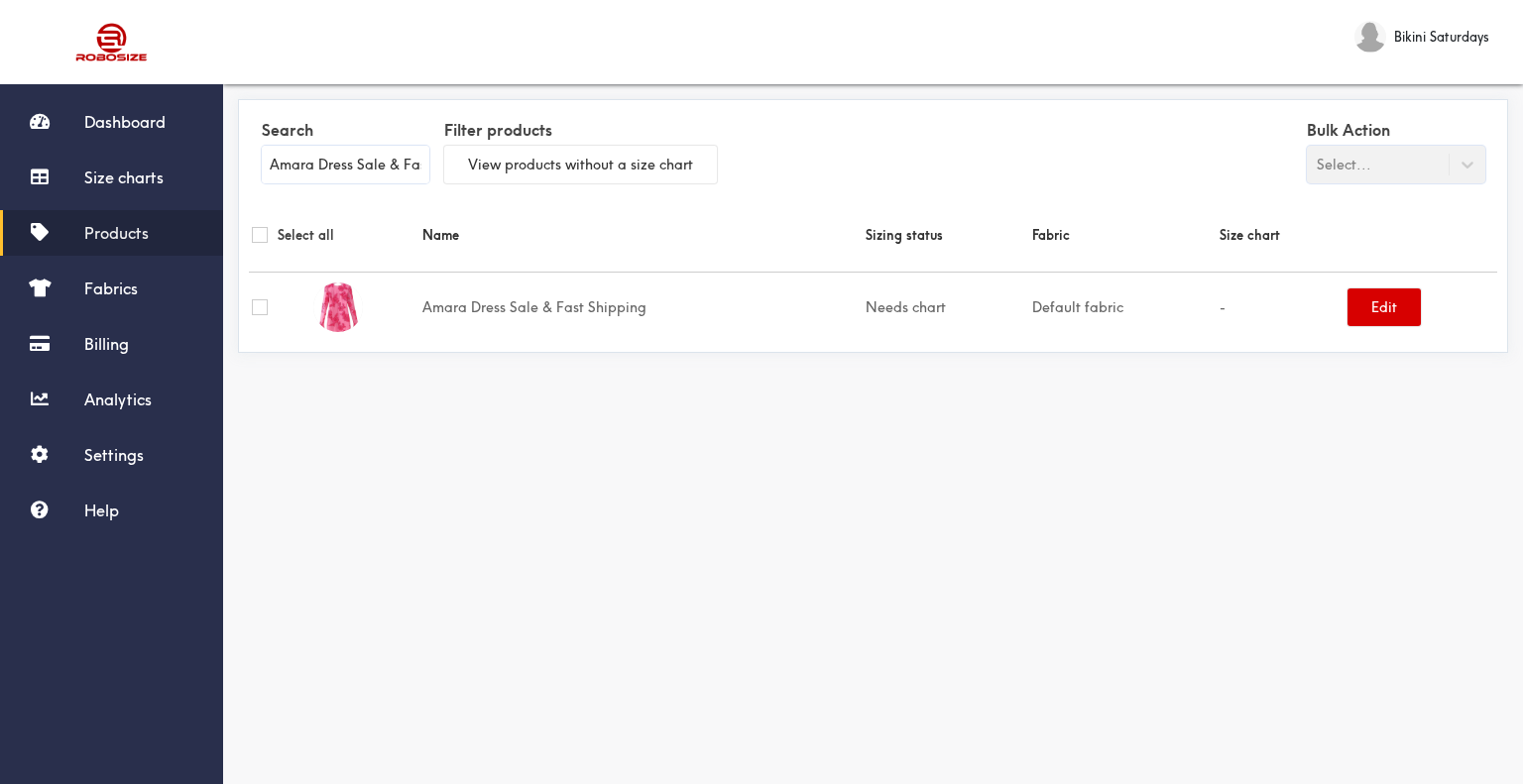 click on "Edit" at bounding box center [1384, 307] 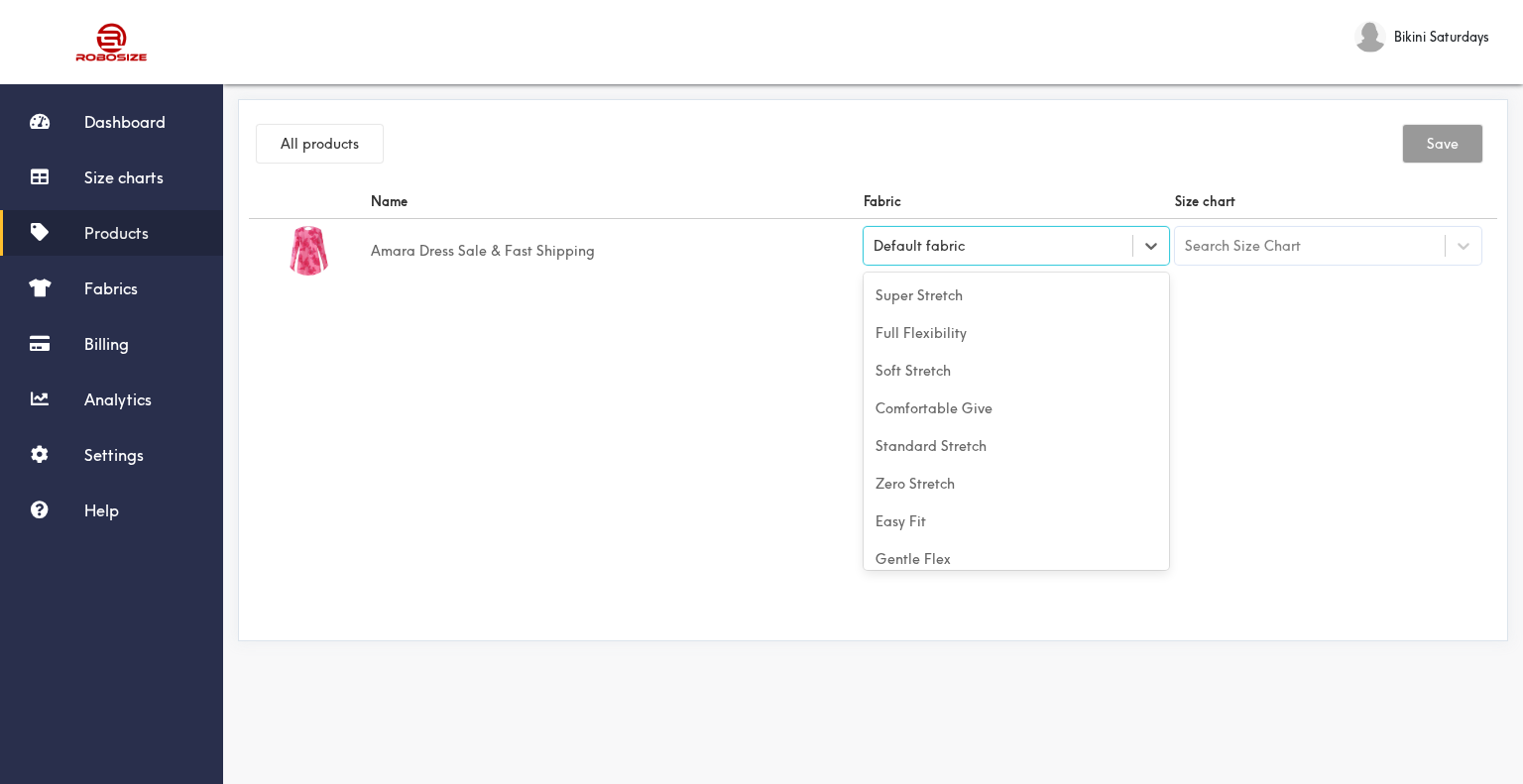 click on "Default fabric" at bounding box center (1016, 246) 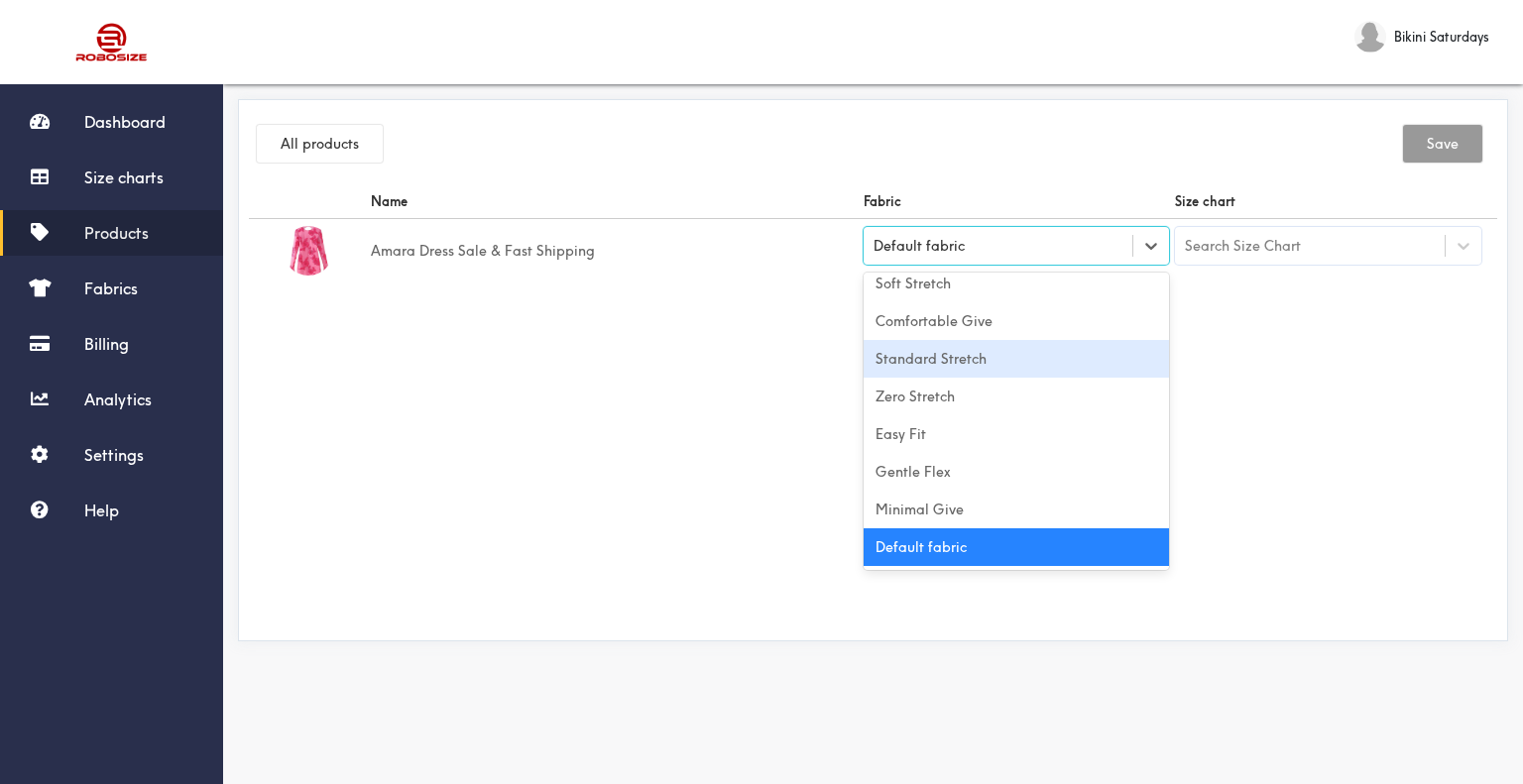 click on "Standard Stretch" at bounding box center (1016, 359) 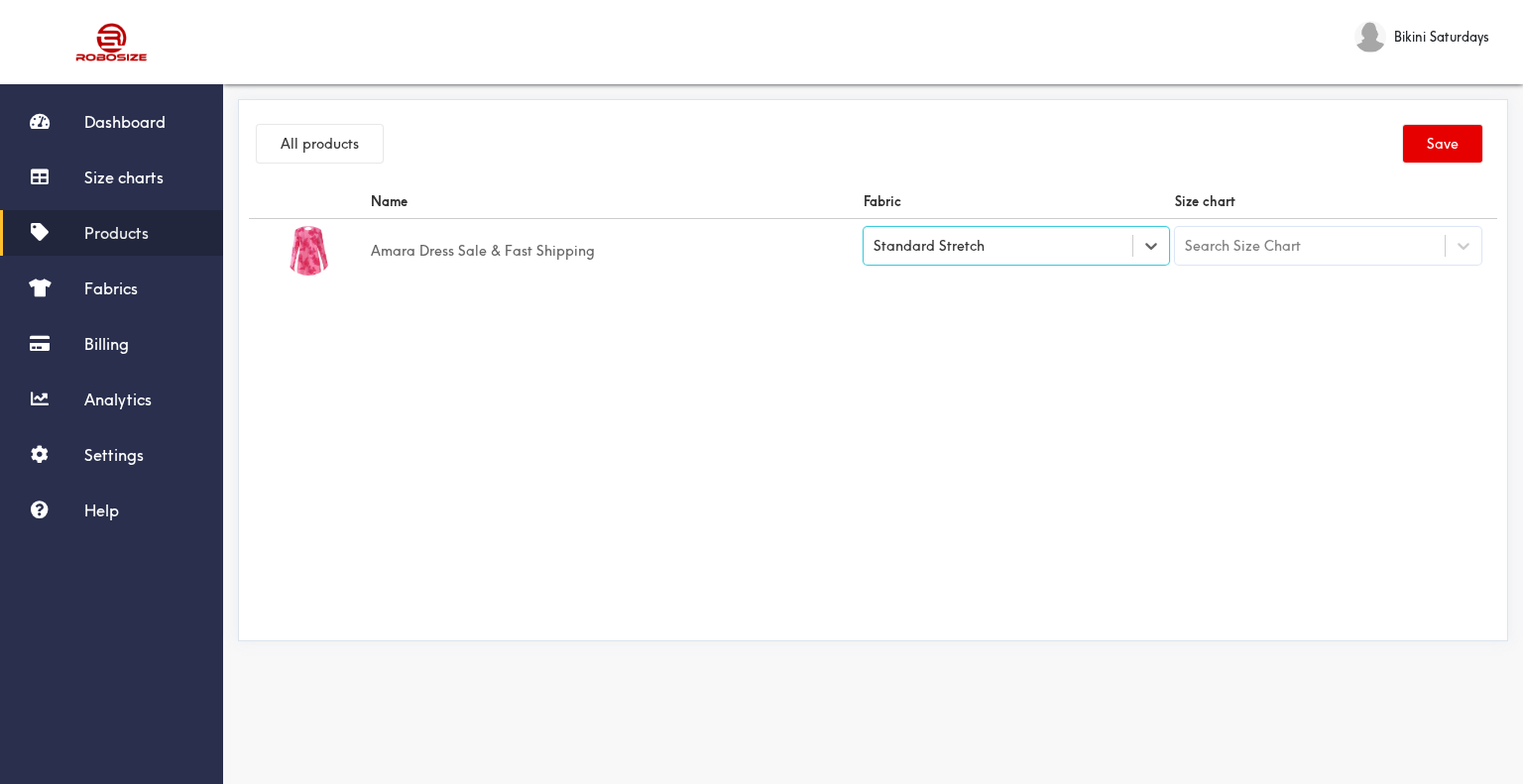 click on "Search Size Chart" at bounding box center [1242, 246] 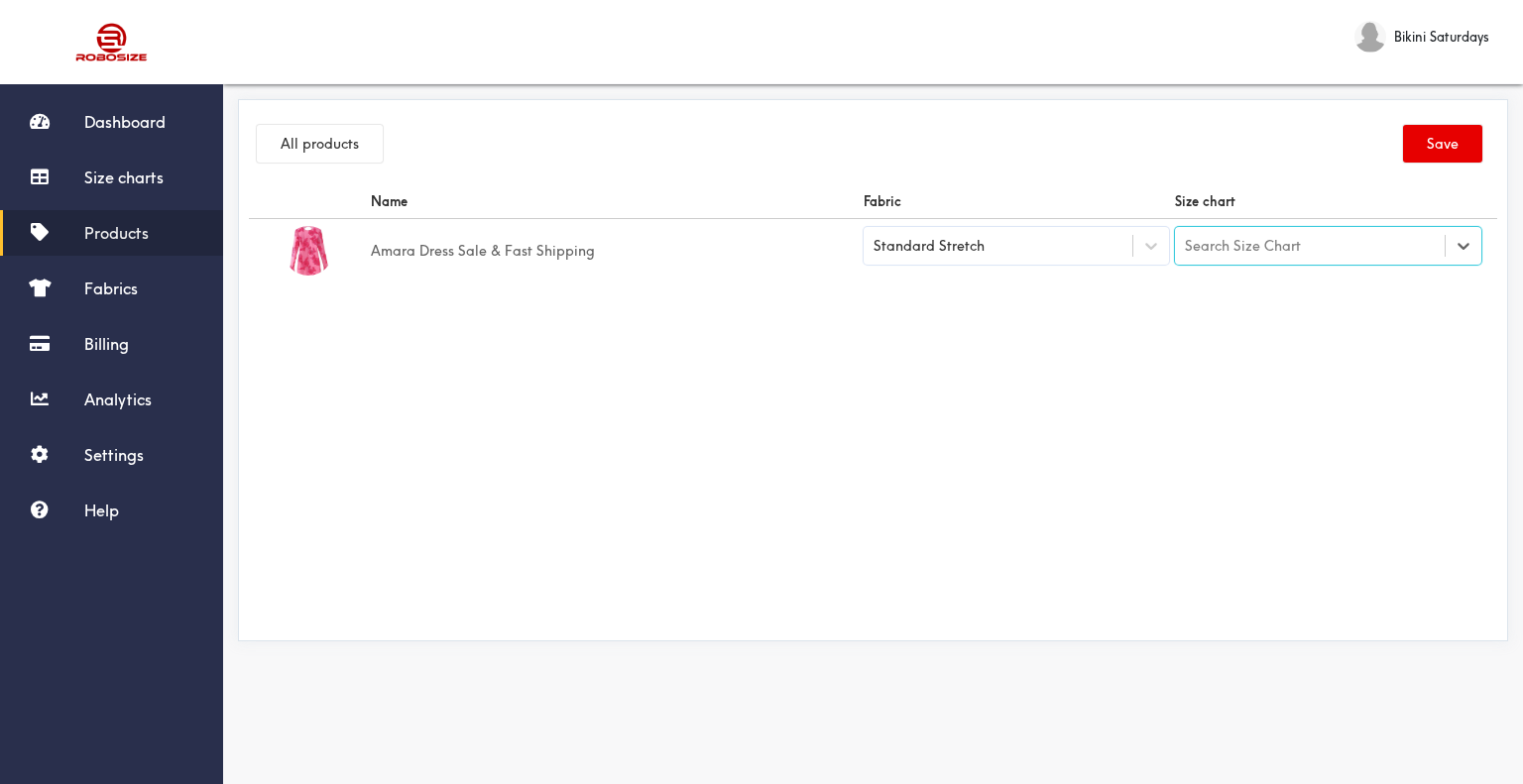 click on "Search Size Chart" at bounding box center (1242, 246) 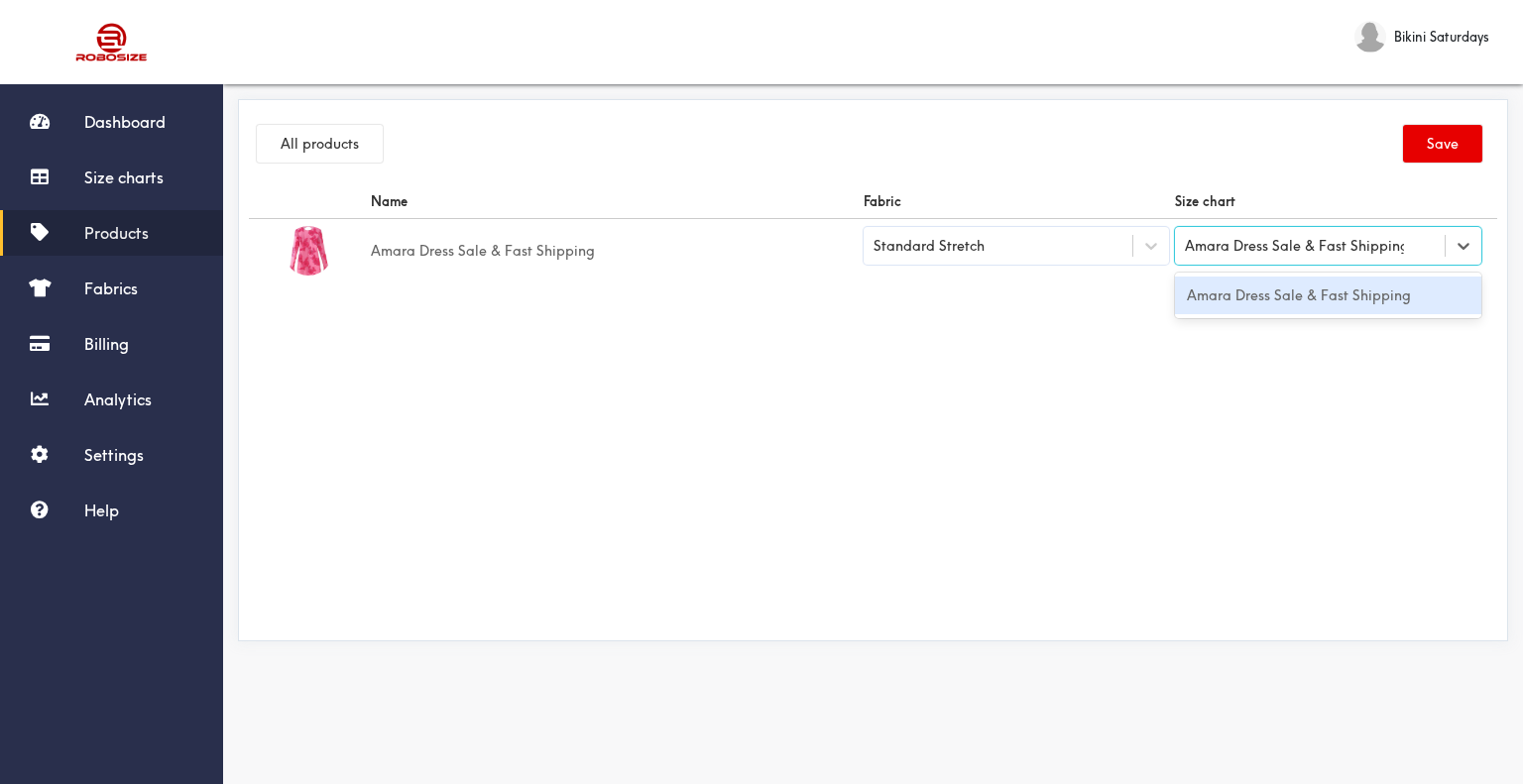 click on "Amara Dress Sale & Fast Shipping" at bounding box center (1328, 295) 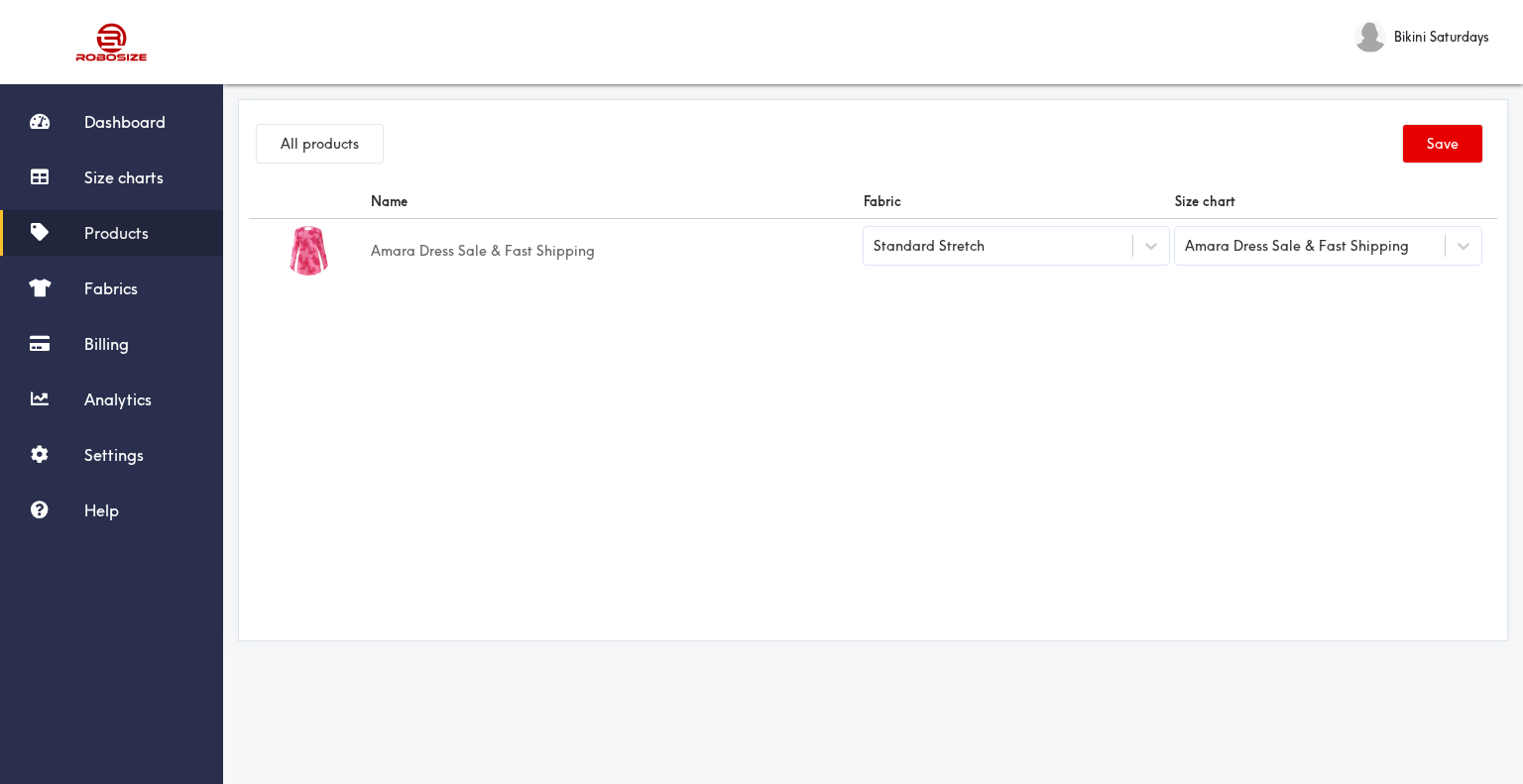 drag, startPoint x: 1293, startPoint y: 360, endPoint x: 1362, endPoint y: 284, distance: 102.64989 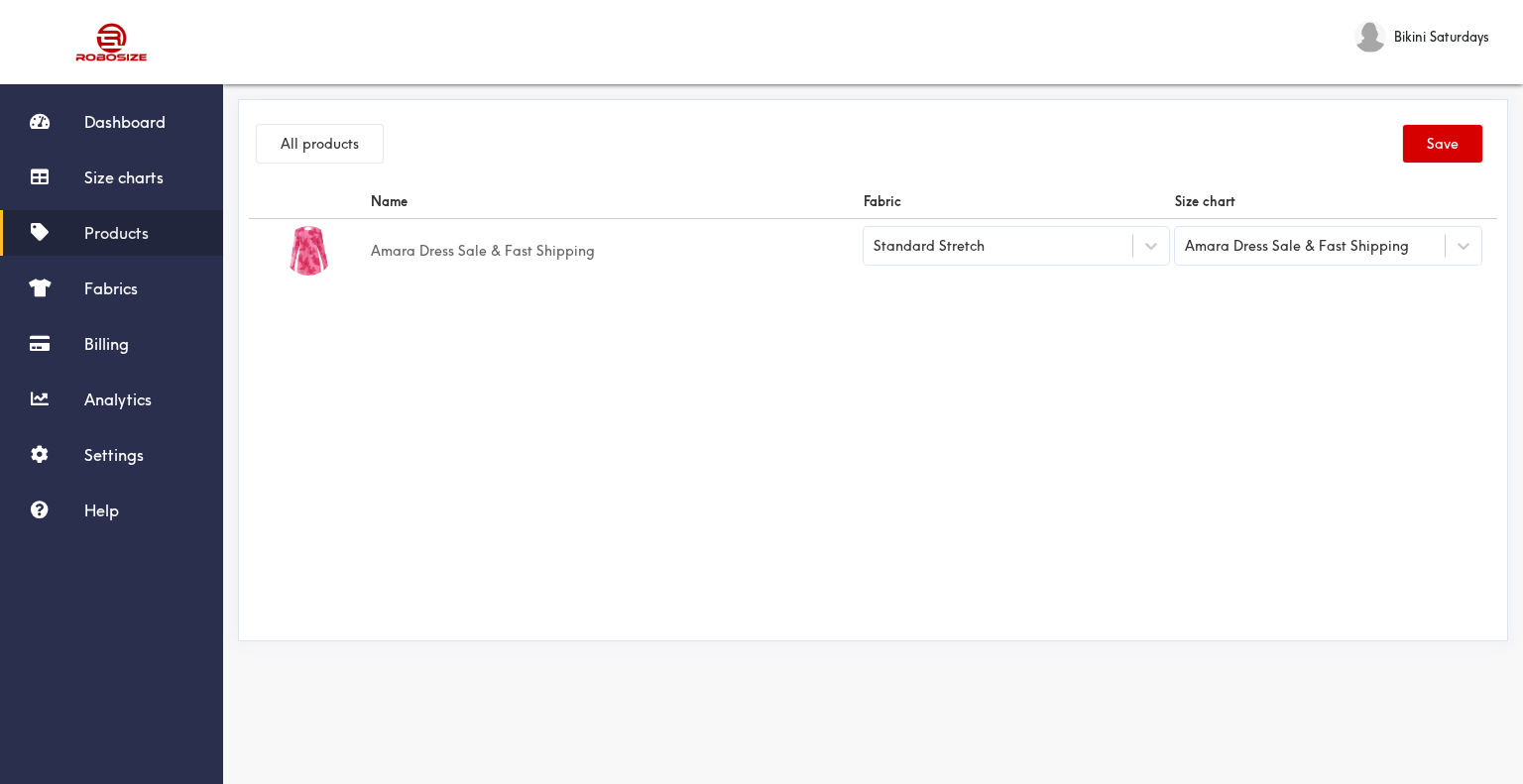 click on "Save" at bounding box center [1443, 144] 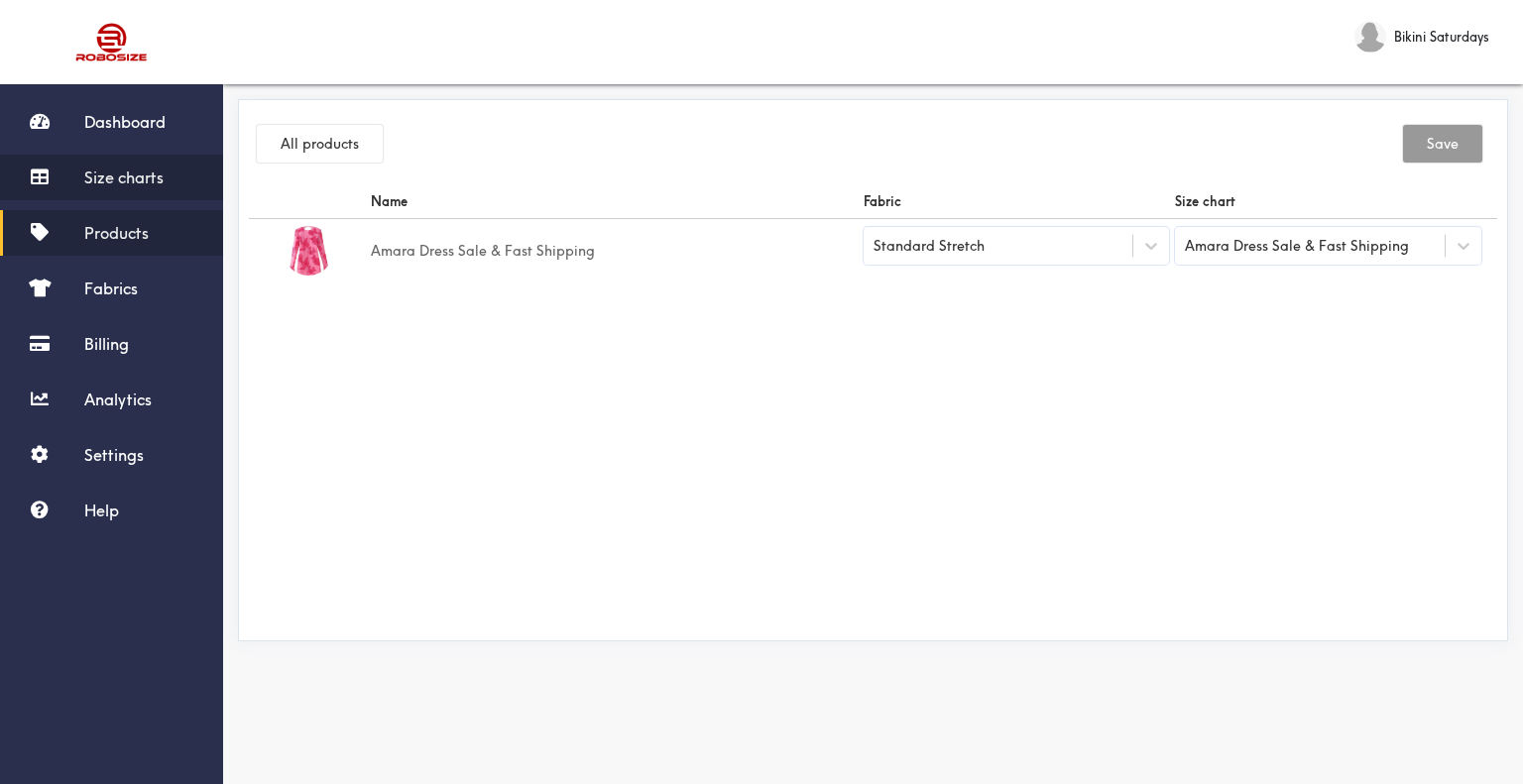 click on "Size charts" at bounding box center (124, 177) 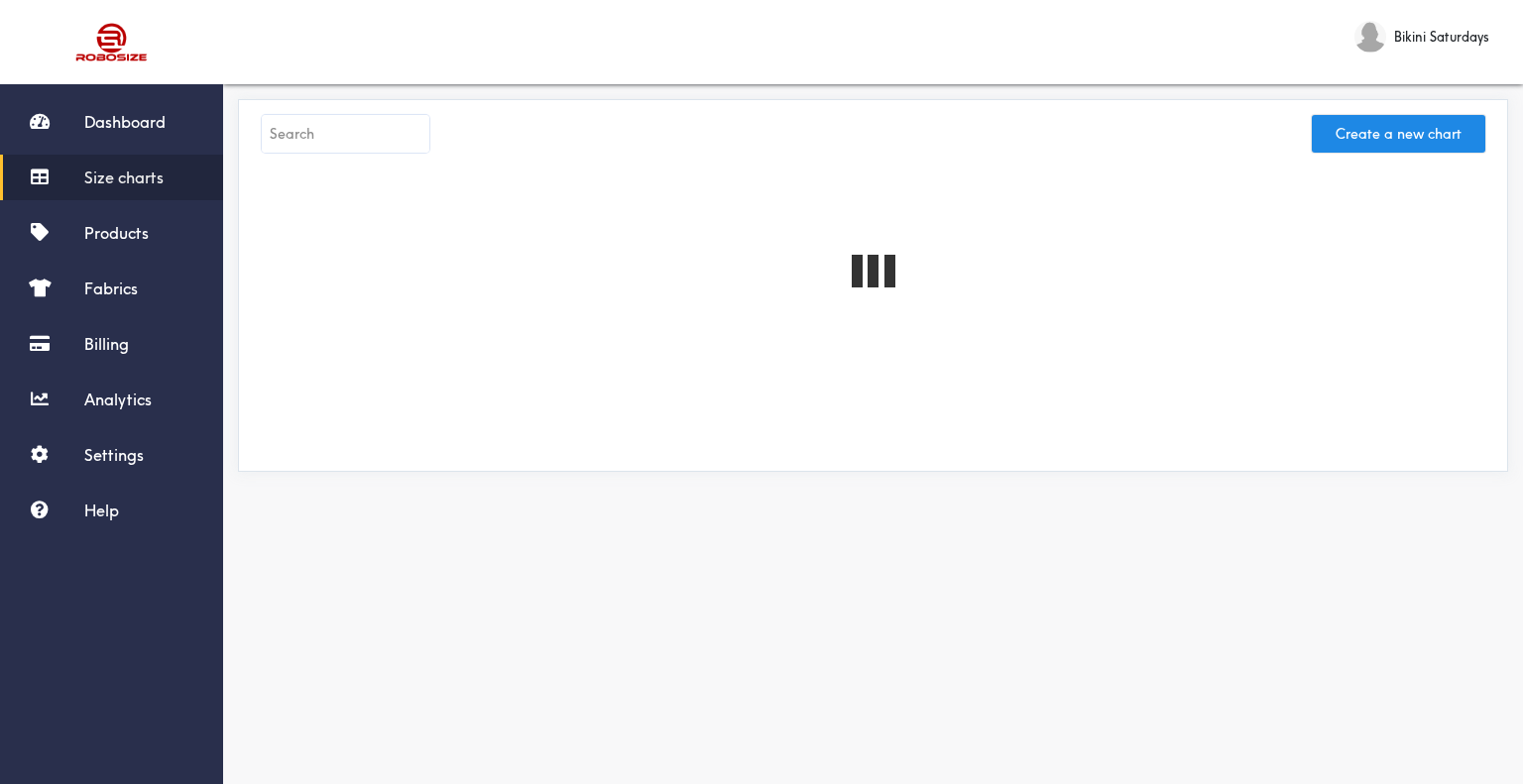 click at bounding box center (345, 134) 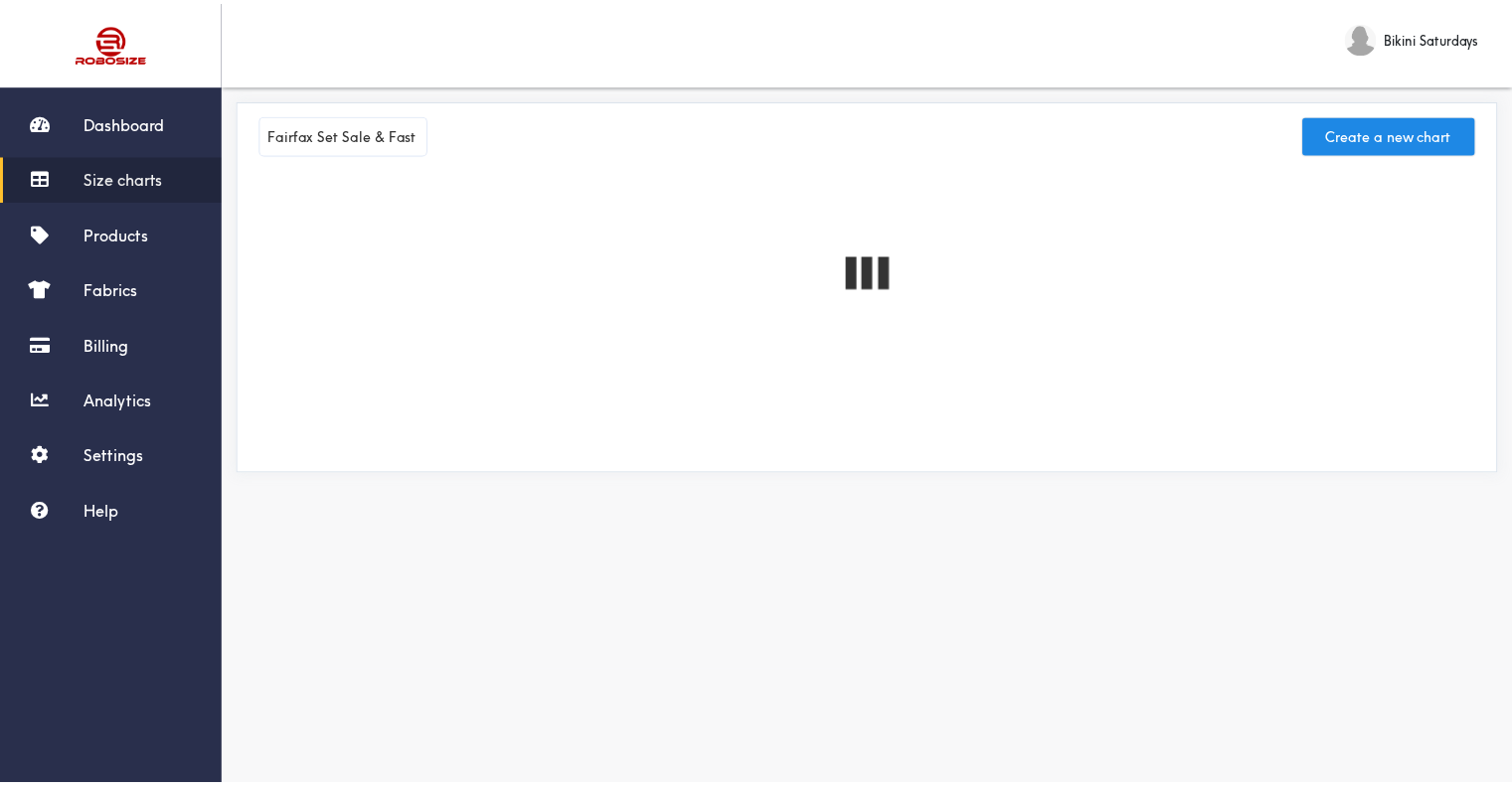 scroll, scrollTop: 0, scrollLeft: 60, axis: horizontal 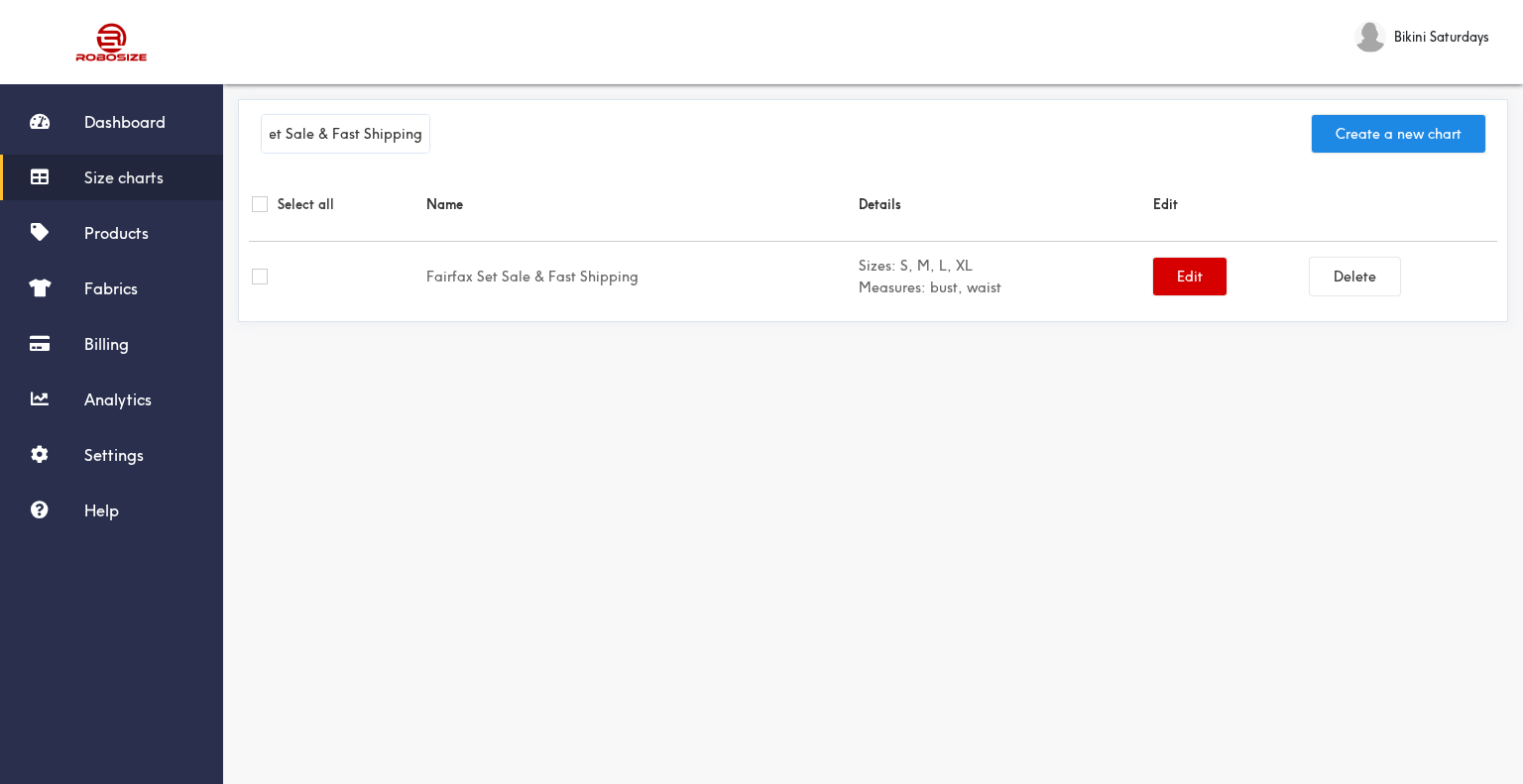 type on "Fairfax Set Sale & Fast Shipping" 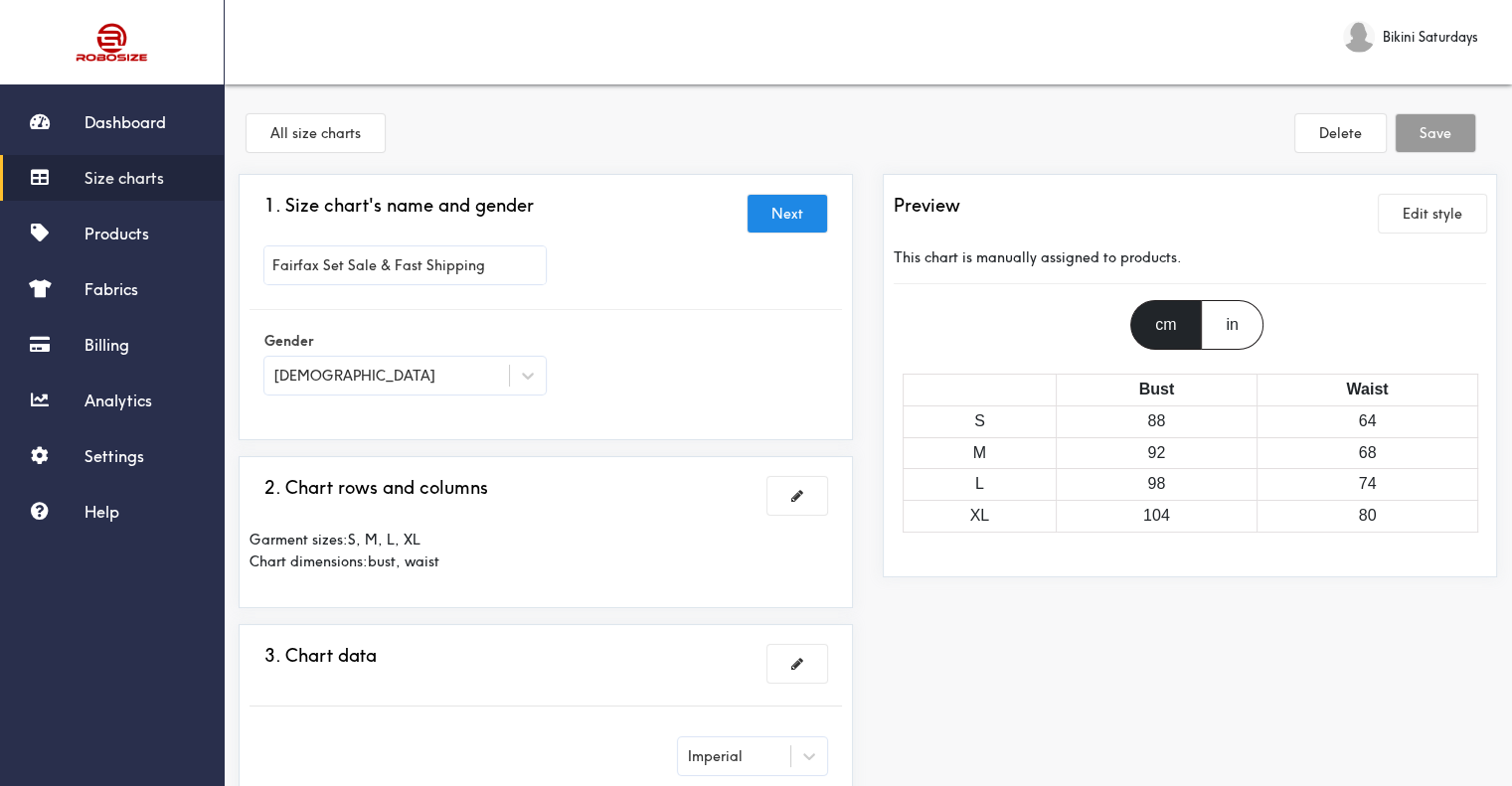 scroll, scrollTop: 298, scrollLeft: 0, axis: vertical 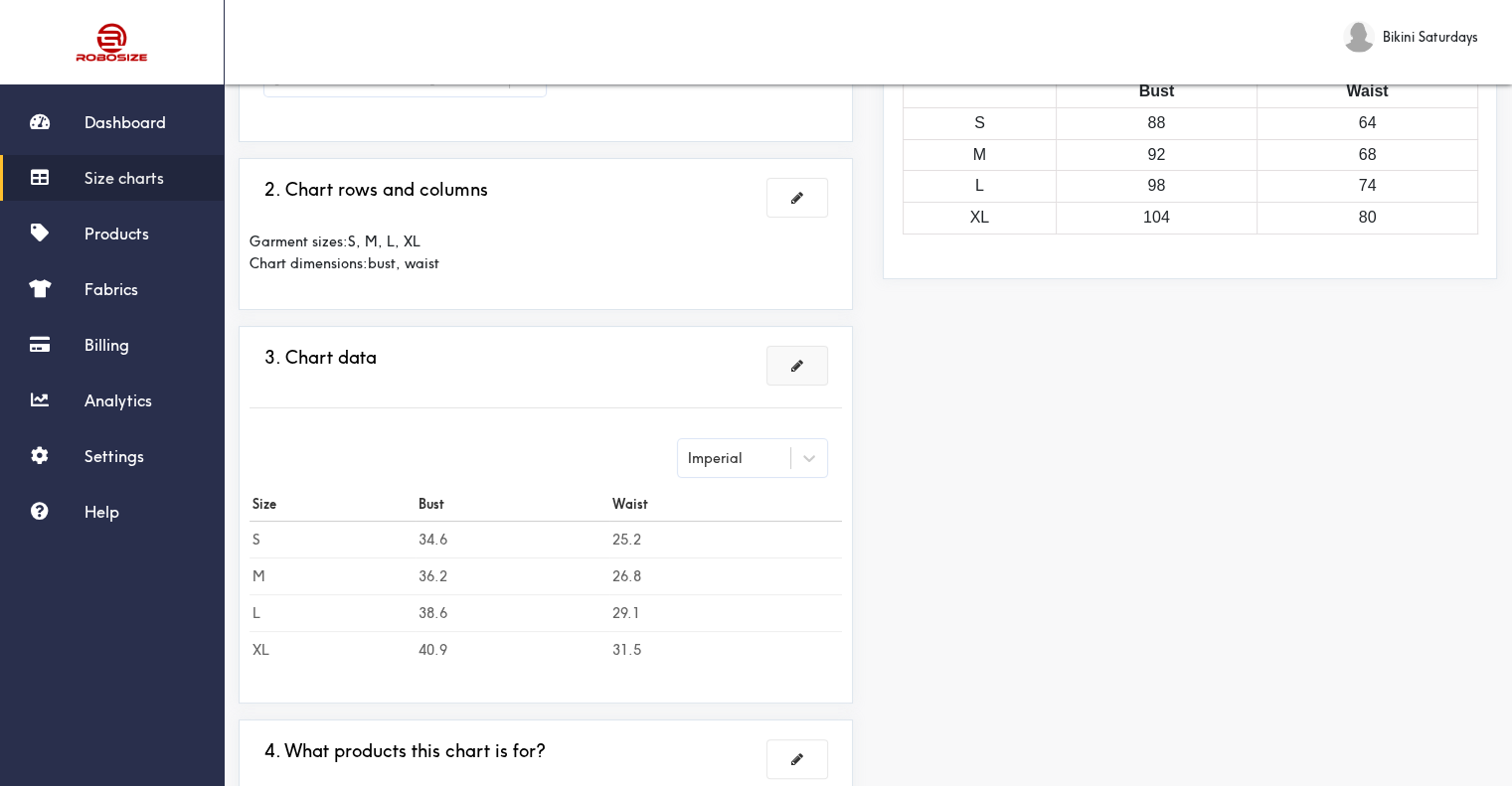 click at bounding box center [797, 366] 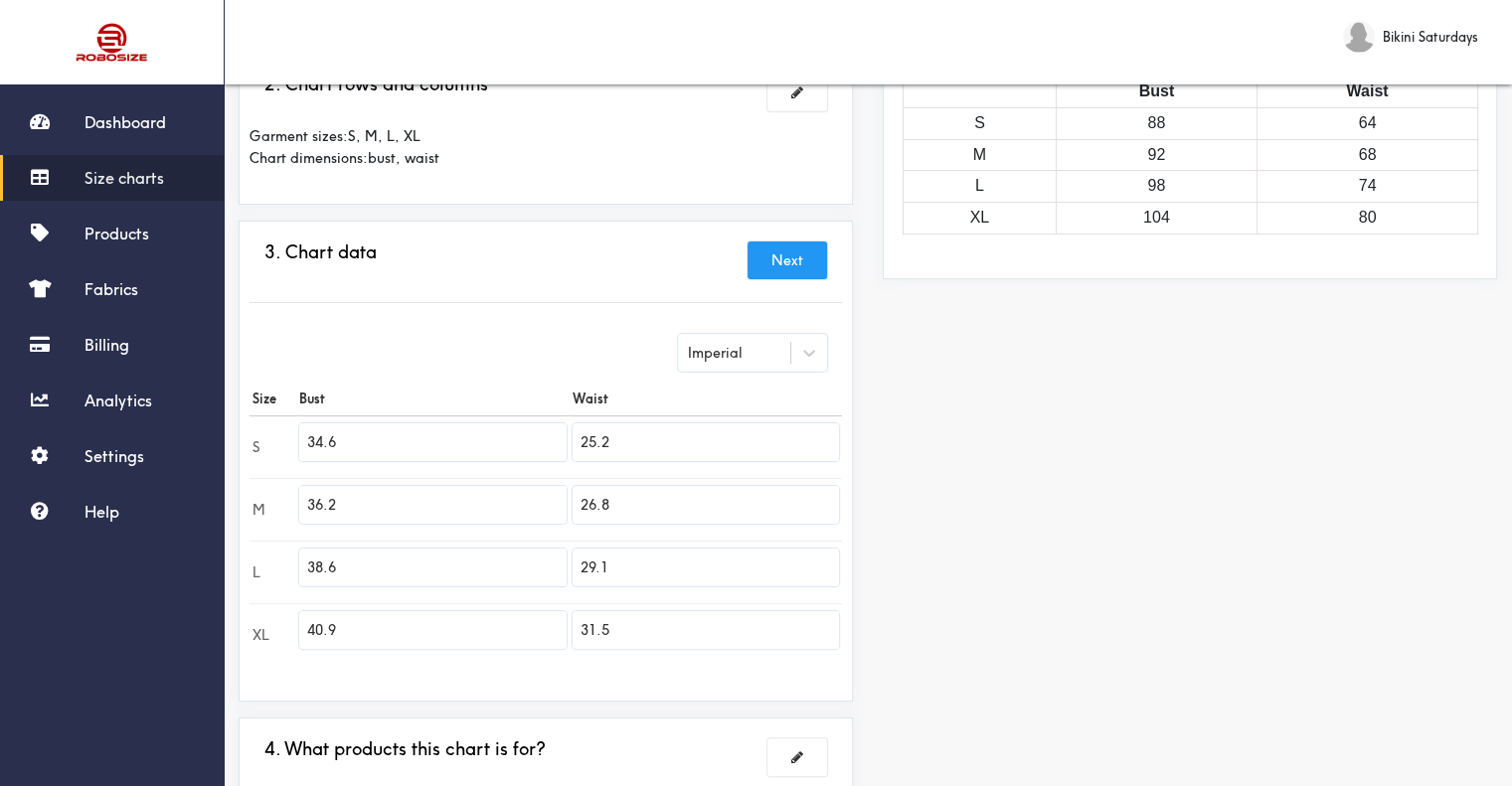 click on "34.6" at bounding box center (432, 442) 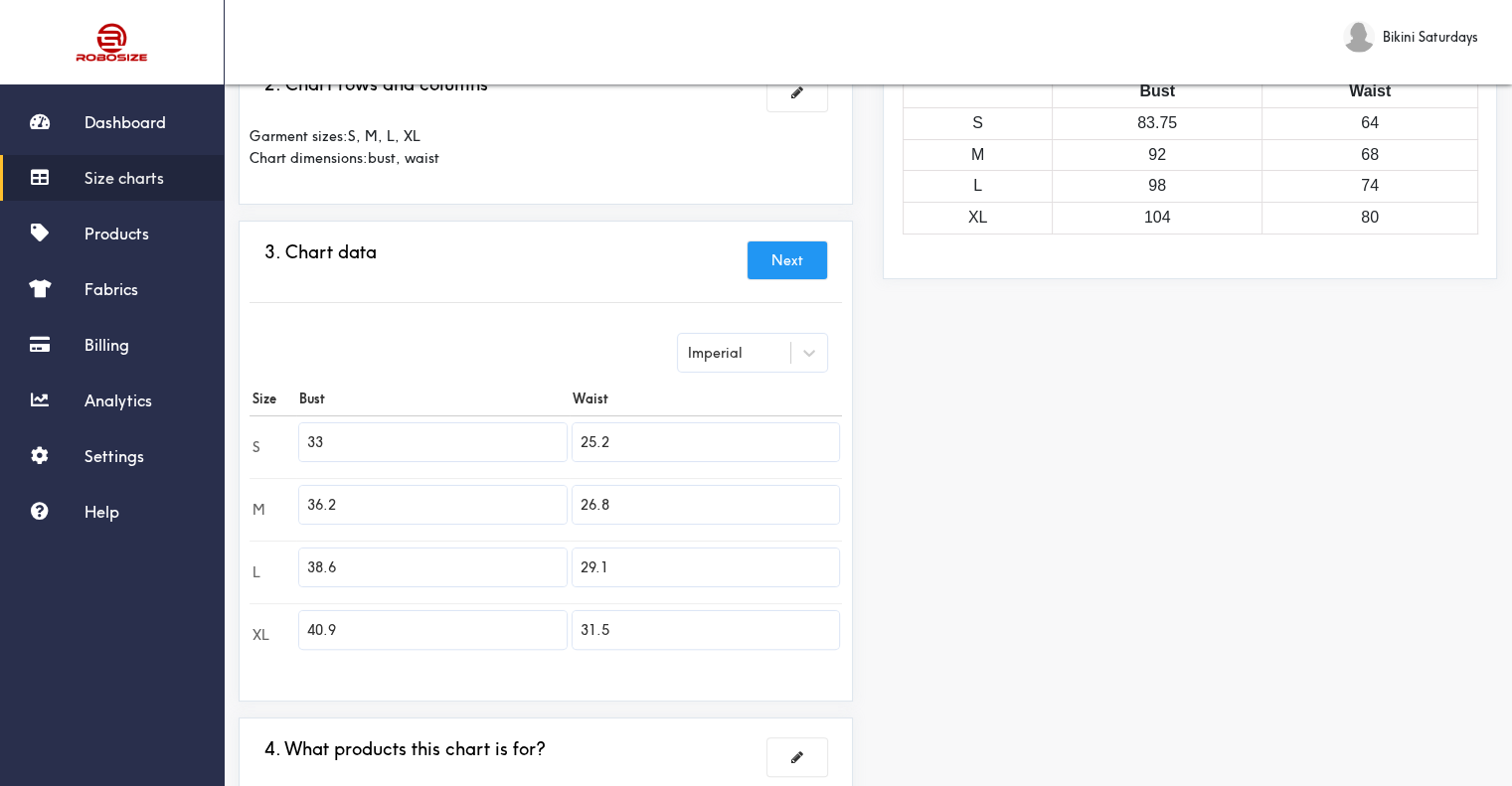type on "33" 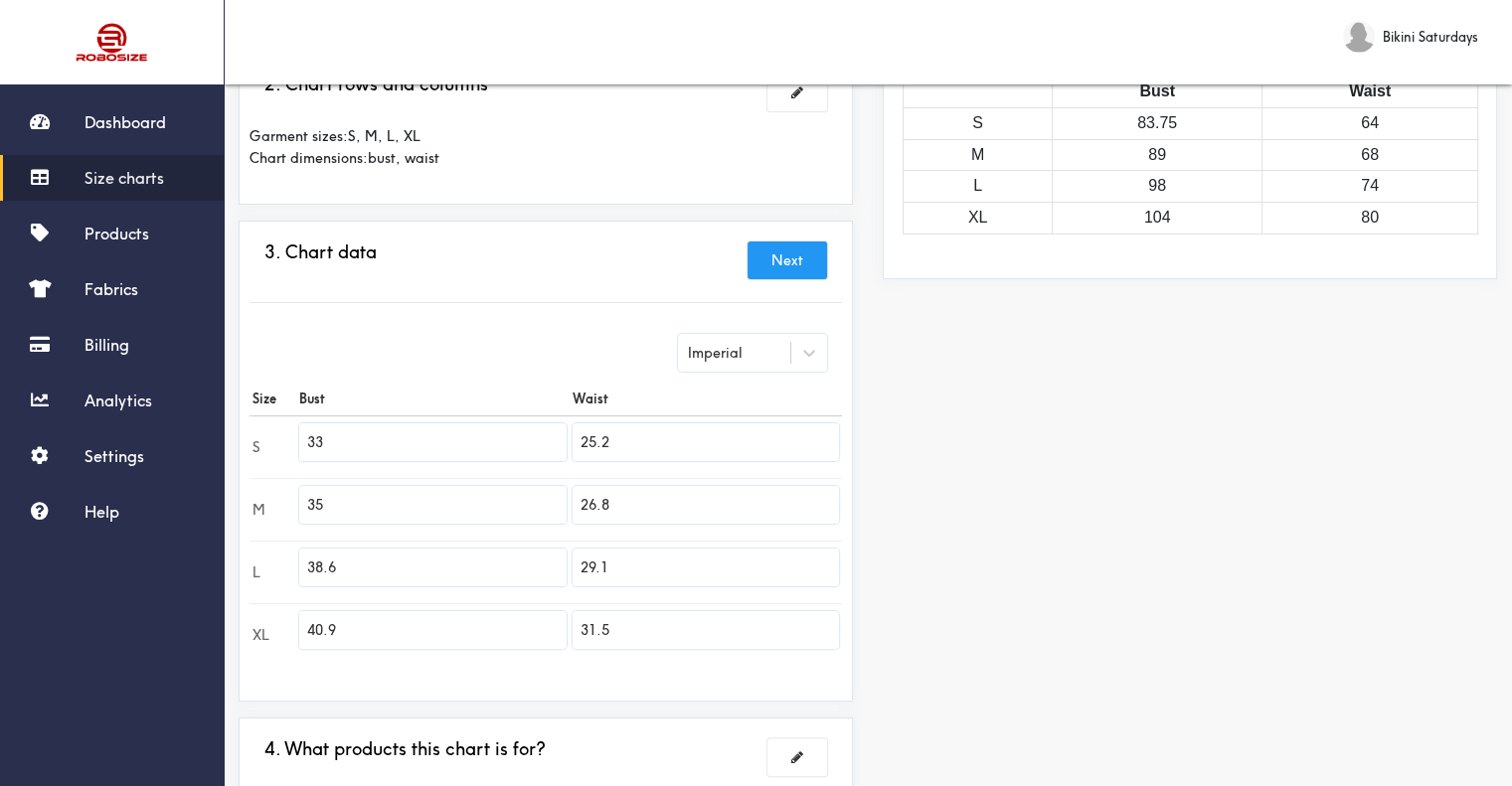 type on "35" 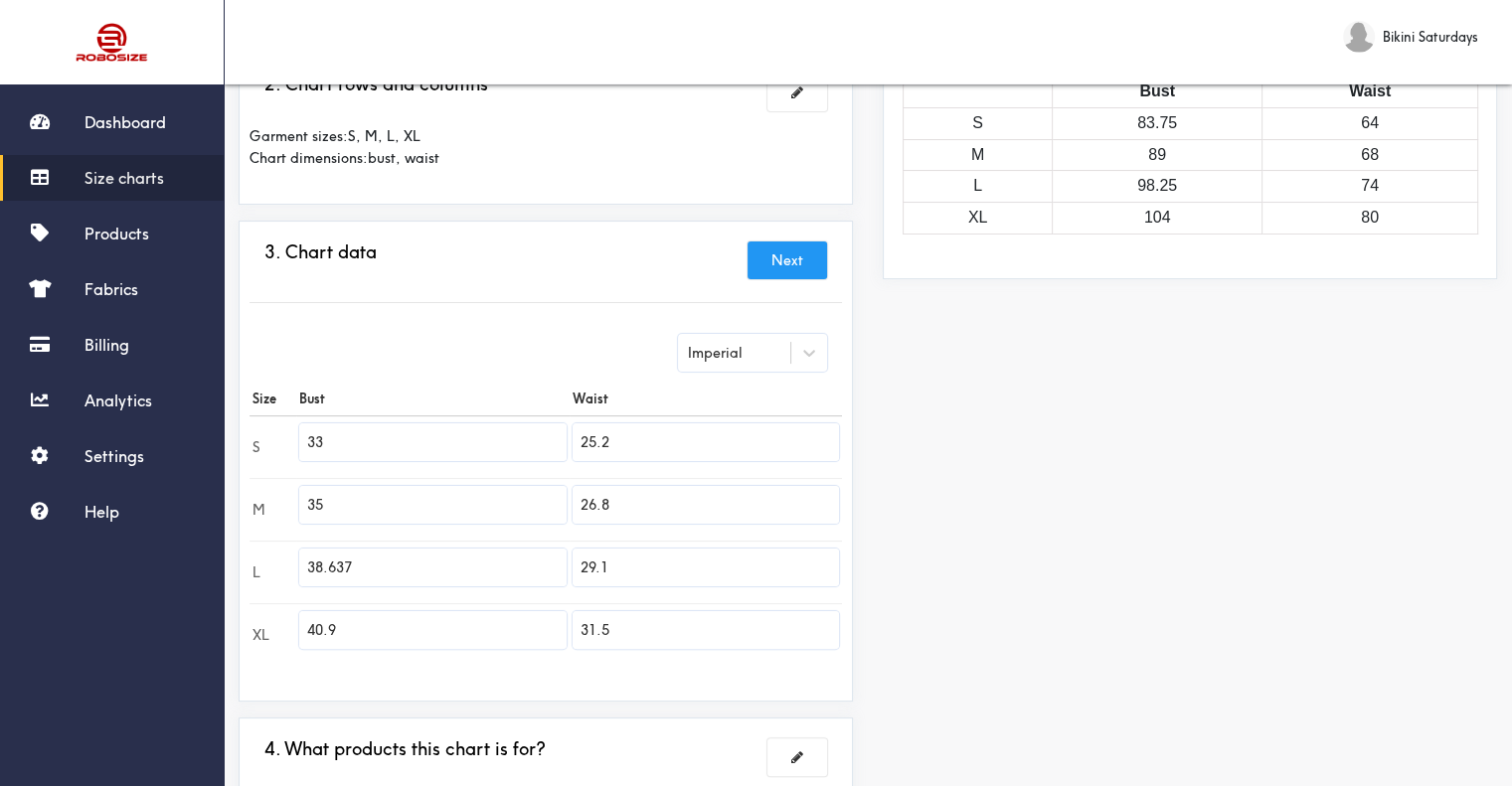 drag, startPoint x: 370, startPoint y: 580, endPoint x: 236, endPoint y: 562, distance: 135.20355 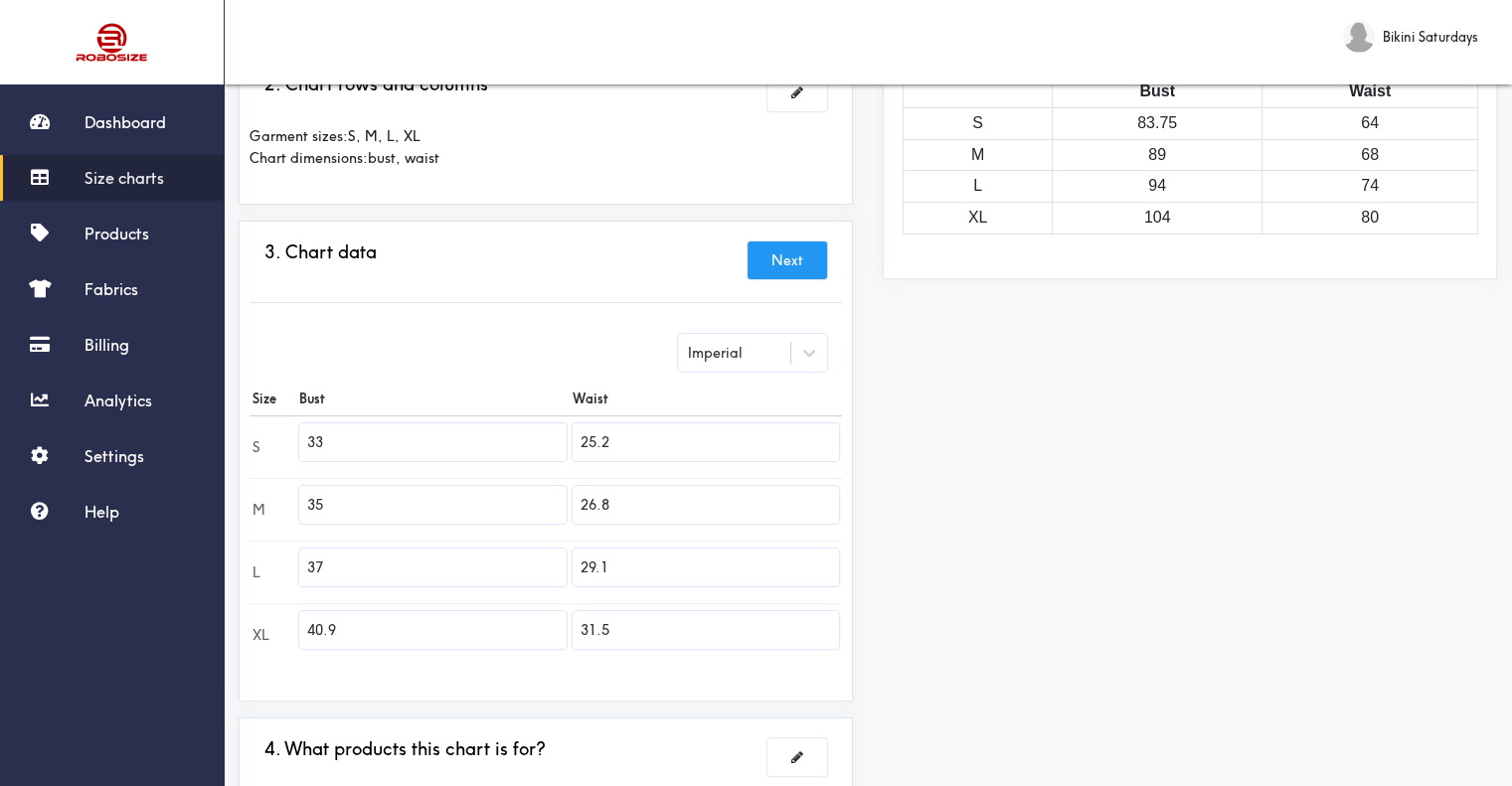 type on "37" 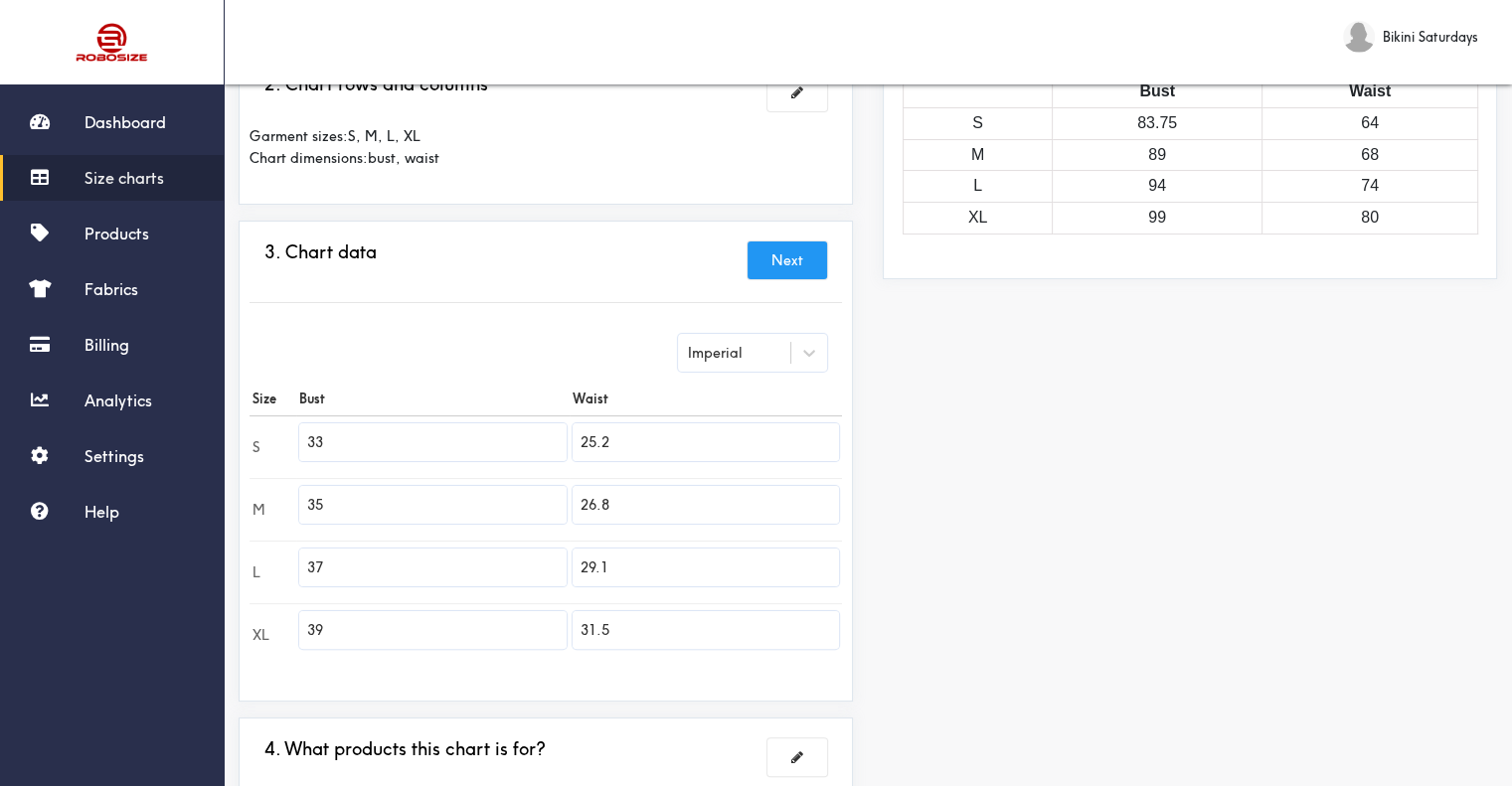 scroll, scrollTop: 472, scrollLeft: 0, axis: vertical 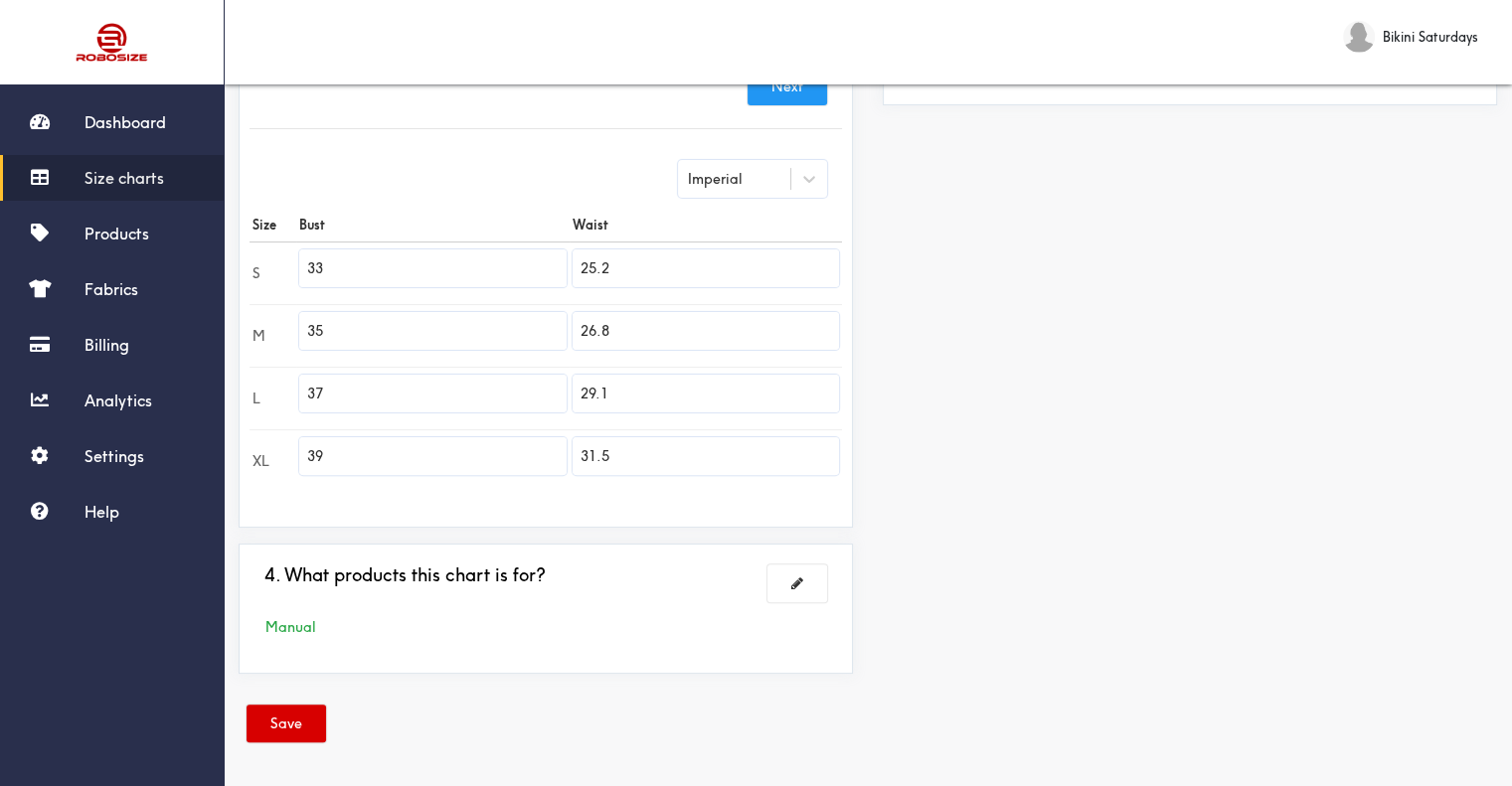 type on "39" 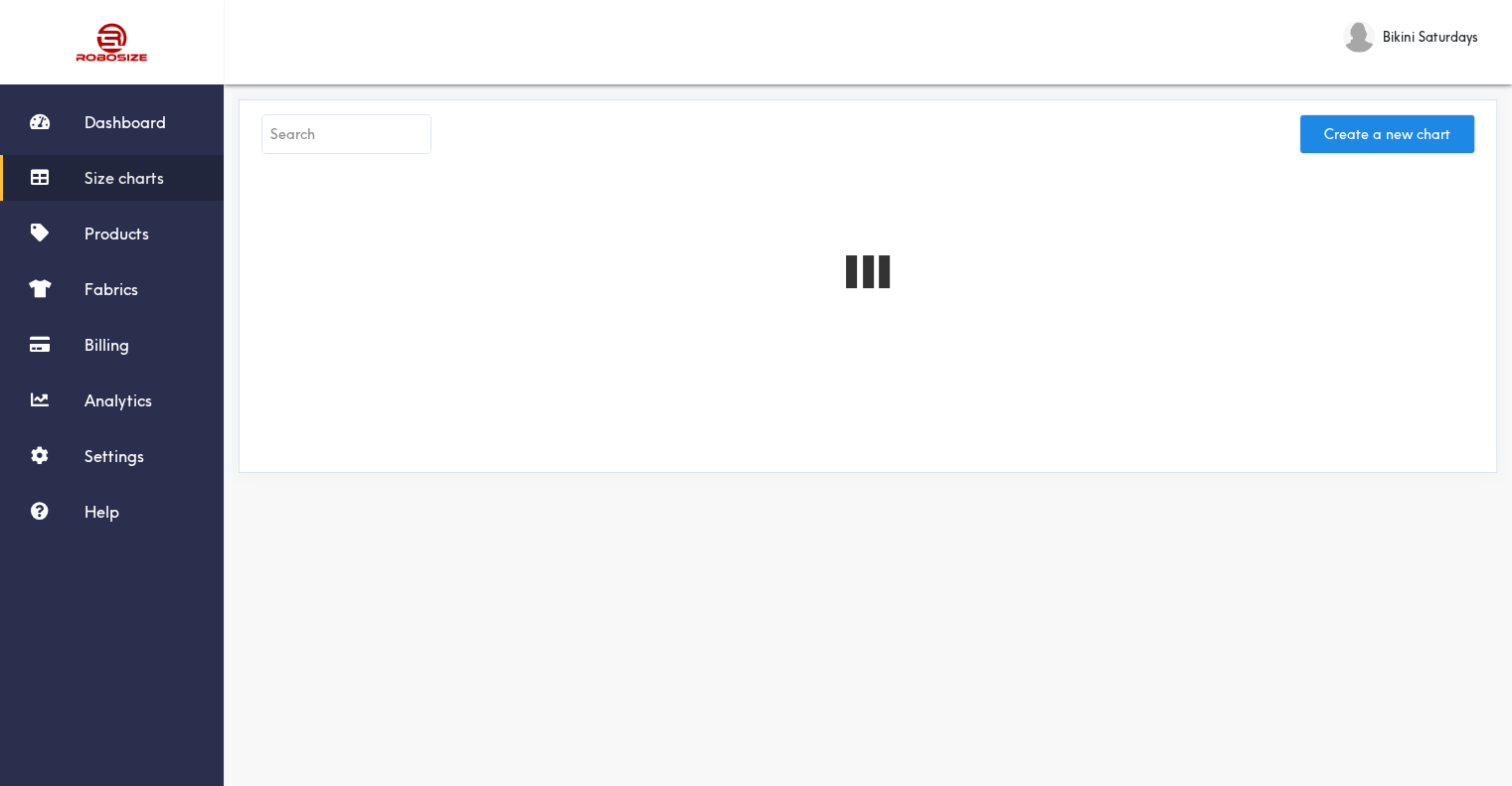 scroll, scrollTop: 0, scrollLeft: 0, axis: both 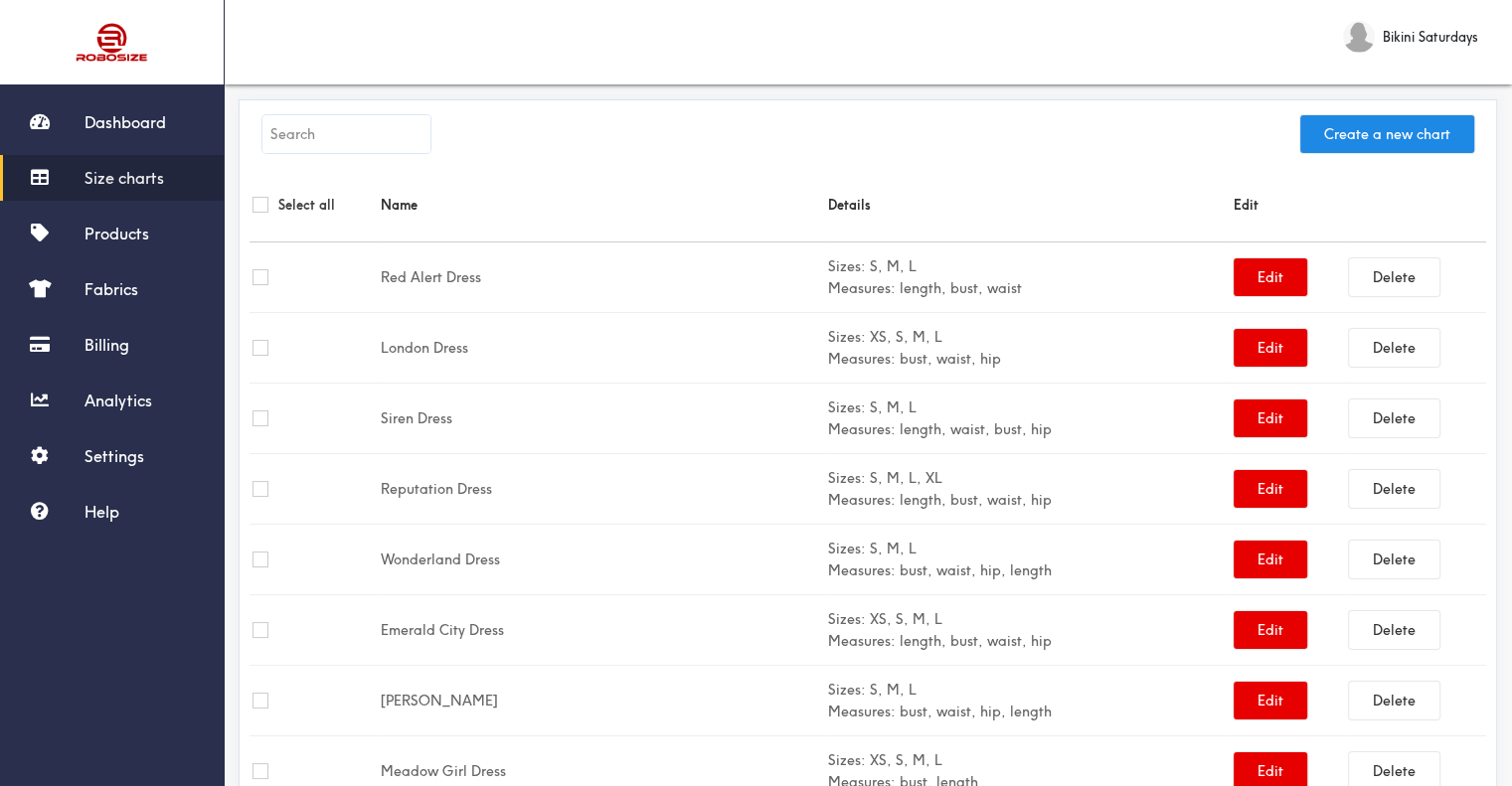 click at bounding box center [346, 134] 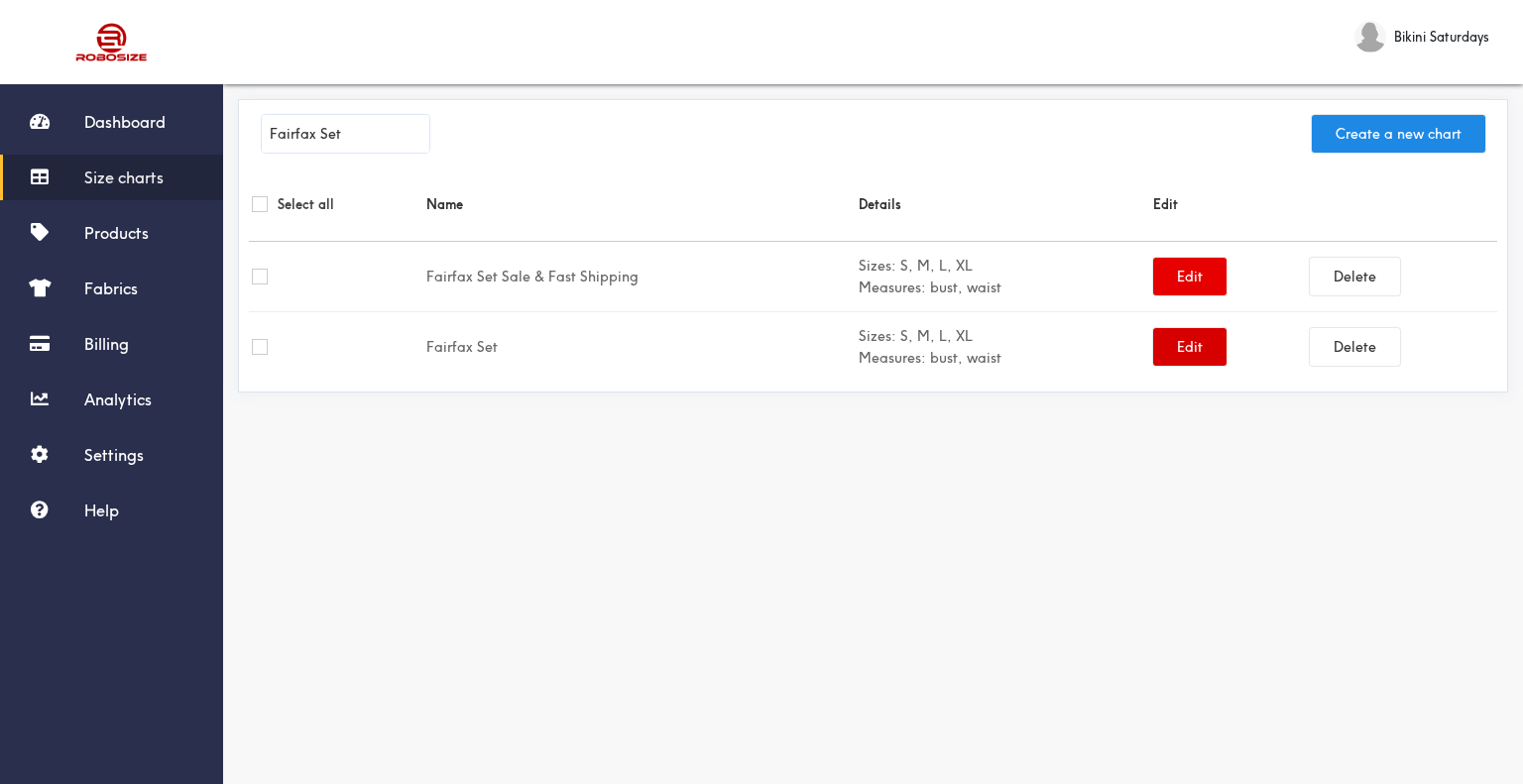 type on "Fairfax Set" 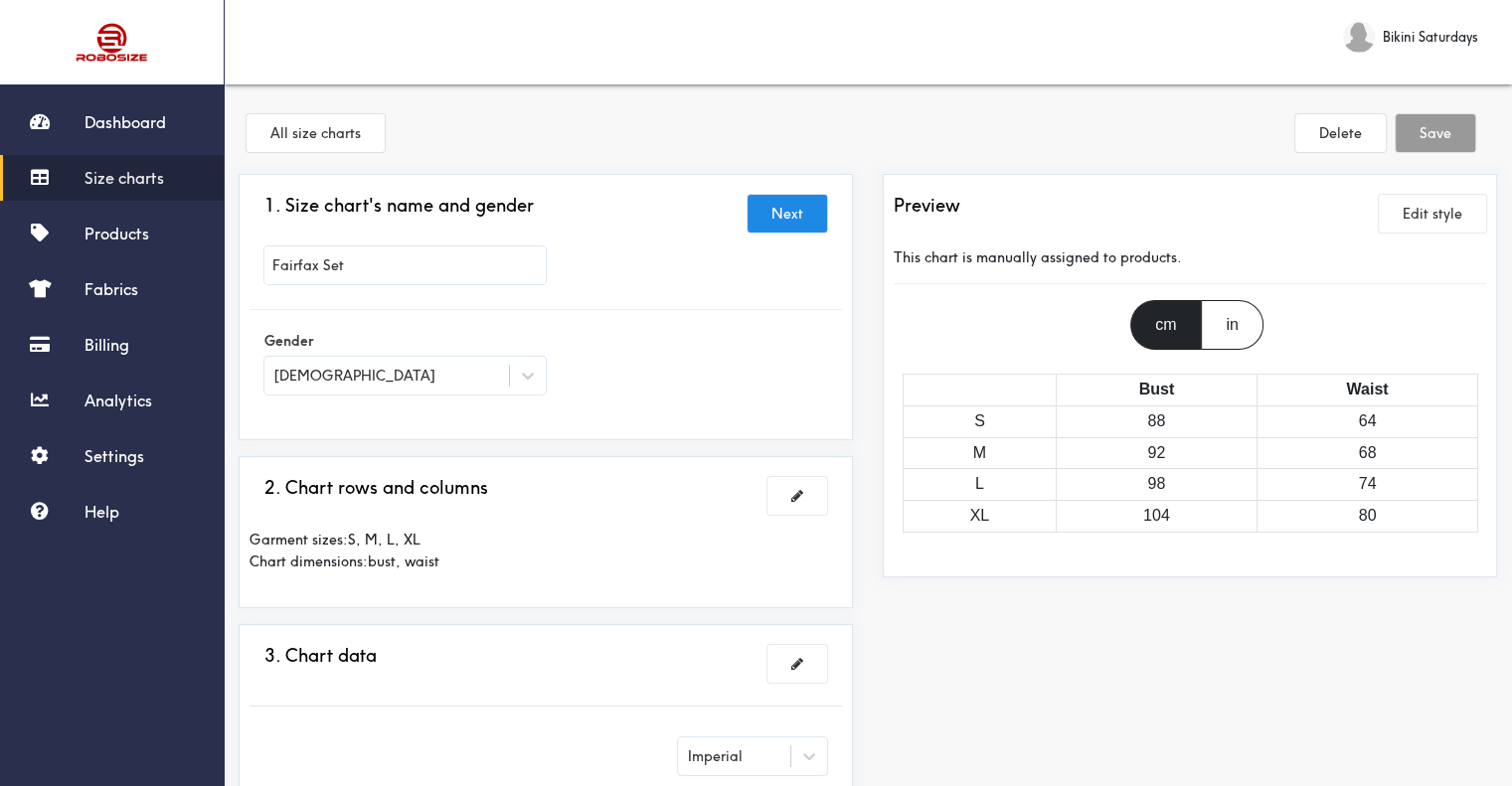 scroll, scrollTop: 298, scrollLeft: 0, axis: vertical 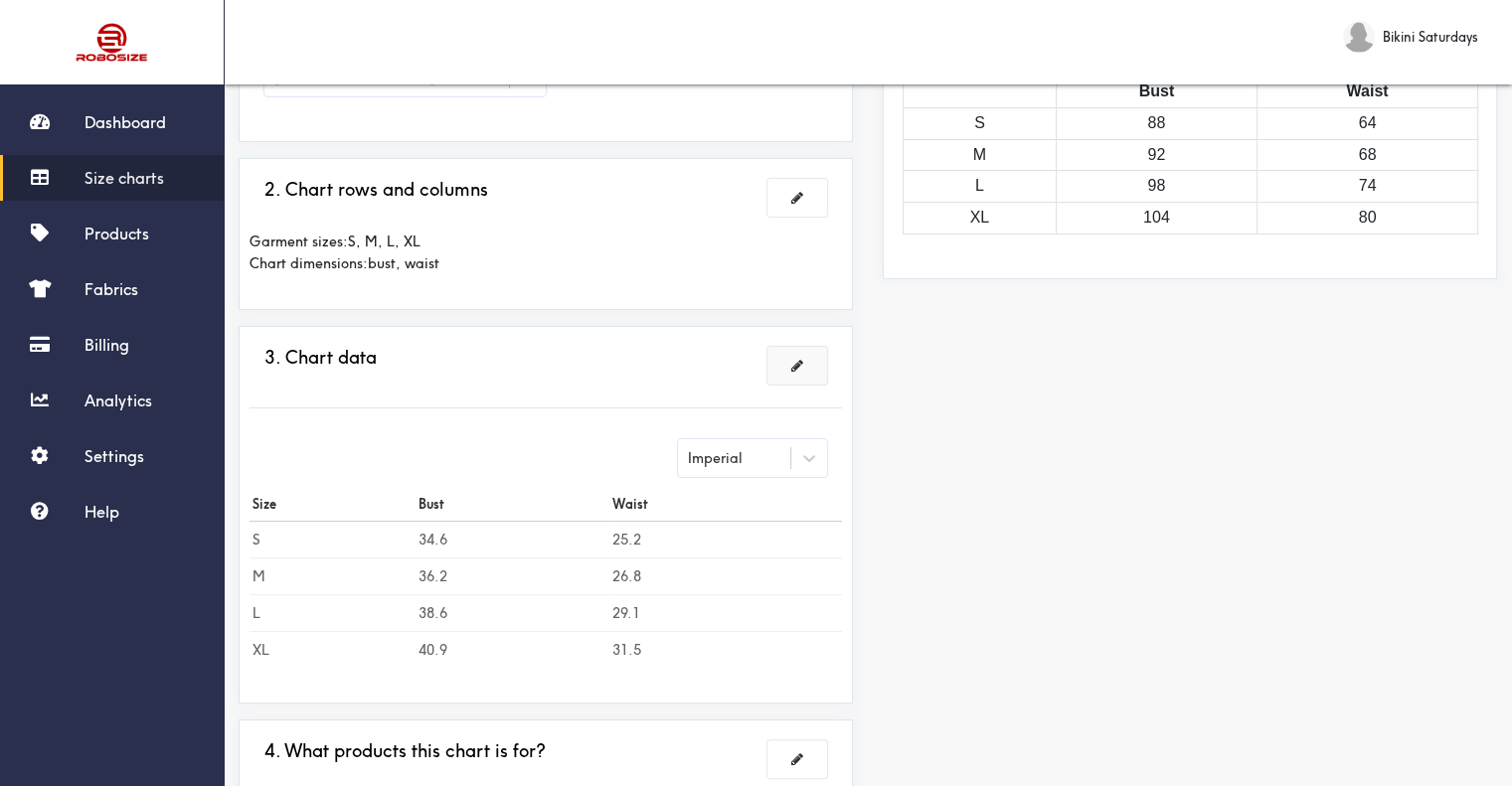 click at bounding box center [797, 366] 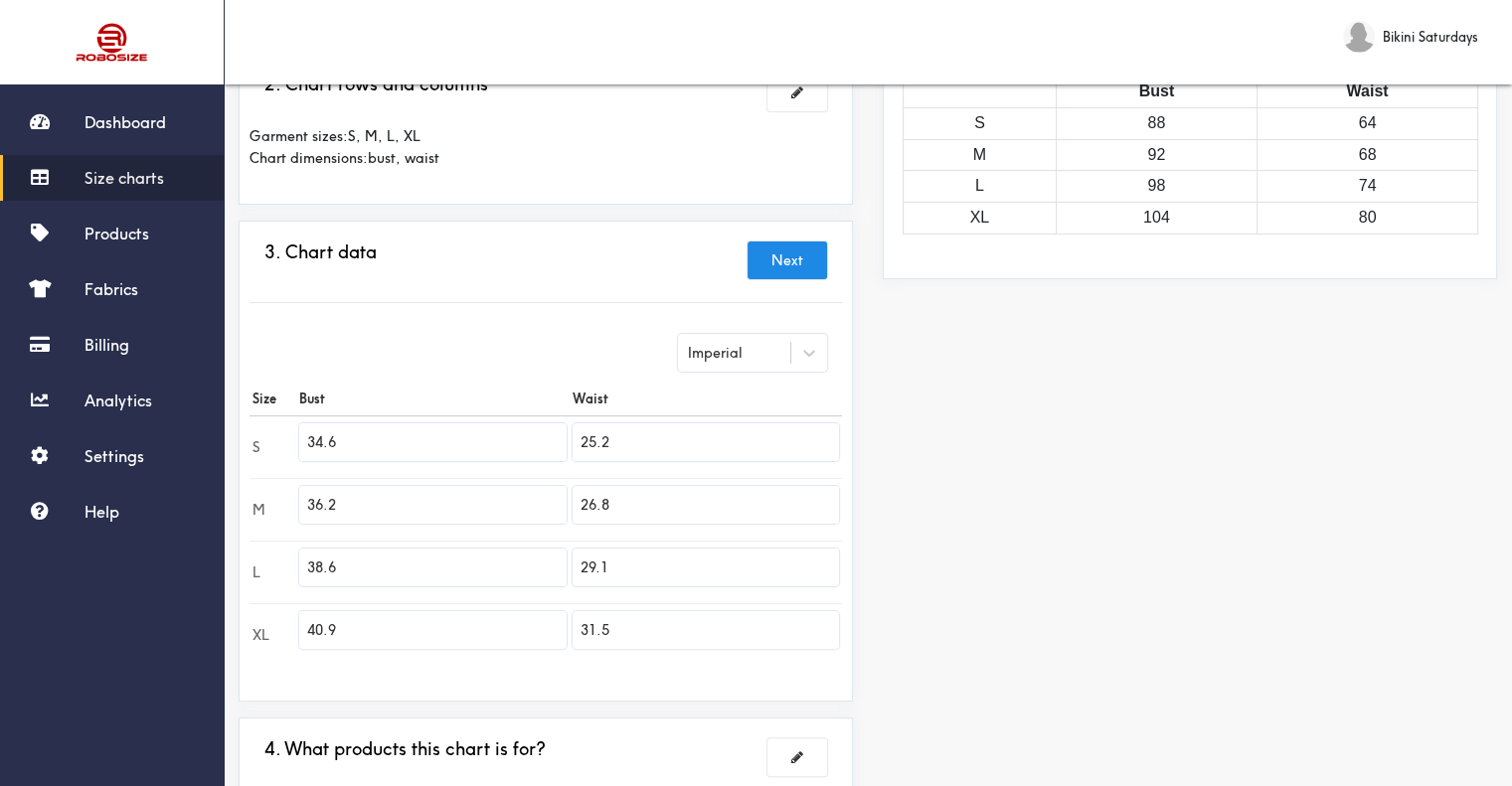 drag, startPoint x: 322, startPoint y: 427, endPoint x: 243, endPoint y: 426, distance: 79.00633 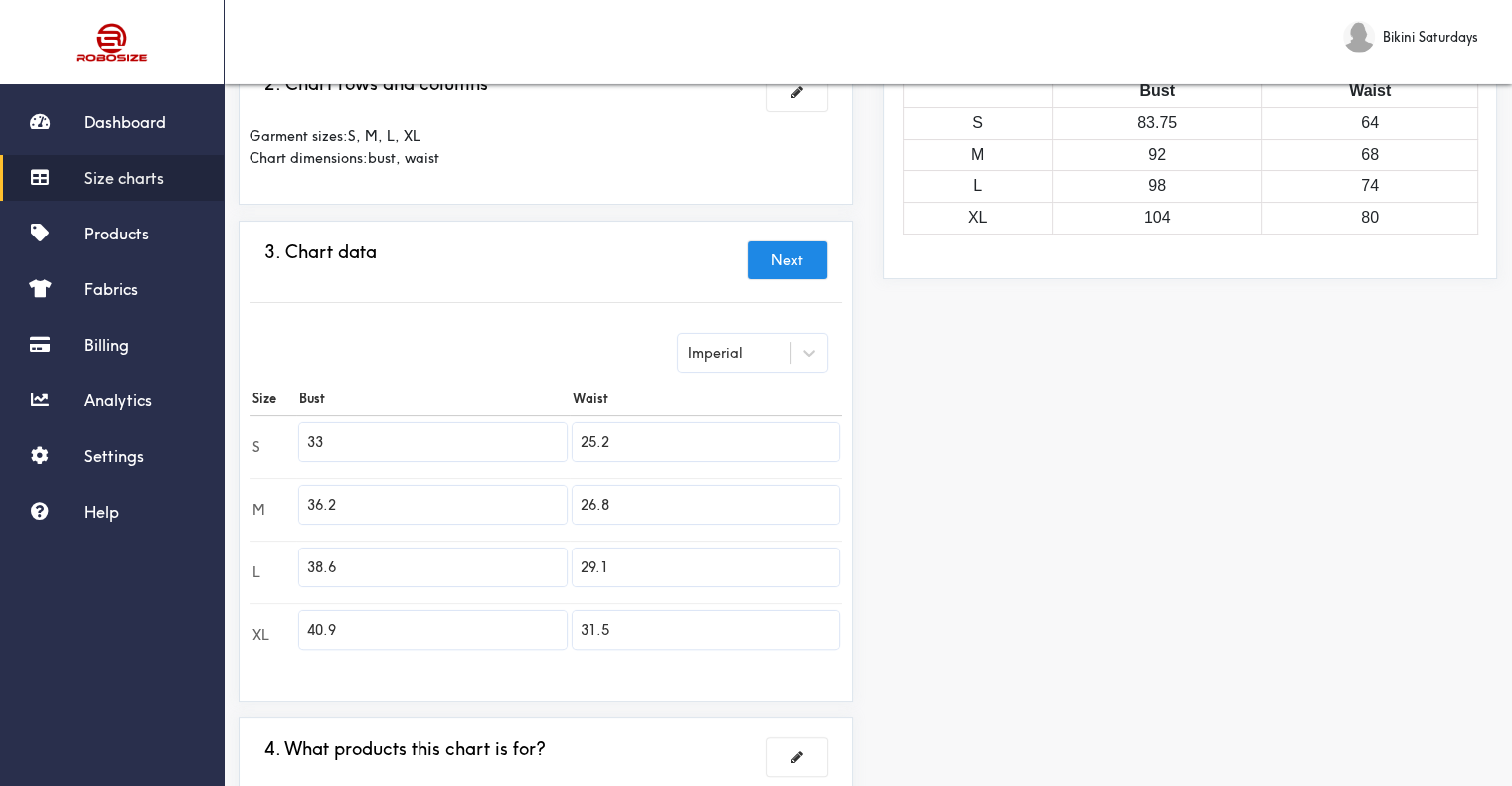 type on "33" 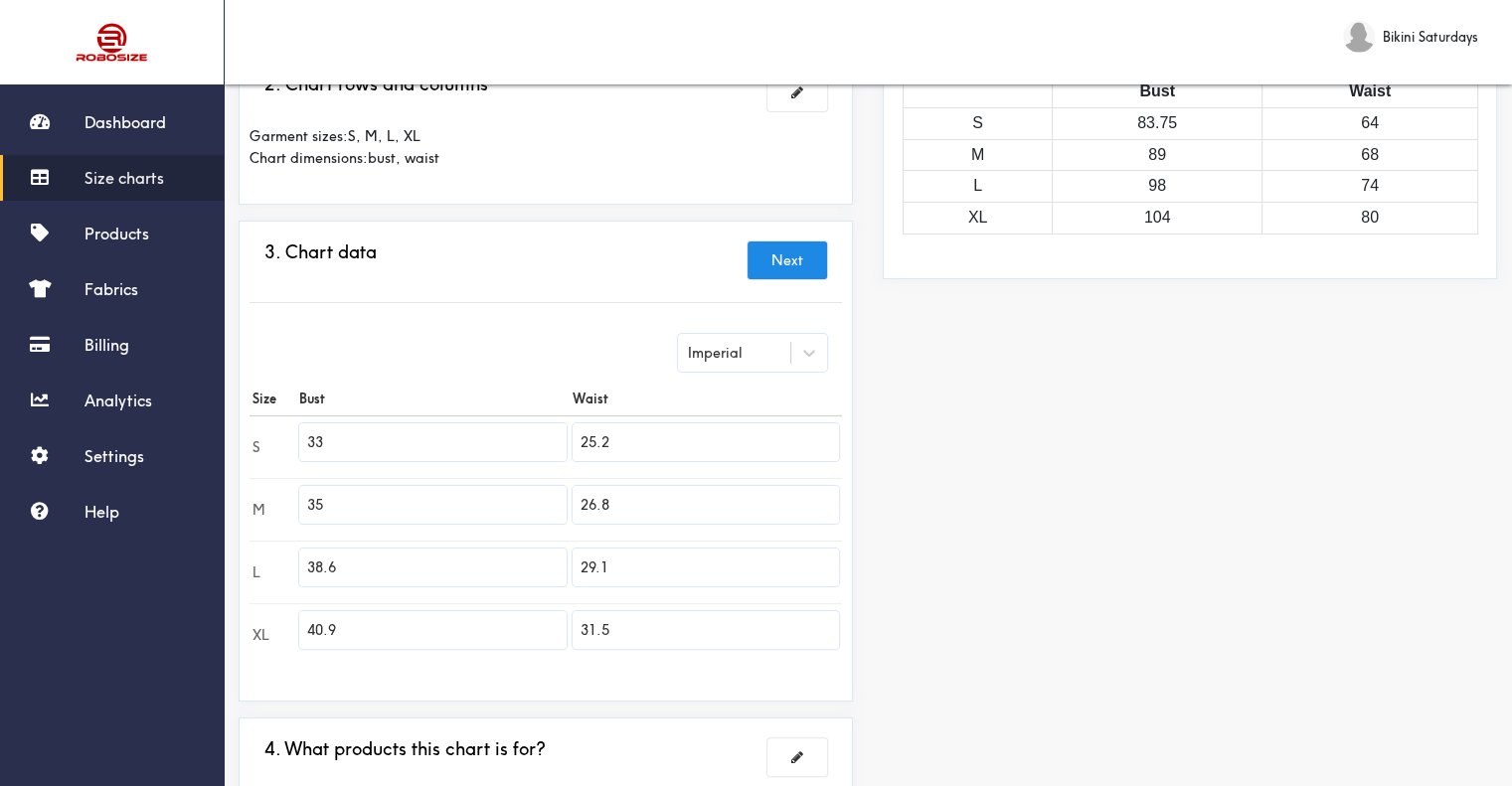 type on "35" 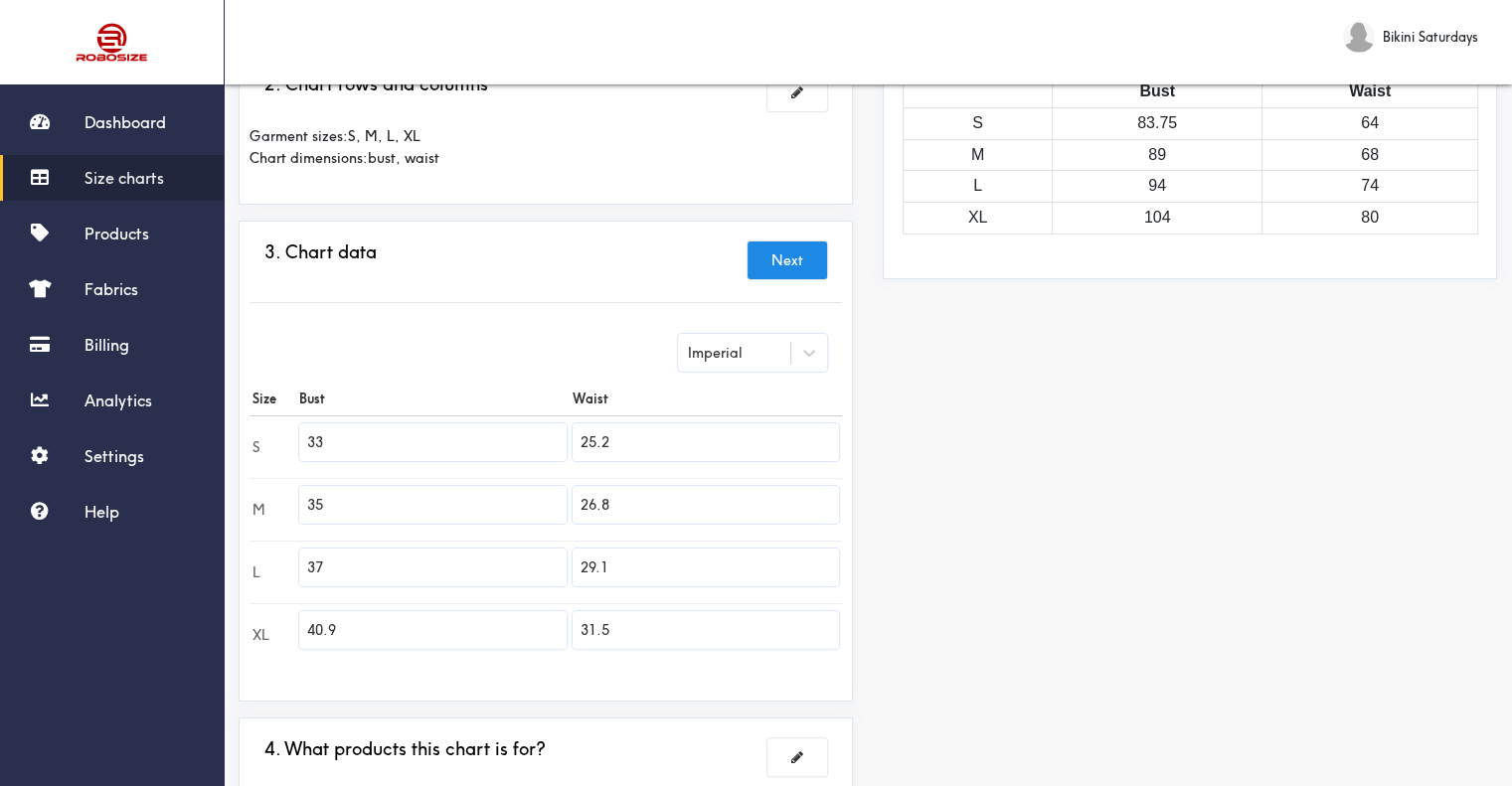 type on "37" 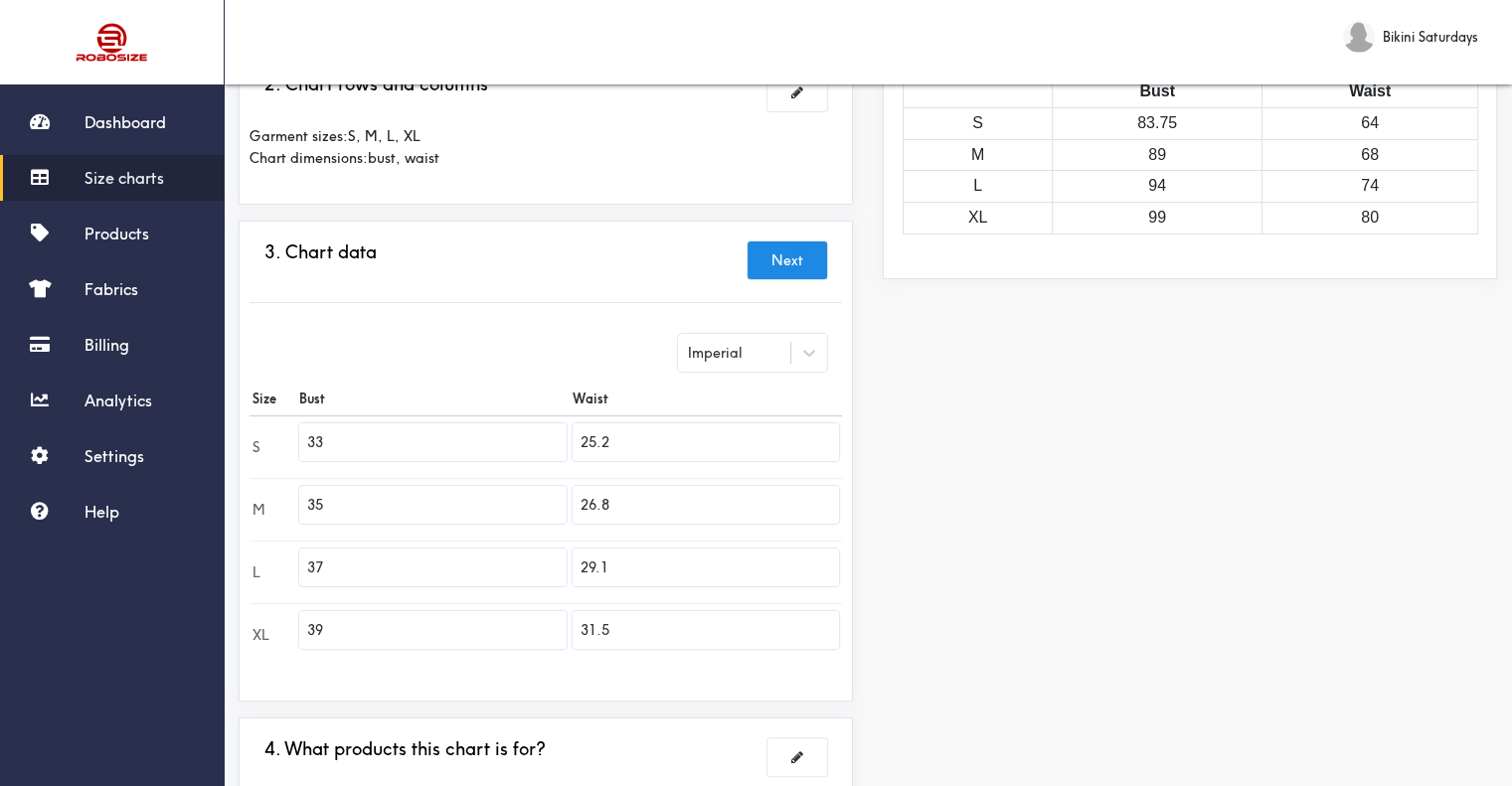 type on "39" 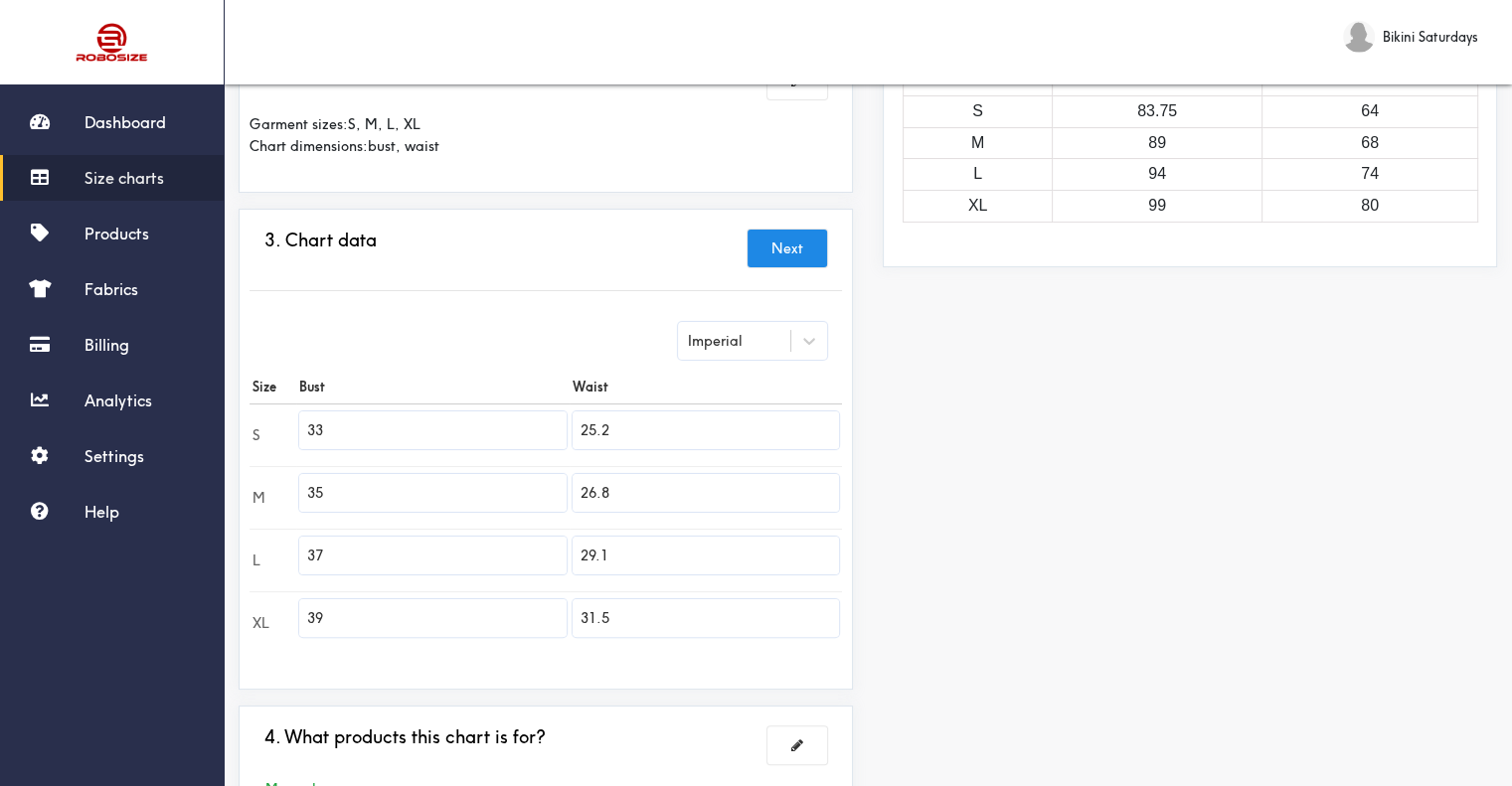 scroll, scrollTop: 472, scrollLeft: 0, axis: vertical 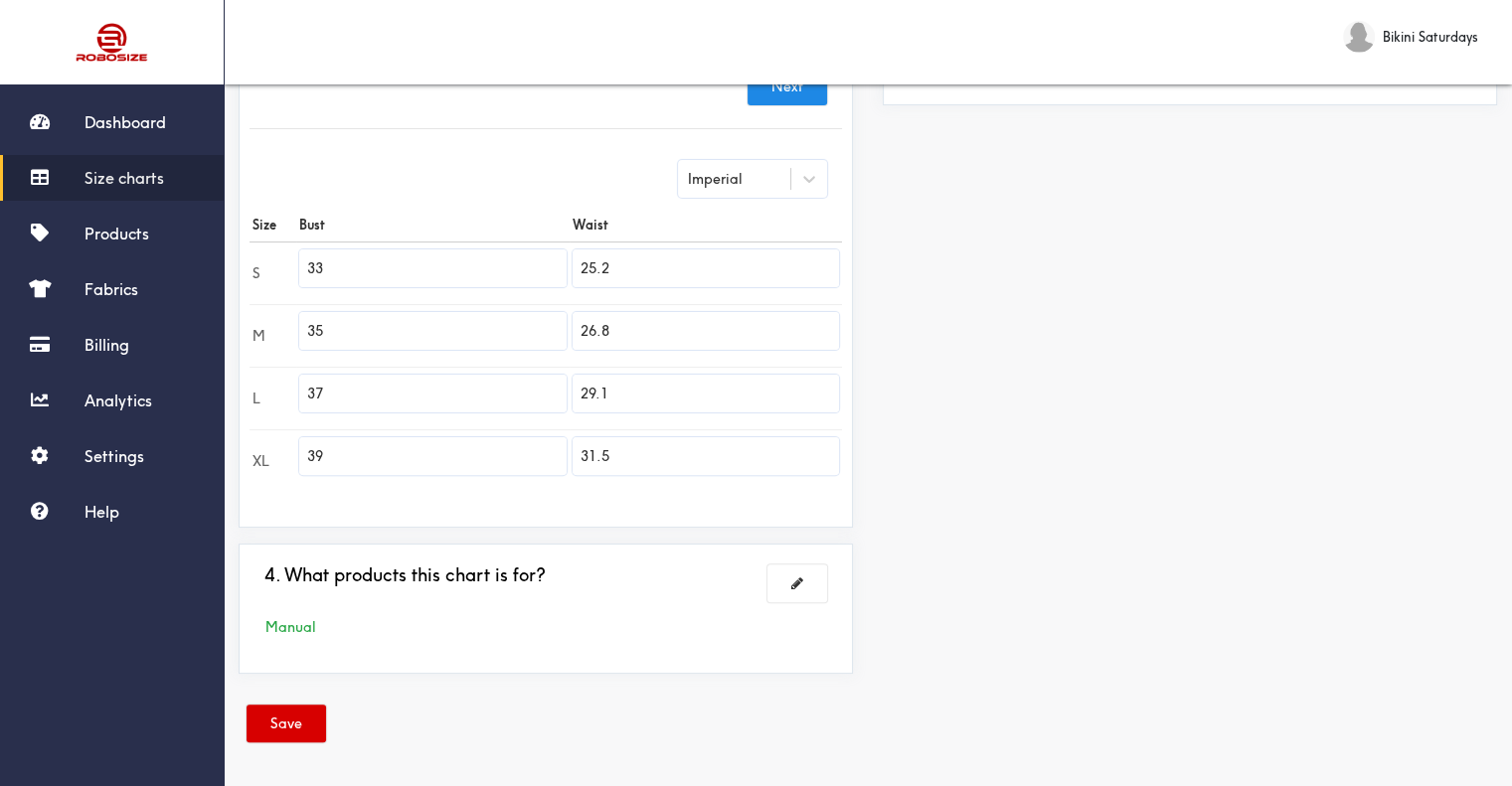 click on "Save" at bounding box center (286, 723) 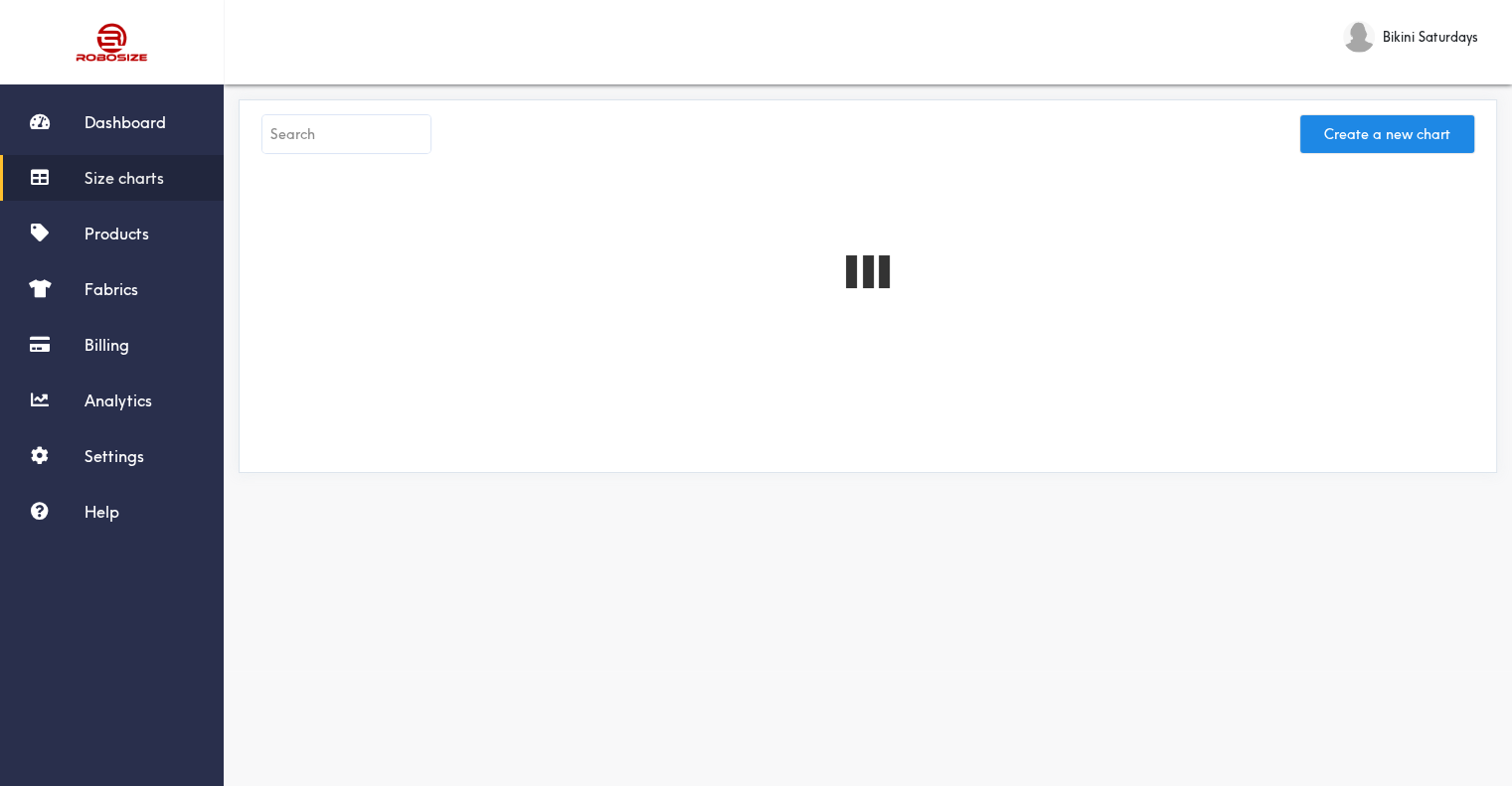 scroll, scrollTop: 0, scrollLeft: 0, axis: both 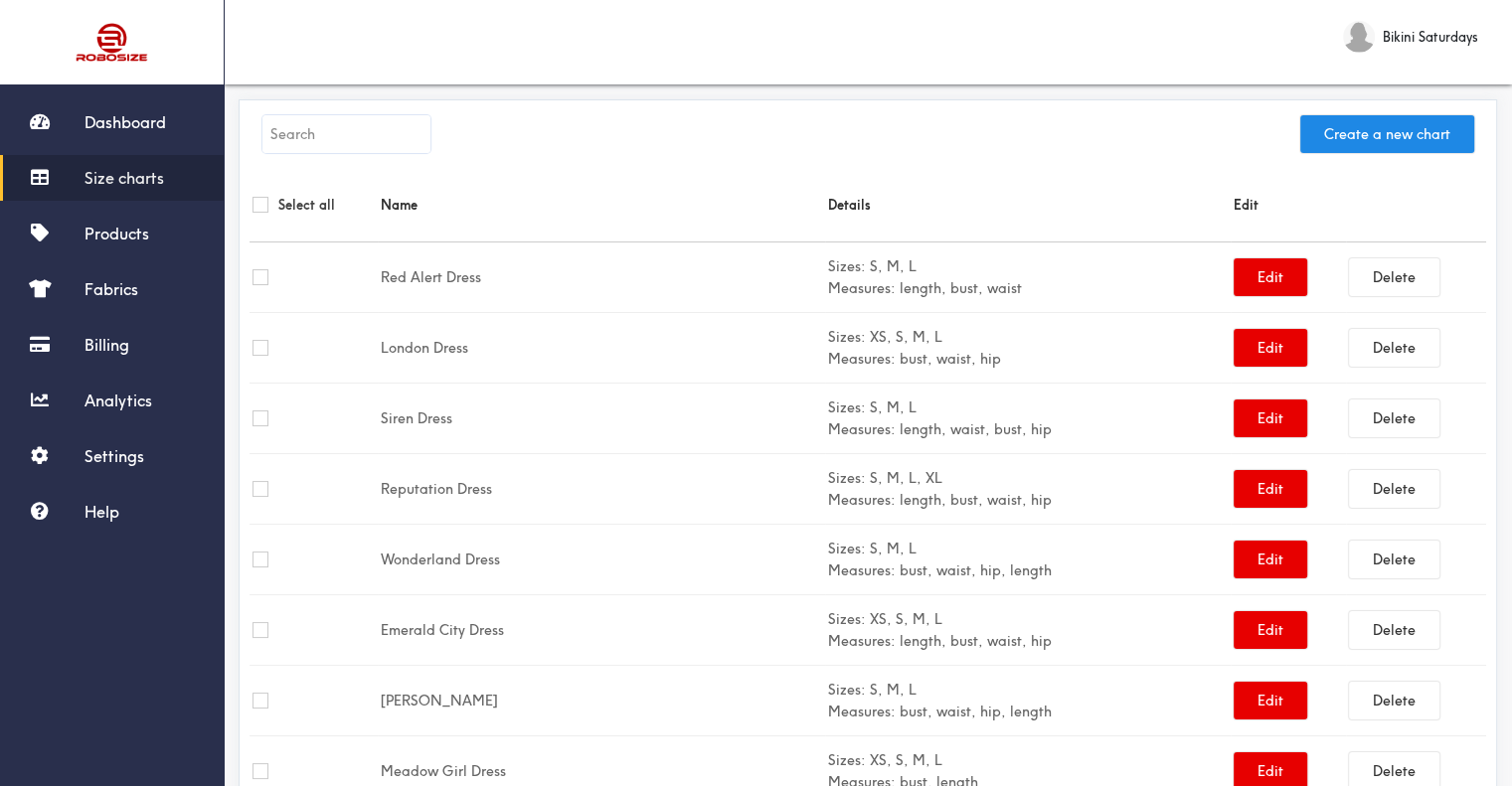 click at bounding box center [346, 134] 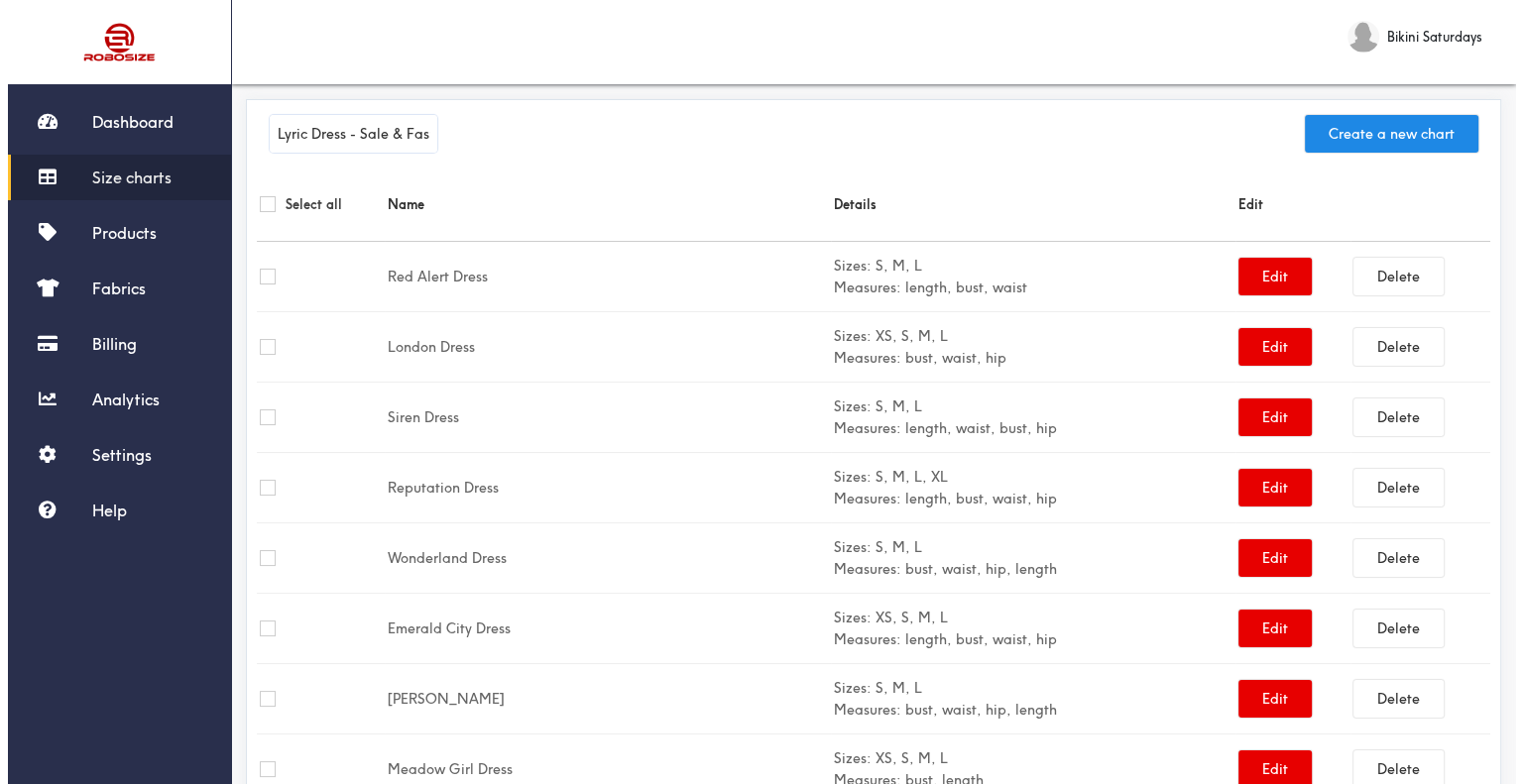 scroll, scrollTop: 0, scrollLeft: 69, axis: horizontal 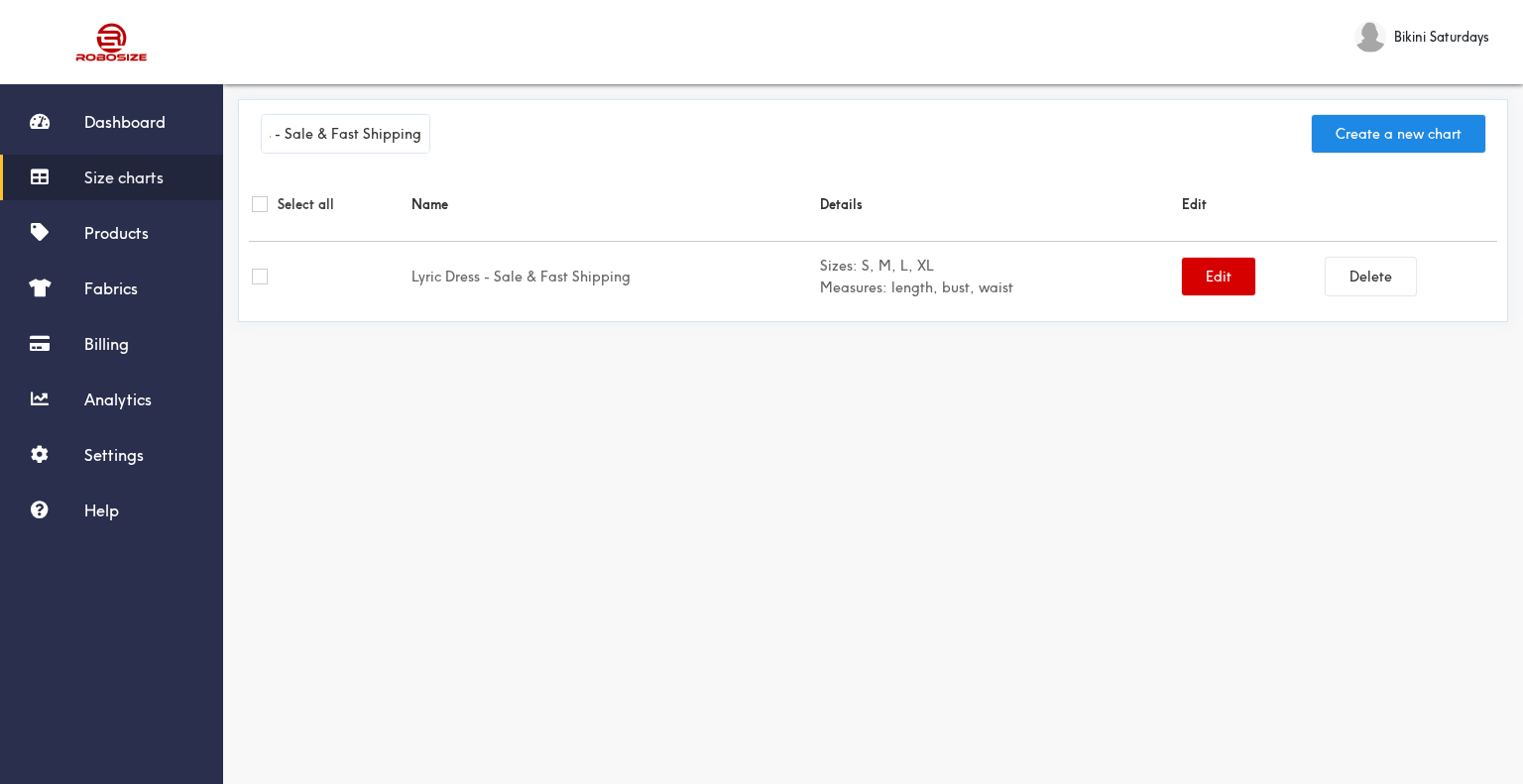 type on "Lyric Dress - Sale & Fast Shipping" 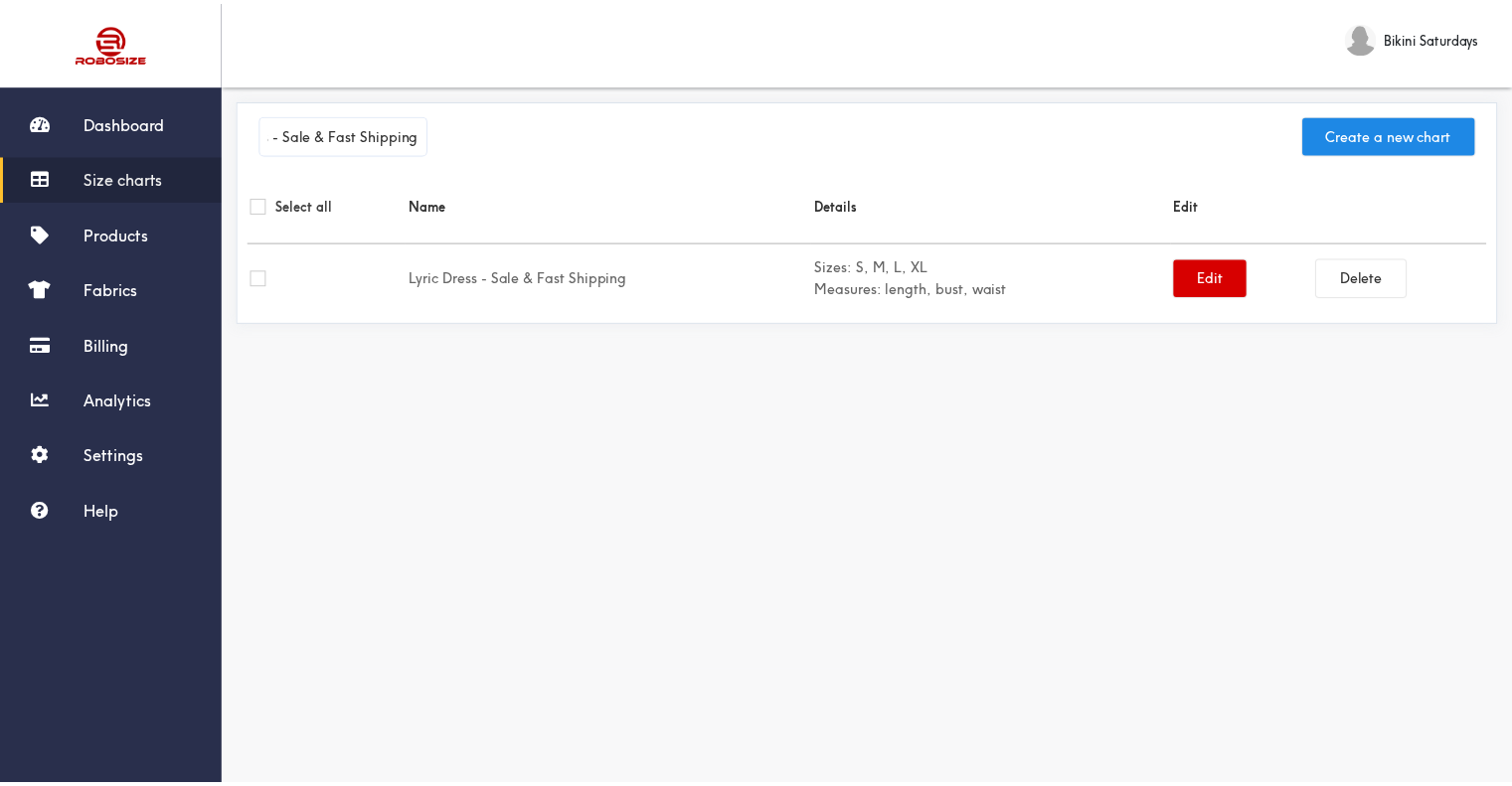 scroll, scrollTop: 0, scrollLeft: 0, axis: both 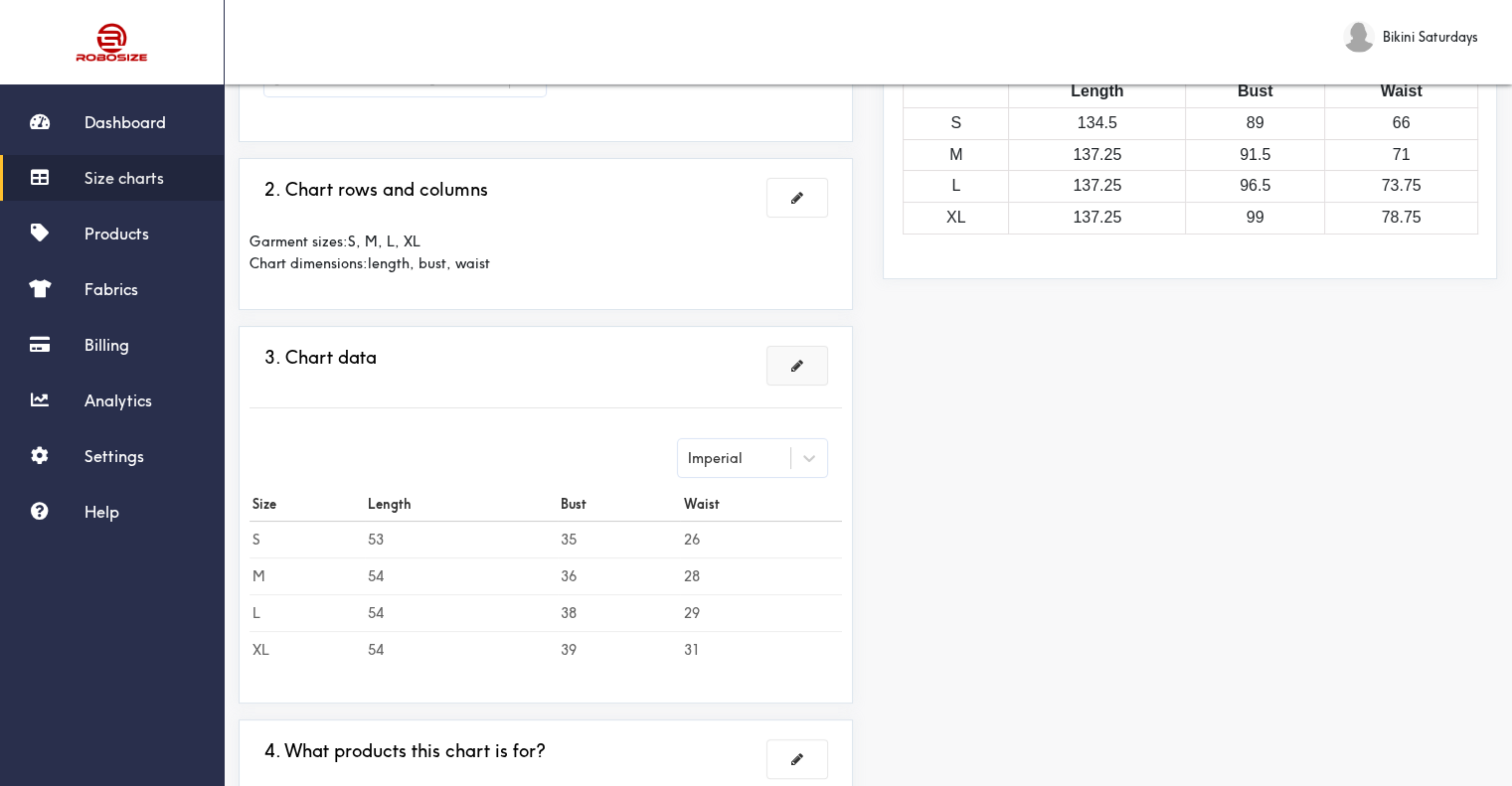 click at bounding box center (797, 366) 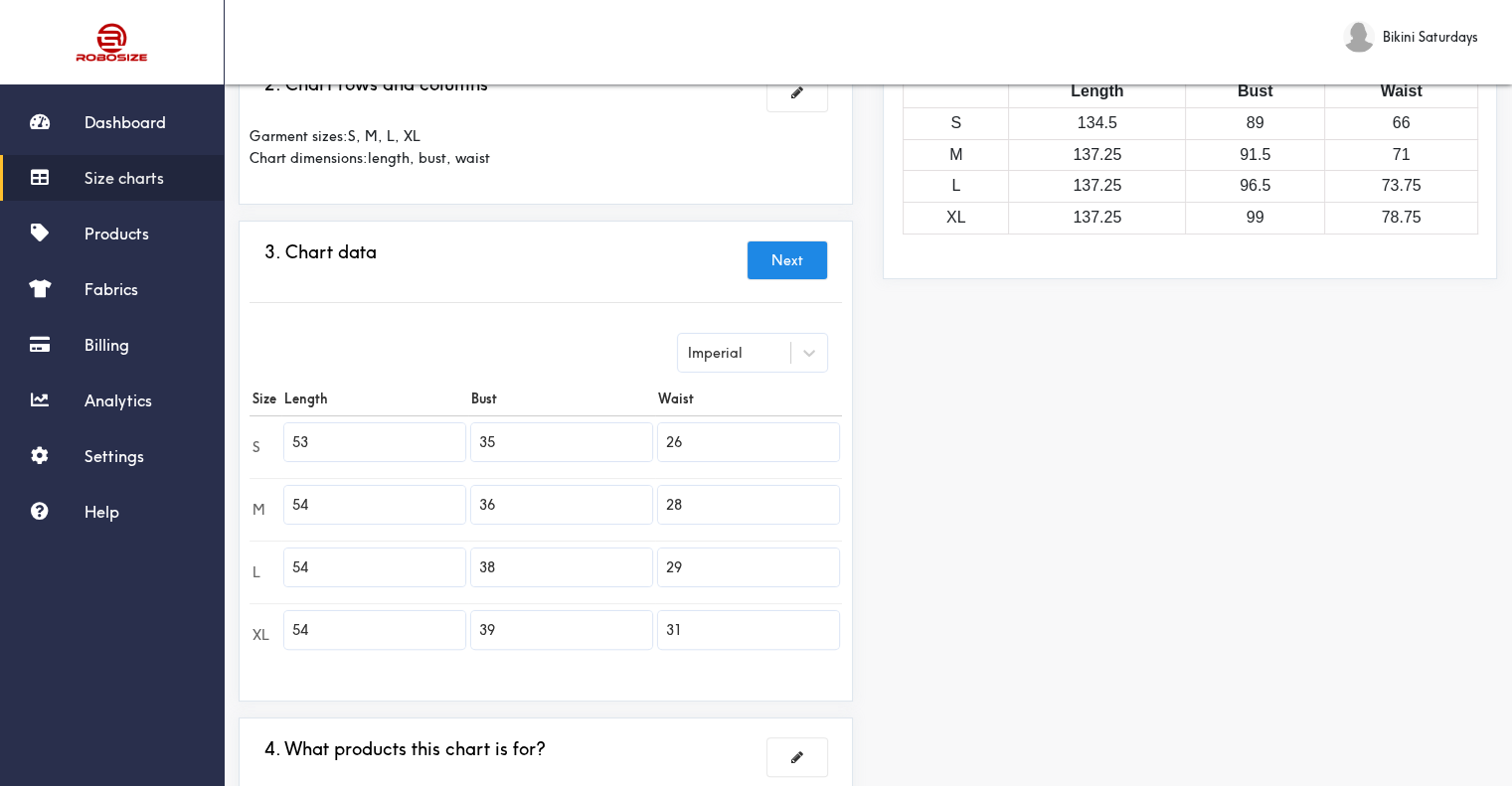 drag, startPoint x: 497, startPoint y: 442, endPoint x: 465, endPoint y: 444, distance: 32.06244 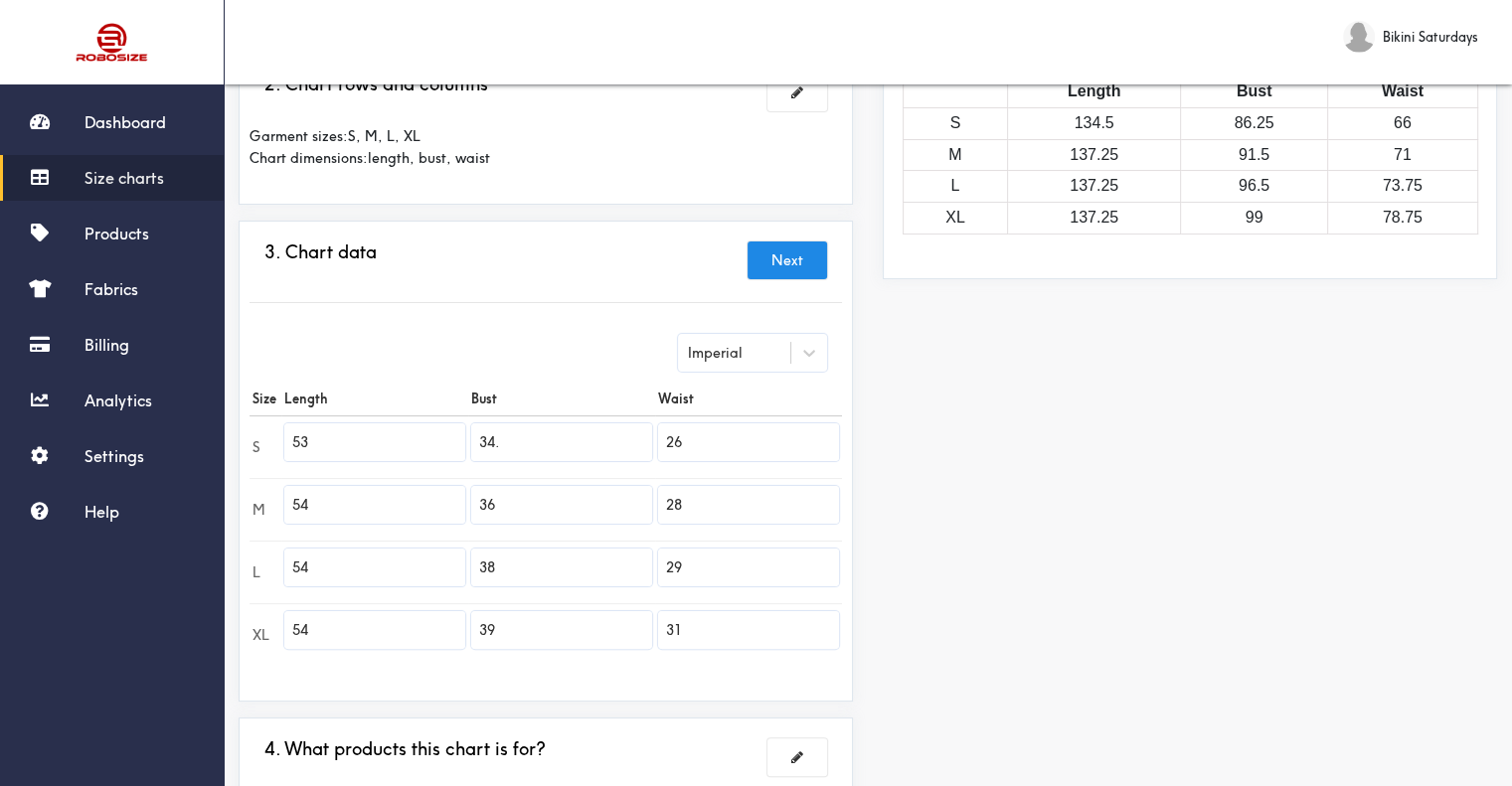 scroll, scrollTop: 316, scrollLeft: 0, axis: vertical 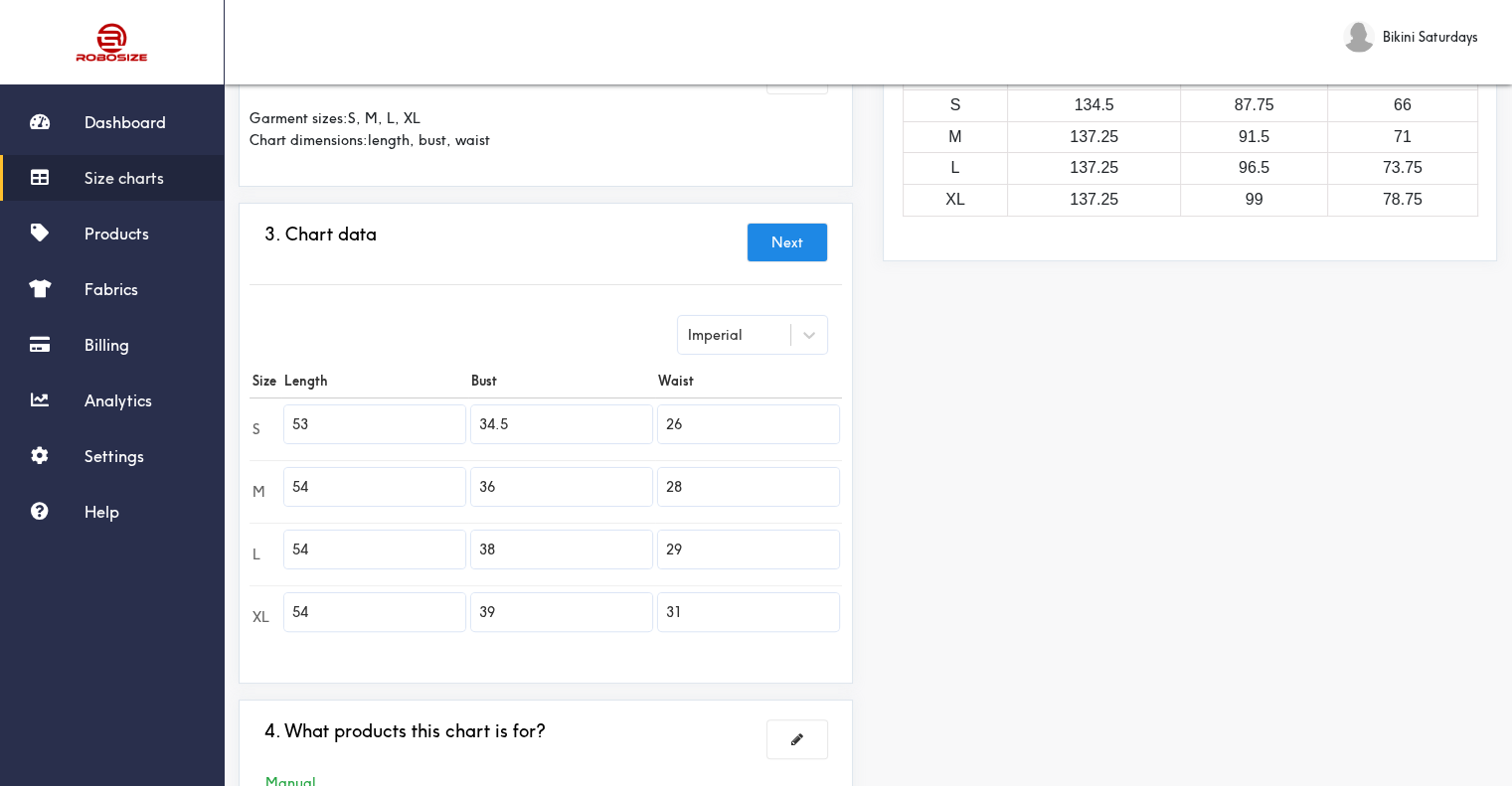 drag, startPoint x: 524, startPoint y: 488, endPoint x: 477, endPoint y: 490, distance: 47.042534 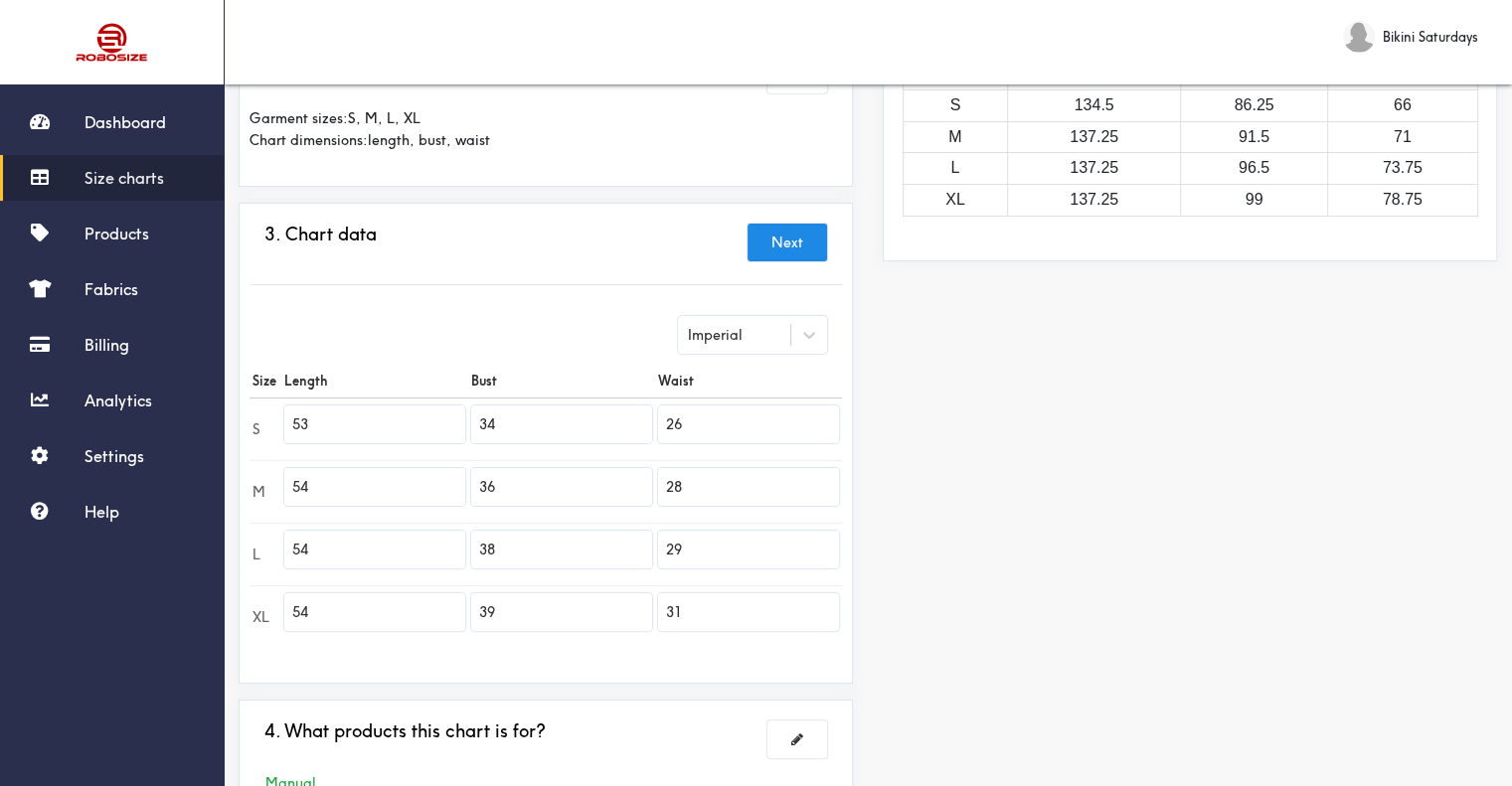 drag, startPoint x: 508, startPoint y: 485, endPoint x: 486, endPoint y: 488, distance: 22.203603 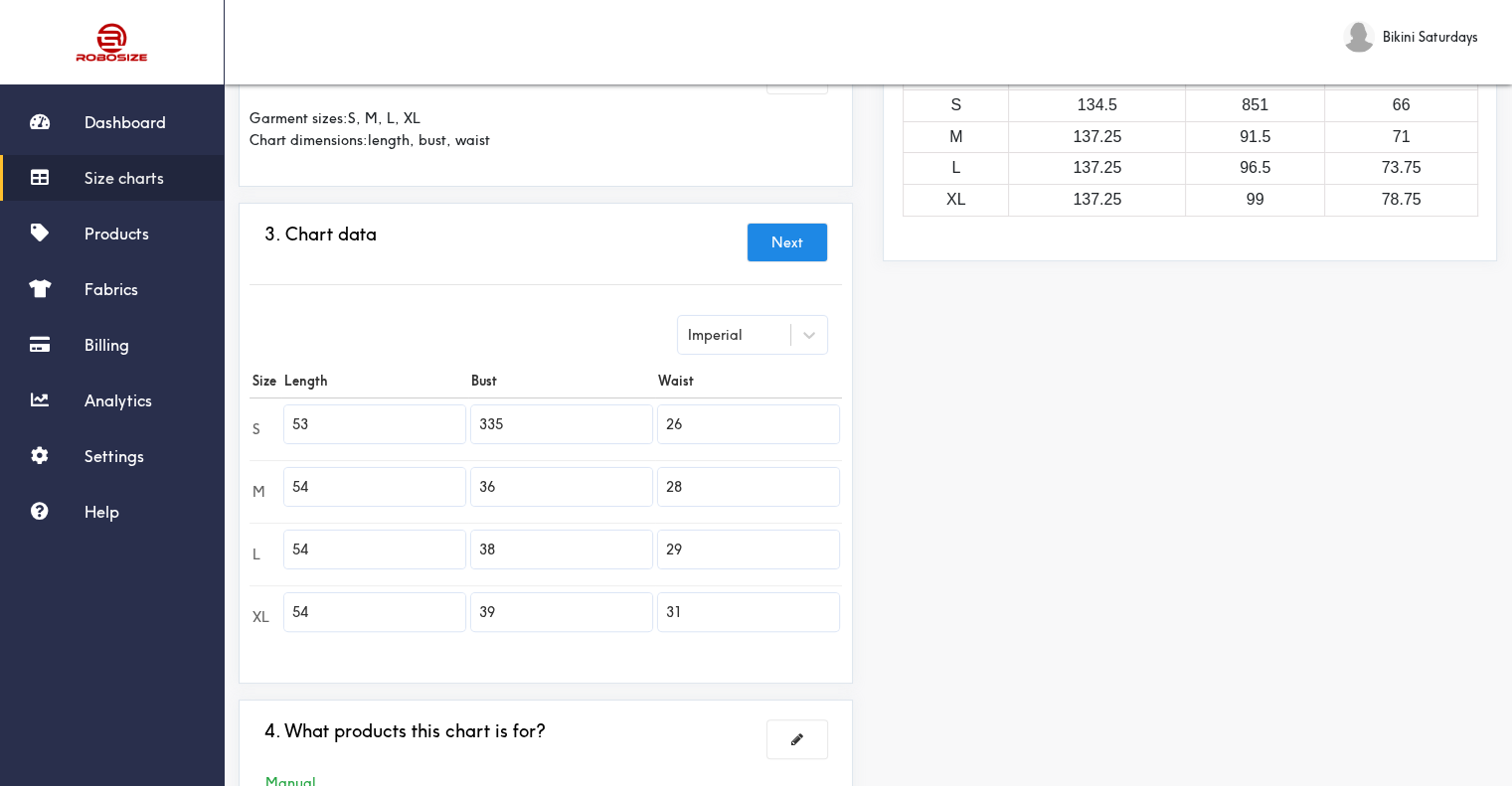 type on "335" 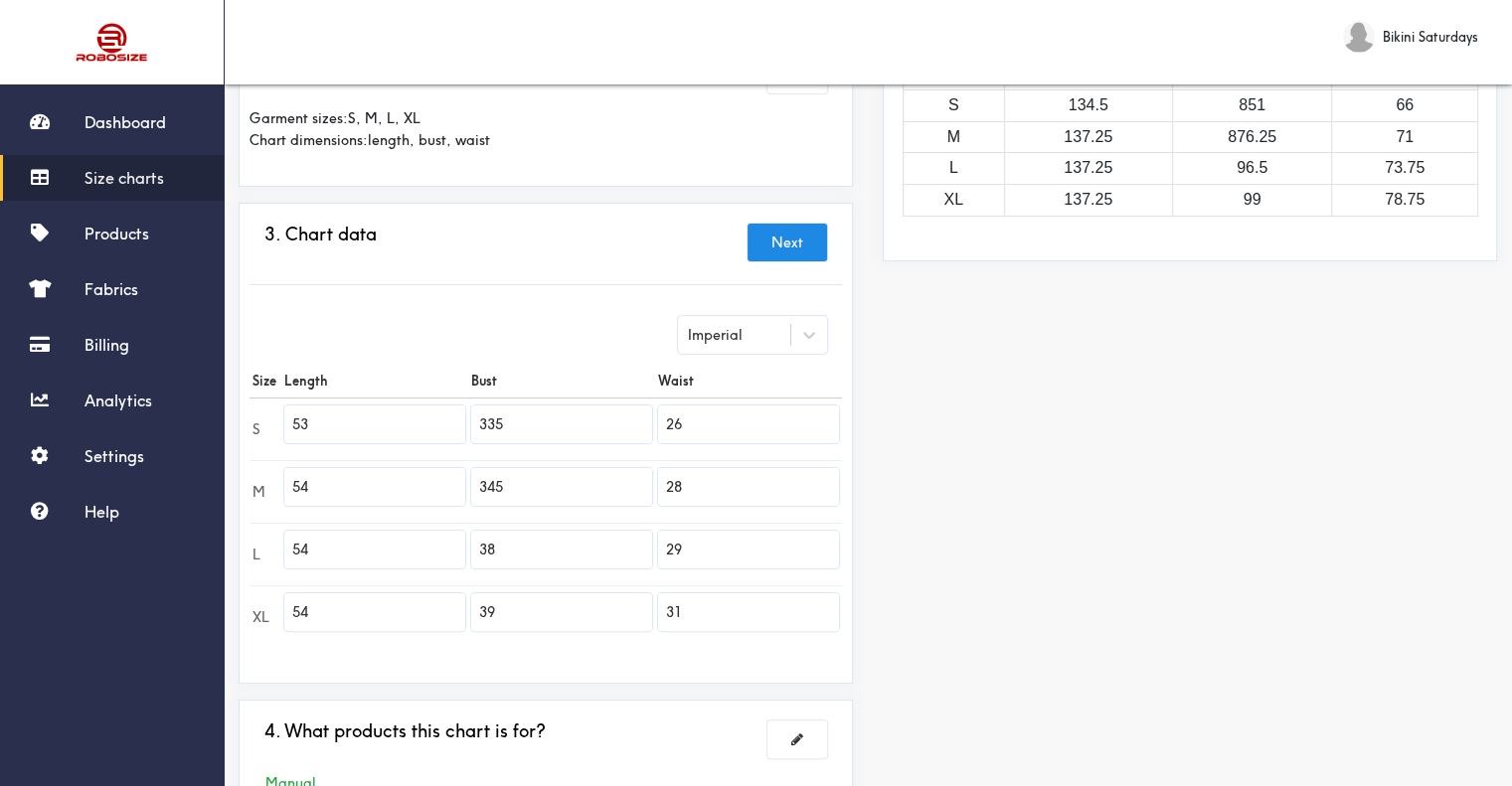 type on "345" 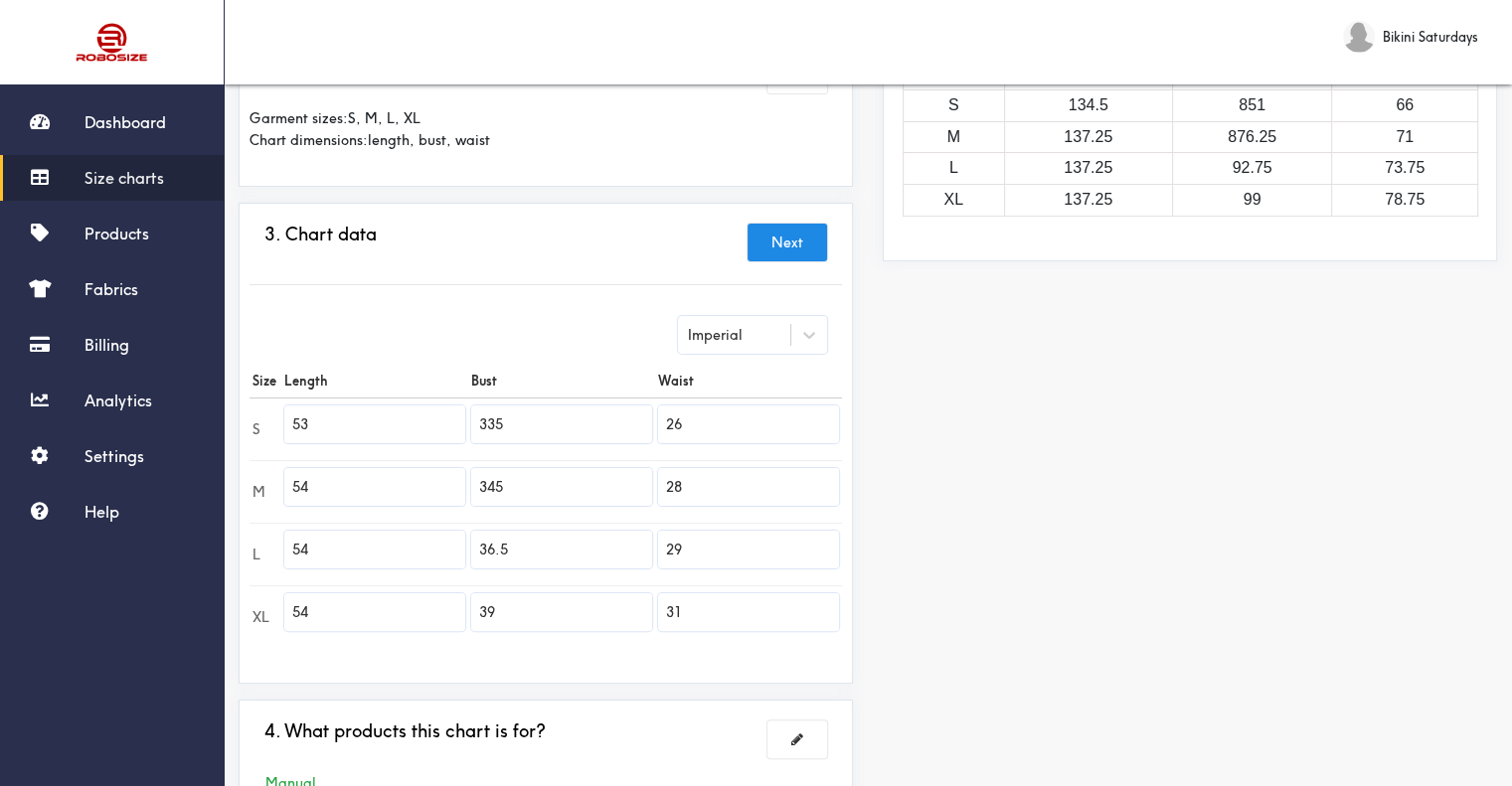 type on "36.5" 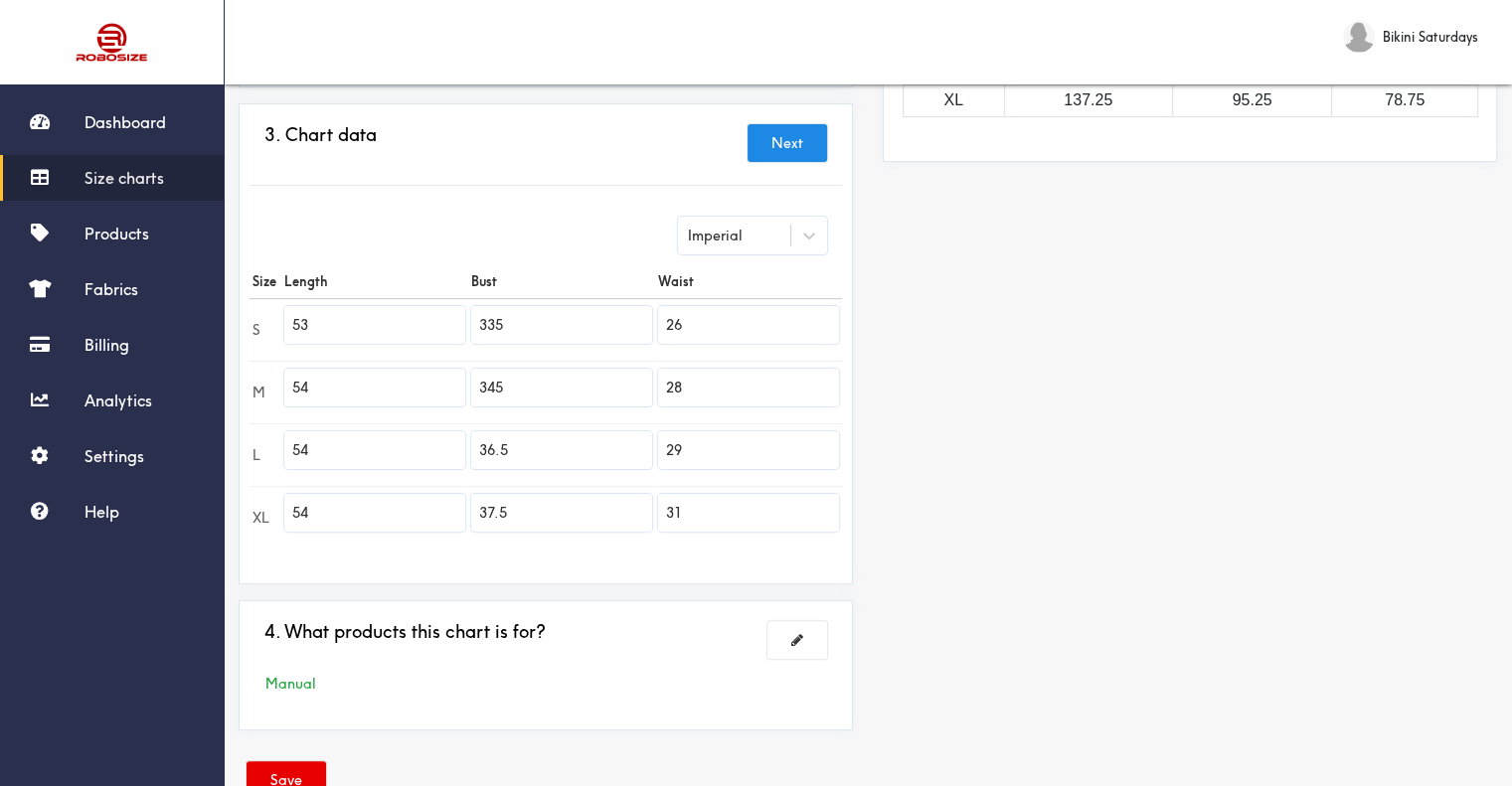 scroll, scrollTop: 472, scrollLeft: 0, axis: vertical 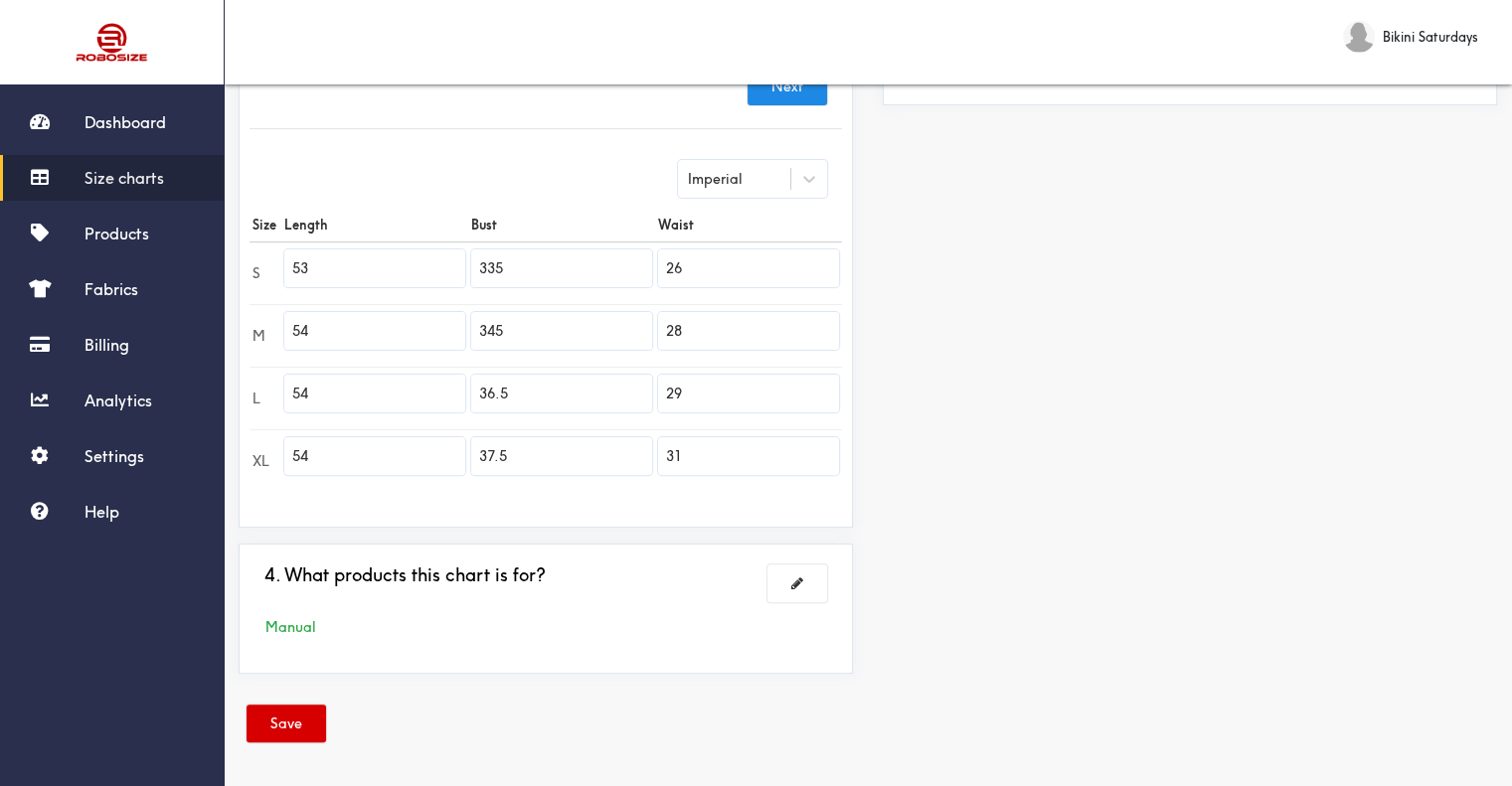 type on "37.5" 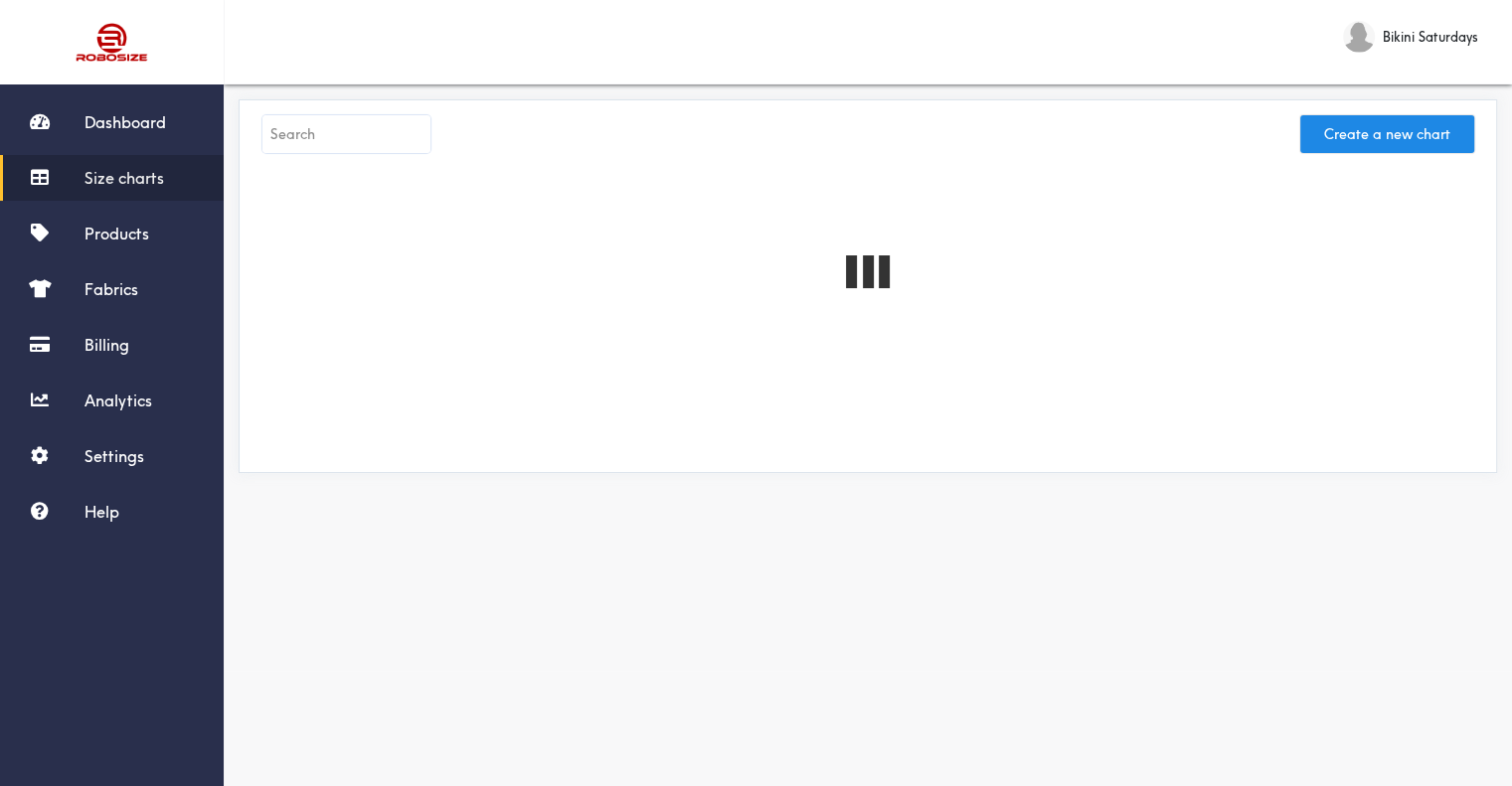 scroll, scrollTop: 0, scrollLeft: 0, axis: both 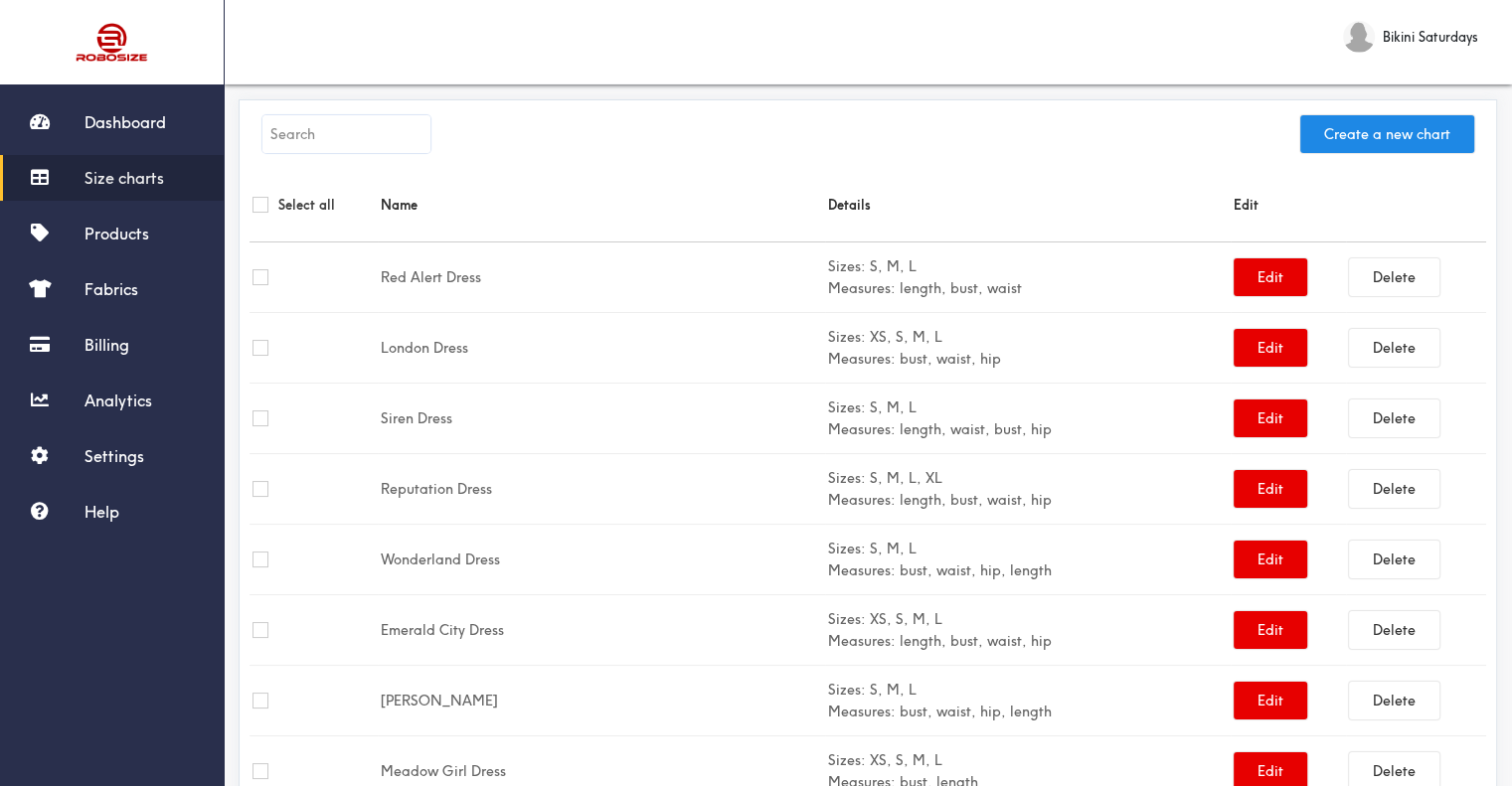 click at bounding box center (346, 134) 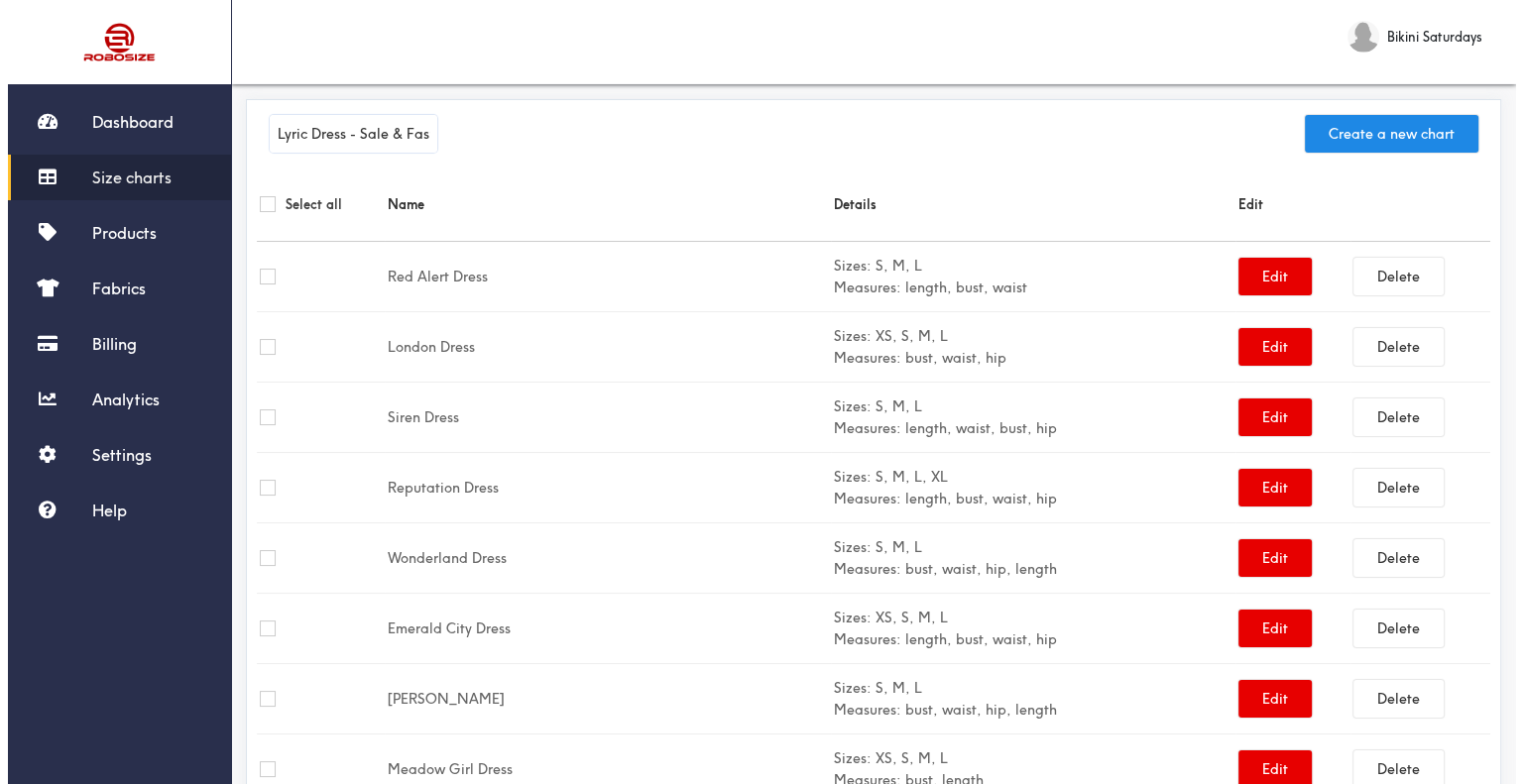 scroll, scrollTop: 0, scrollLeft: 69, axis: horizontal 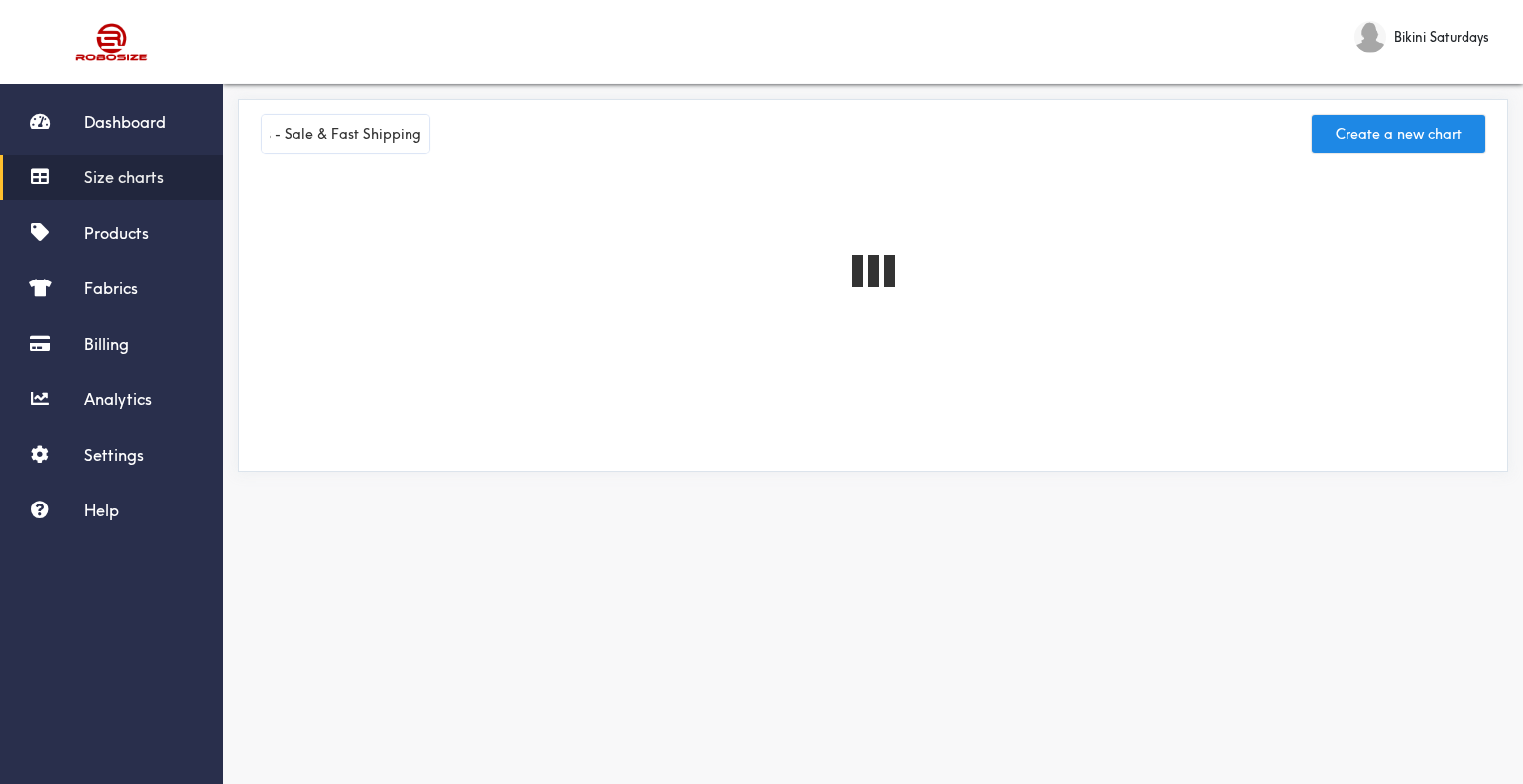 drag, startPoint x: 332, startPoint y: 133, endPoint x: 428, endPoint y: 132, distance: 96.00521 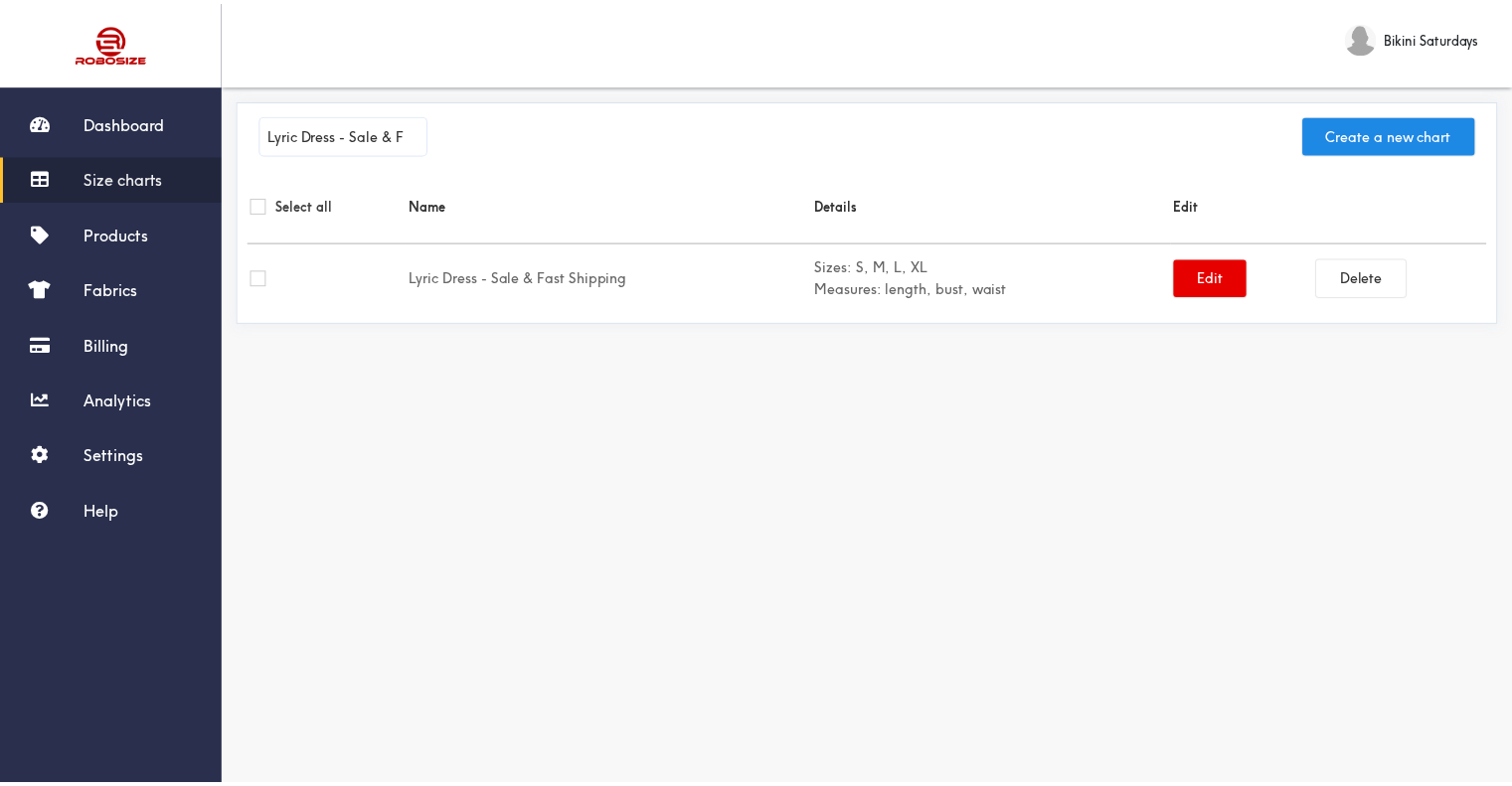 scroll, scrollTop: 0, scrollLeft: 0, axis: both 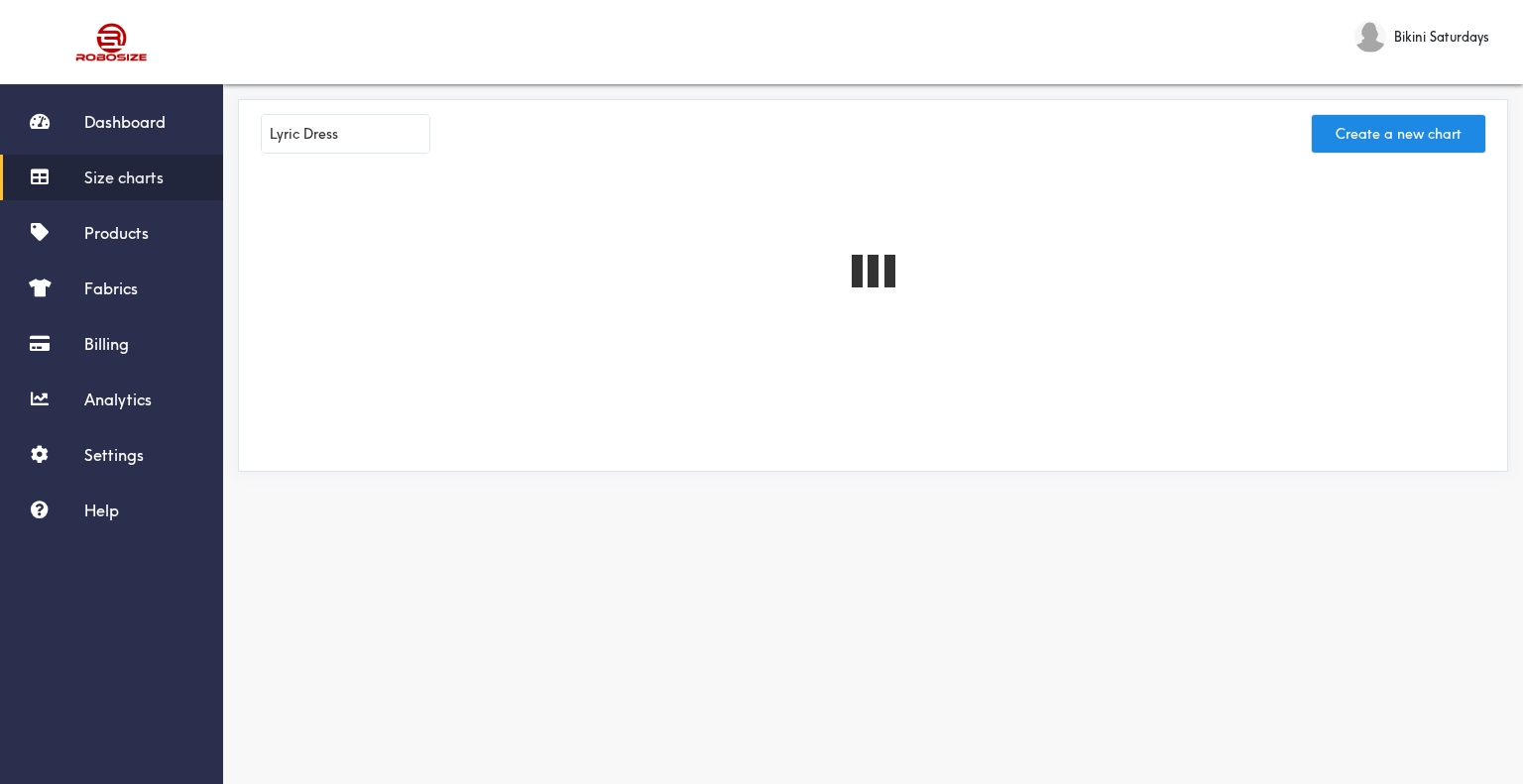 type on "Lyric Dress" 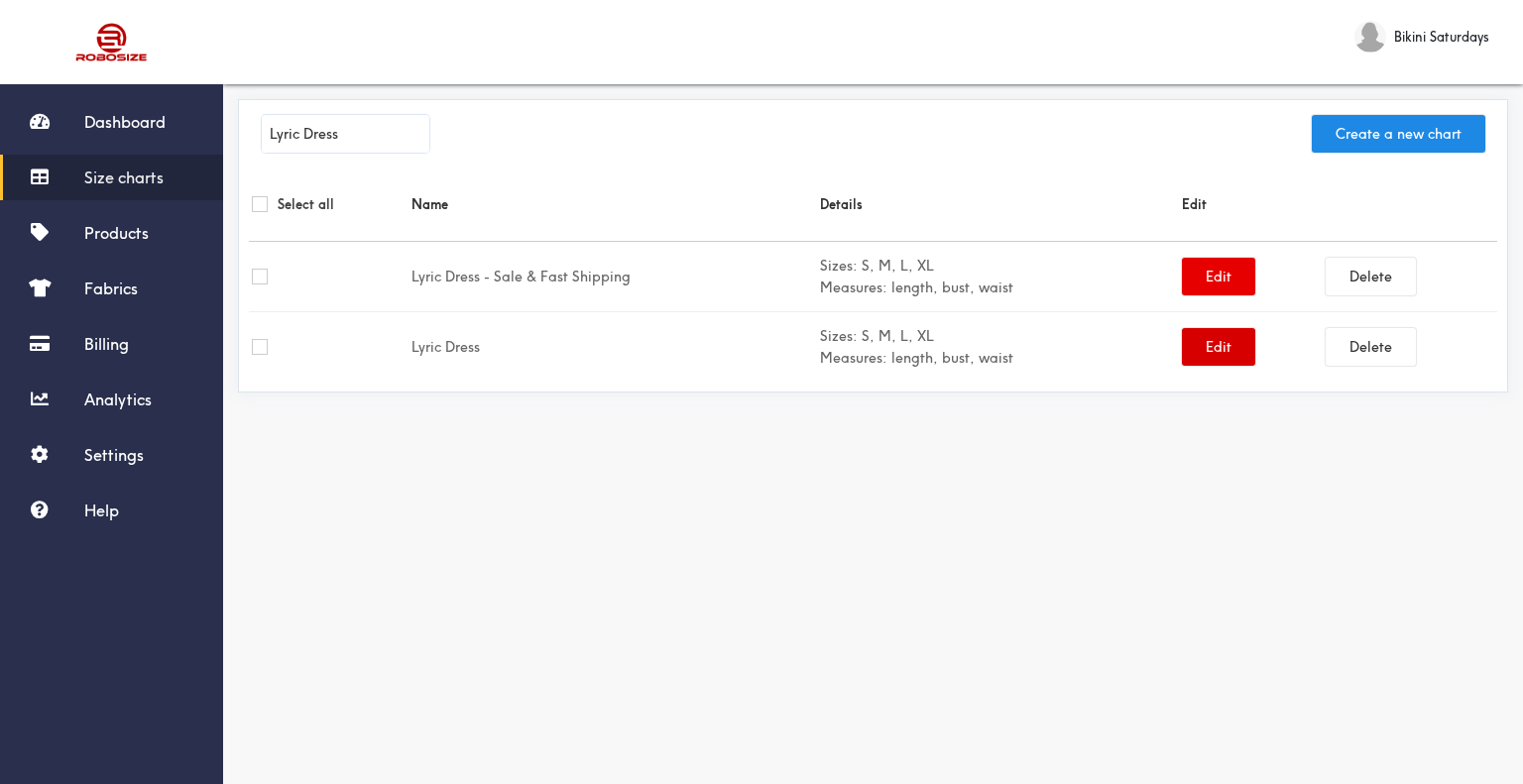 click on "Edit" at bounding box center (1219, 347) 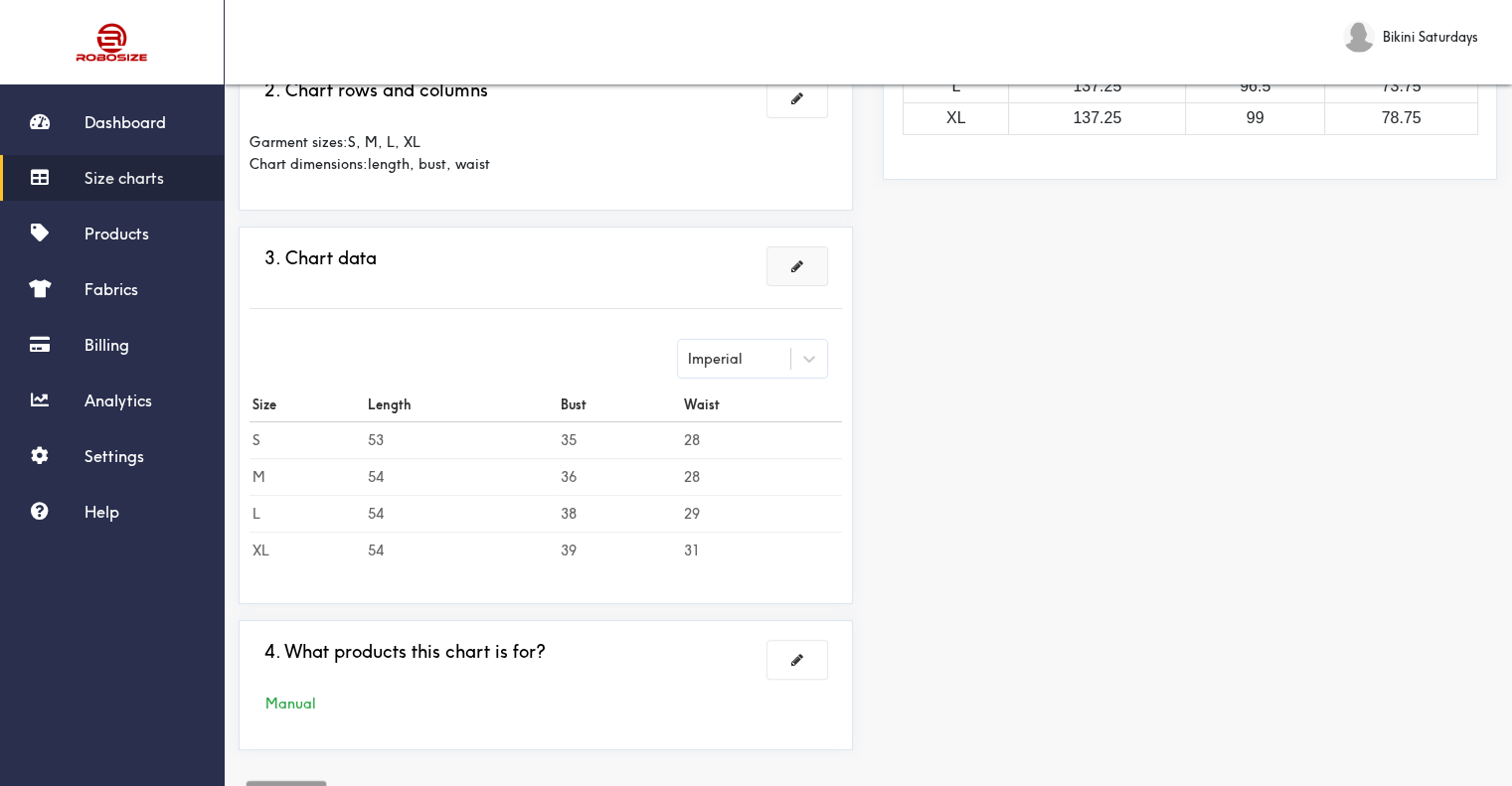 click at bounding box center (797, 266) 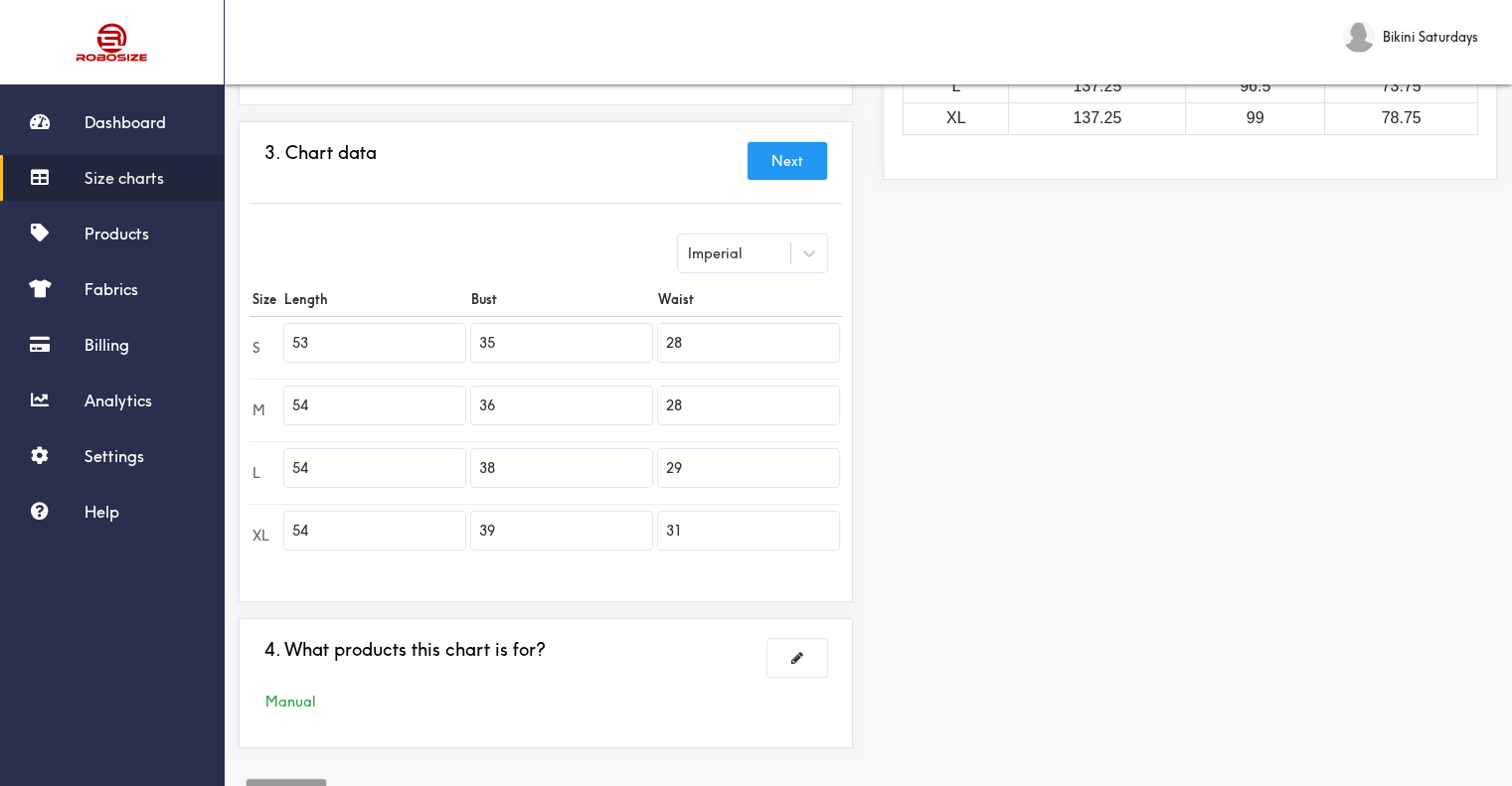 scroll, scrollTop: 372, scrollLeft: 0, axis: vertical 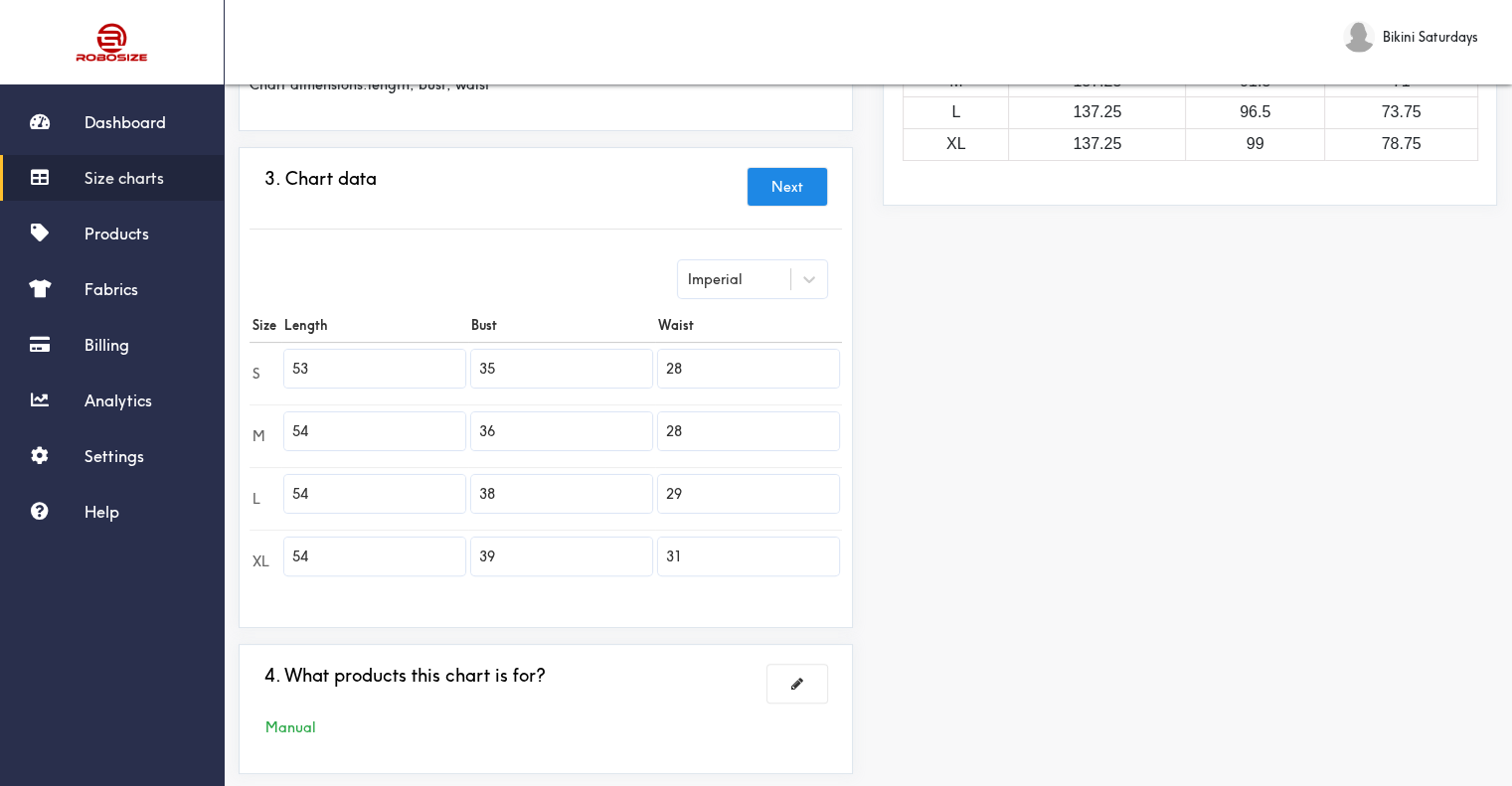 drag, startPoint x: 517, startPoint y: 365, endPoint x: 429, endPoint y: 362, distance: 88.051122 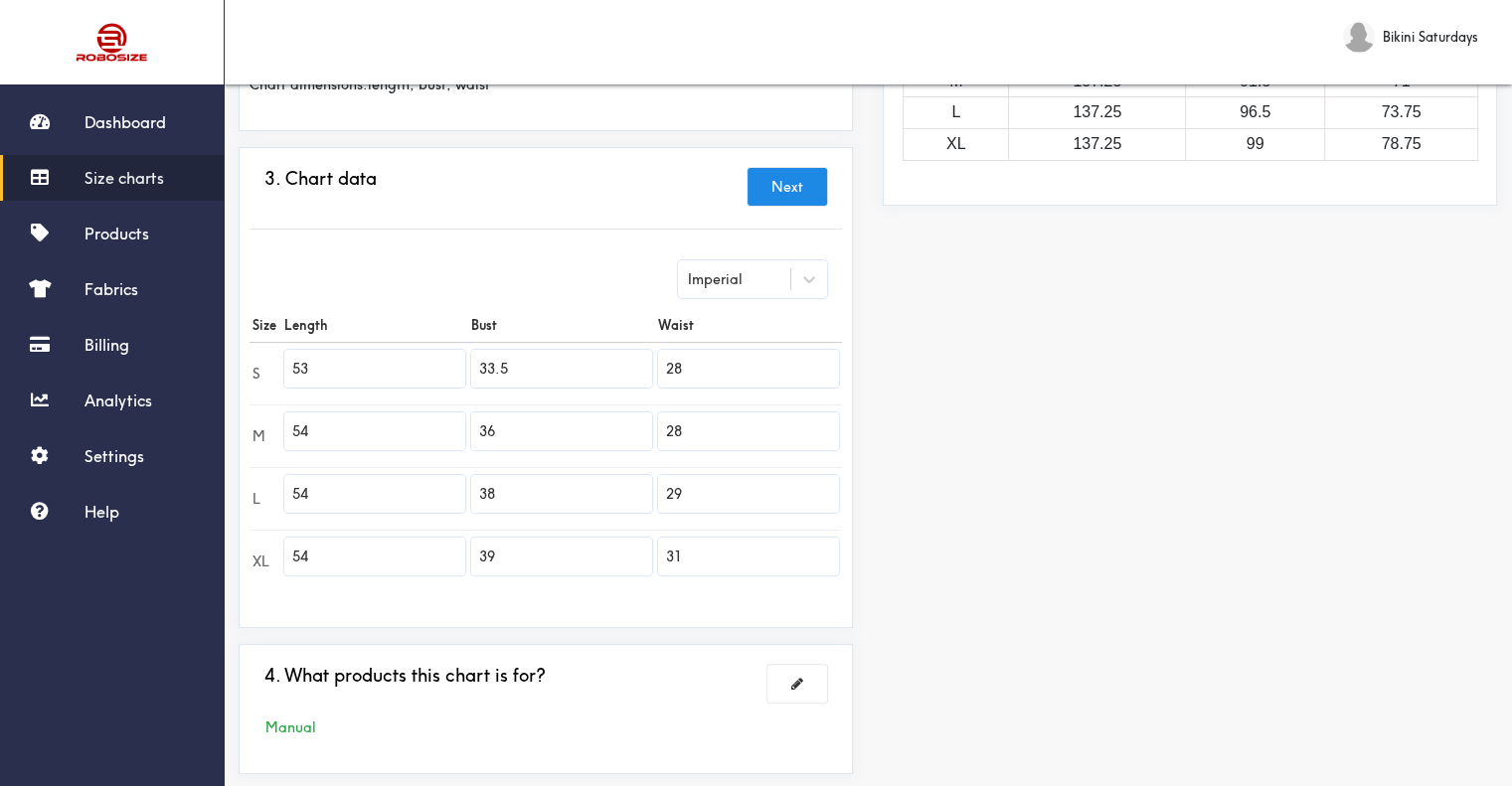 type on "33.5" 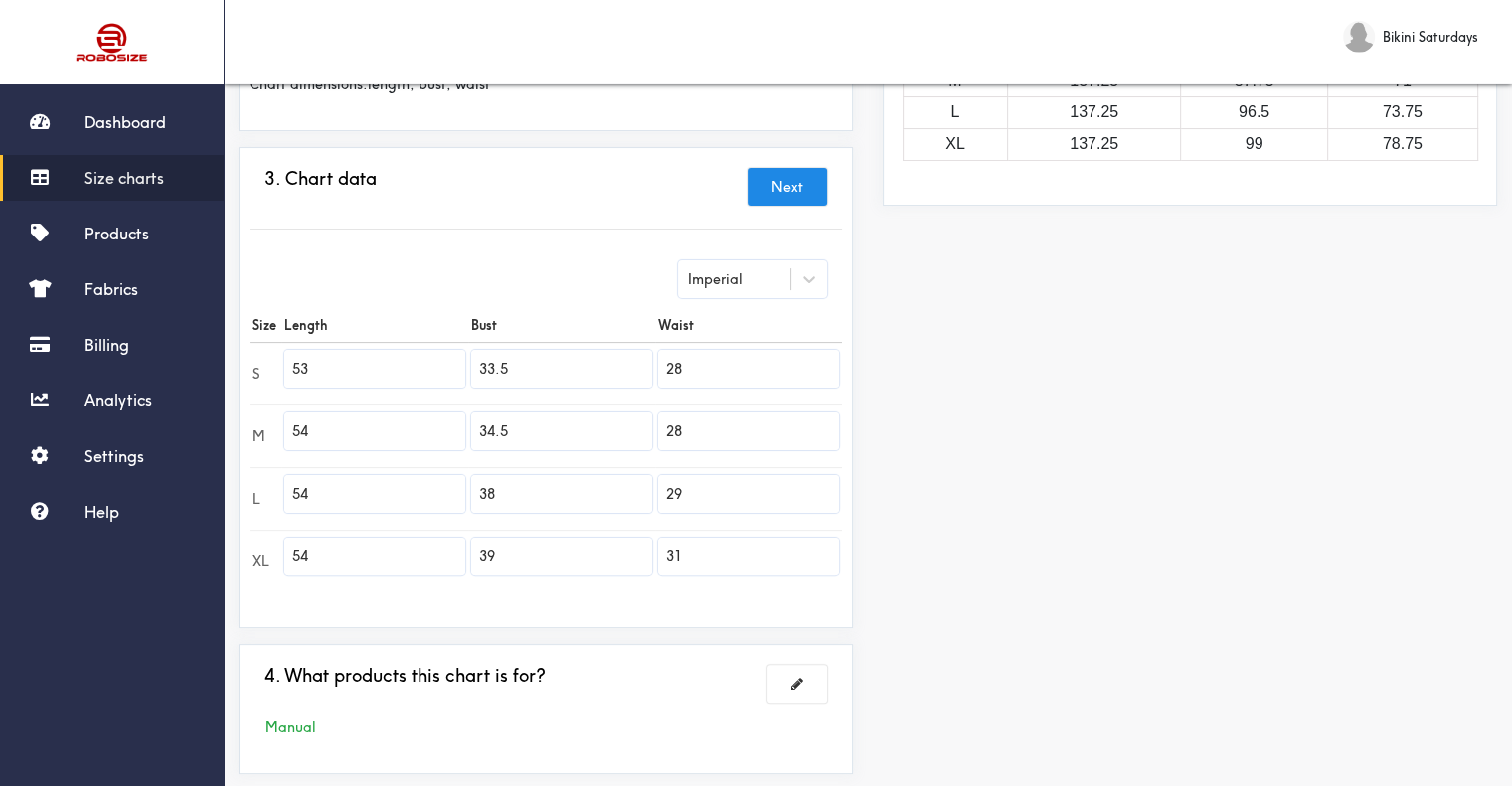type on "34.5" 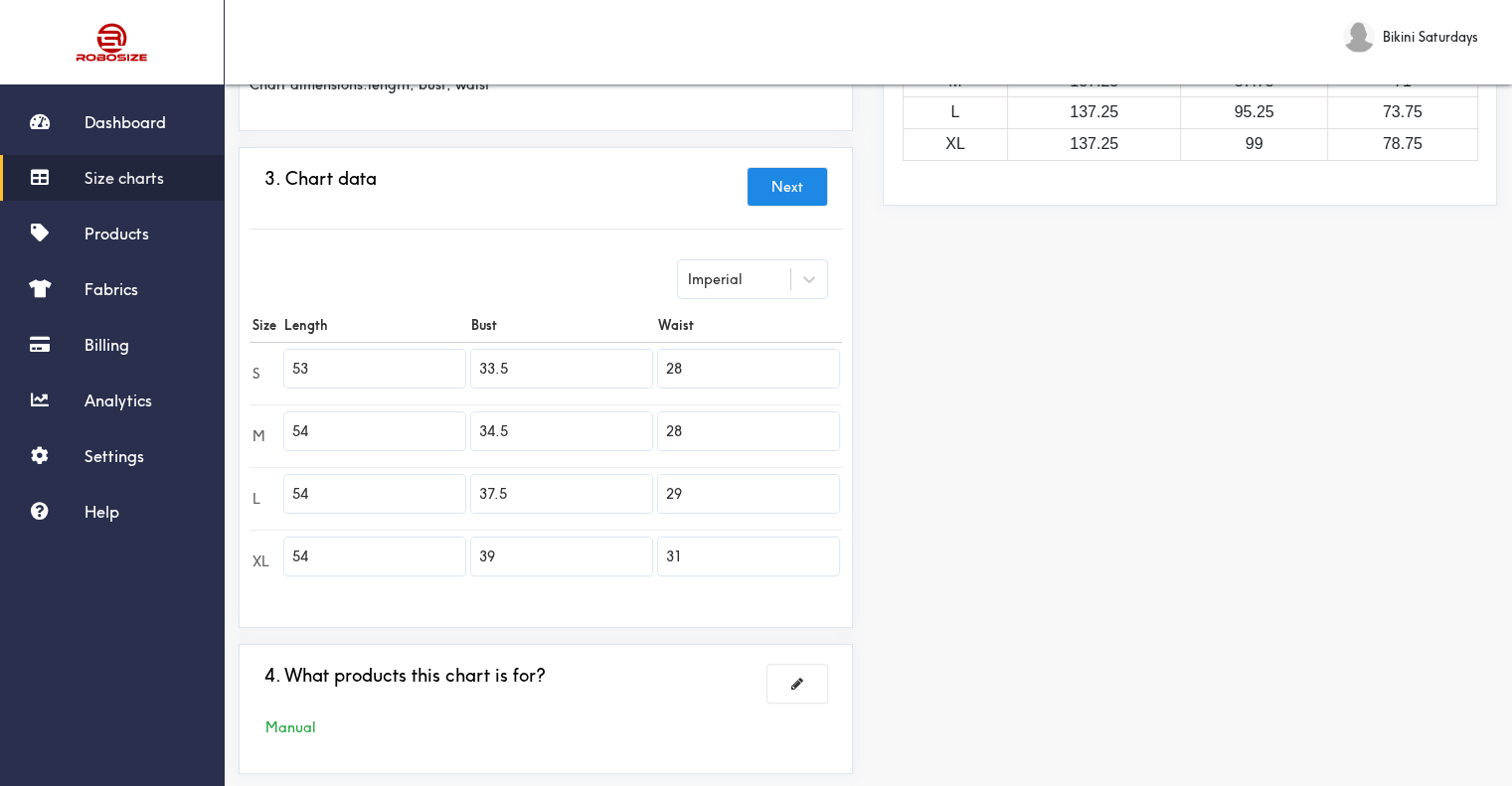 drag, startPoint x: 522, startPoint y: 558, endPoint x: 479, endPoint y: 563, distance: 43.289722 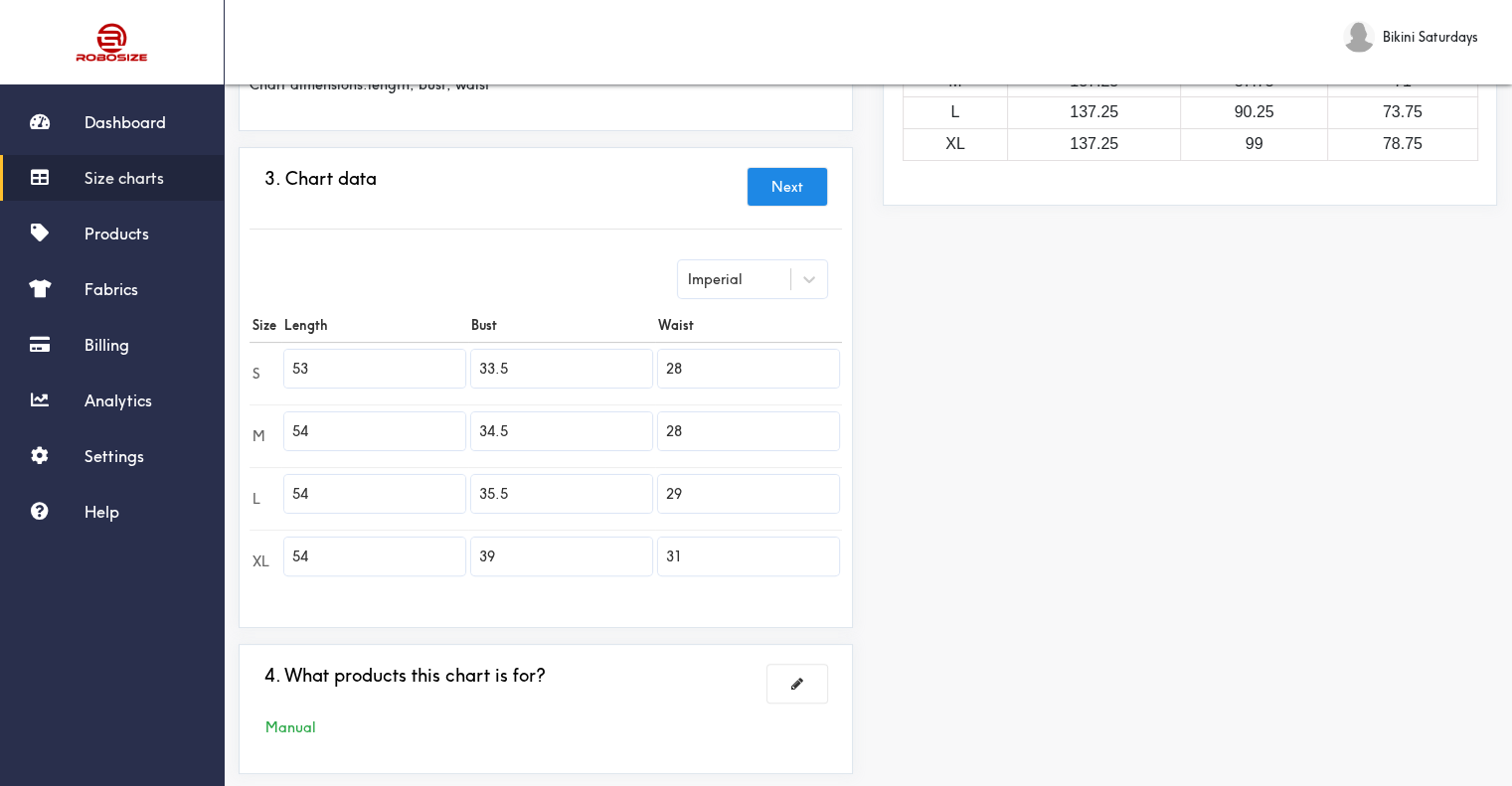 drag, startPoint x: 521, startPoint y: 557, endPoint x: 476, endPoint y: 563, distance: 45.39824 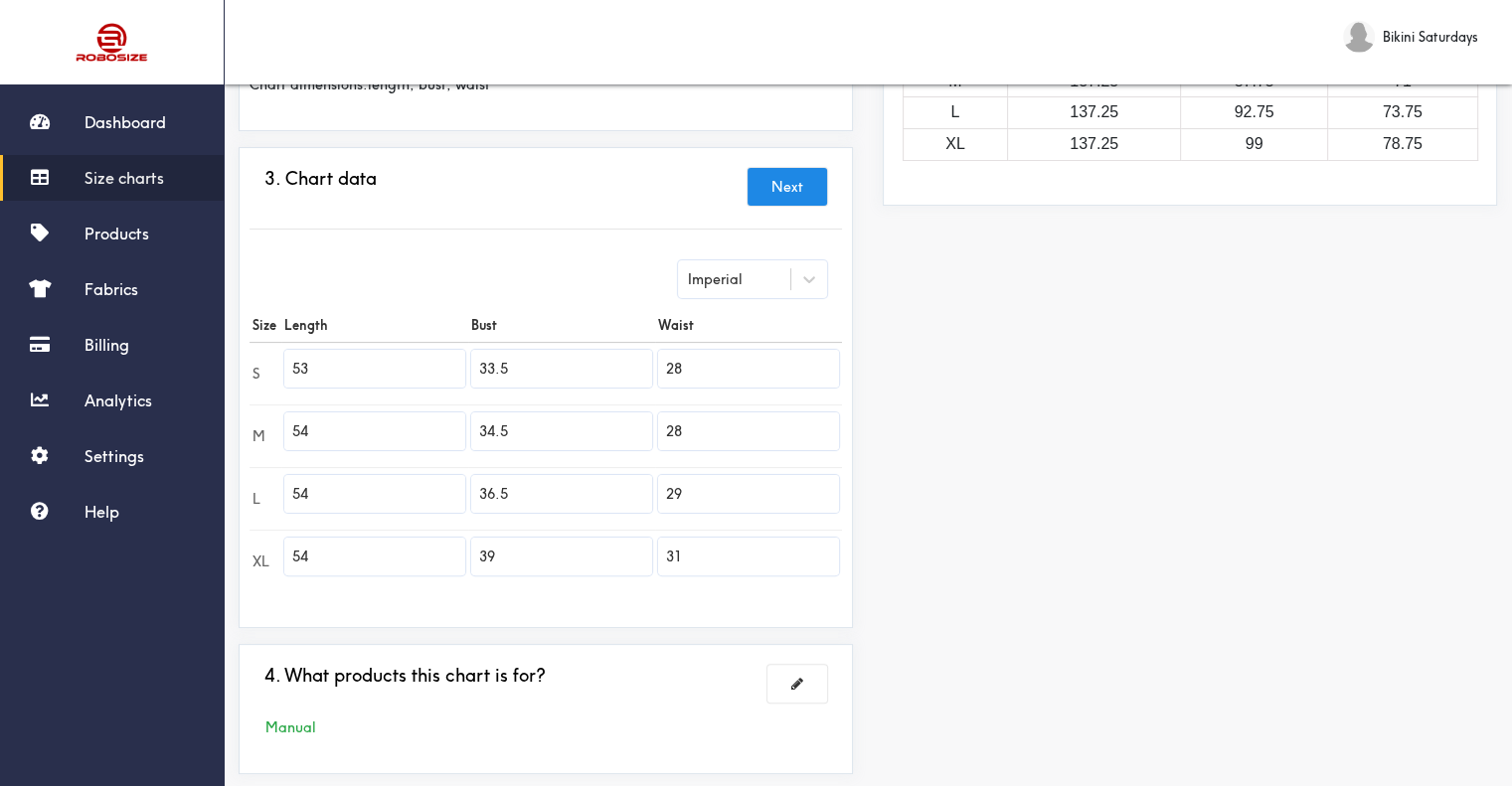 type on "36.5" 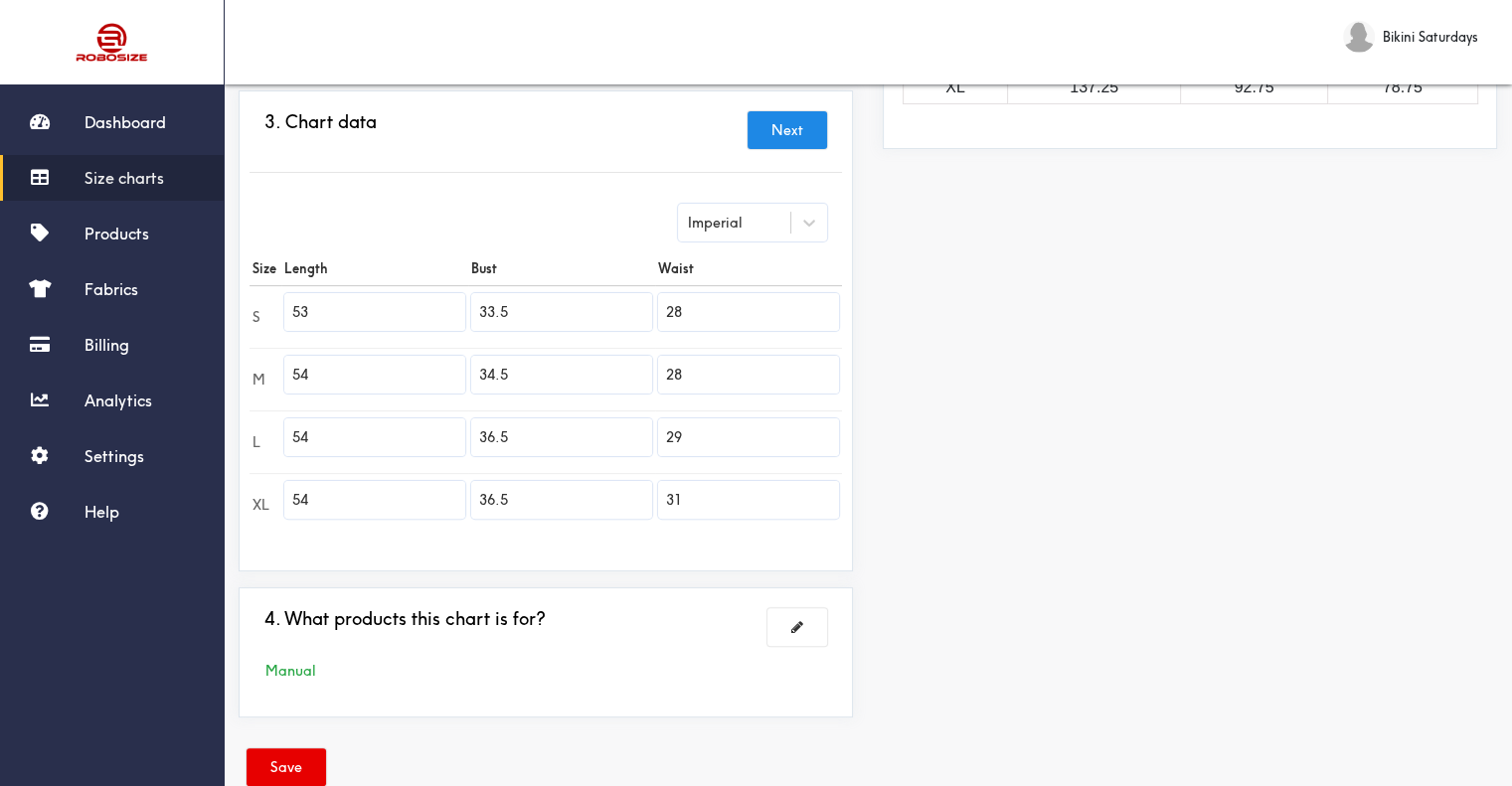 scroll, scrollTop: 472, scrollLeft: 0, axis: vertical 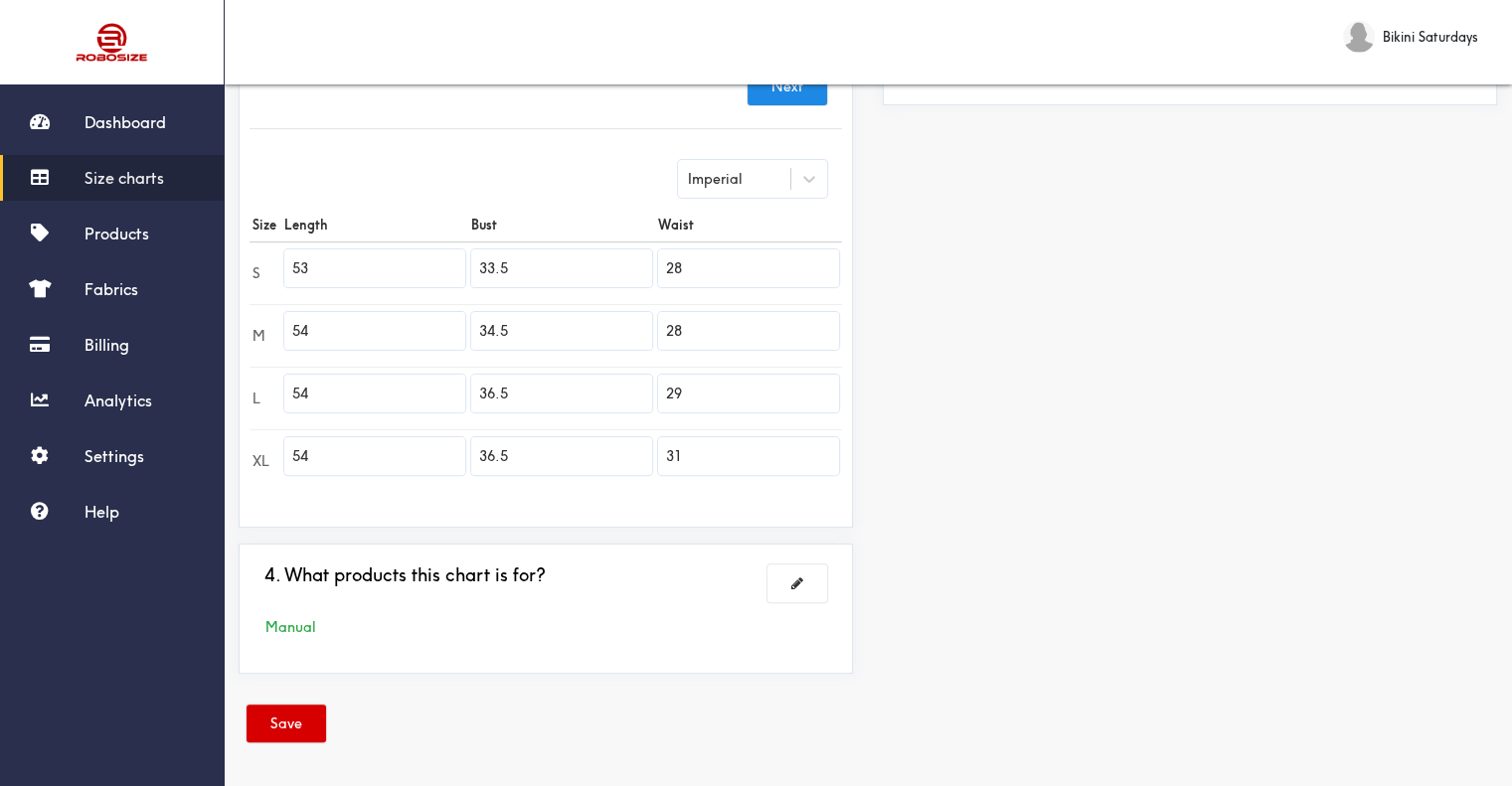 type on "36.5" 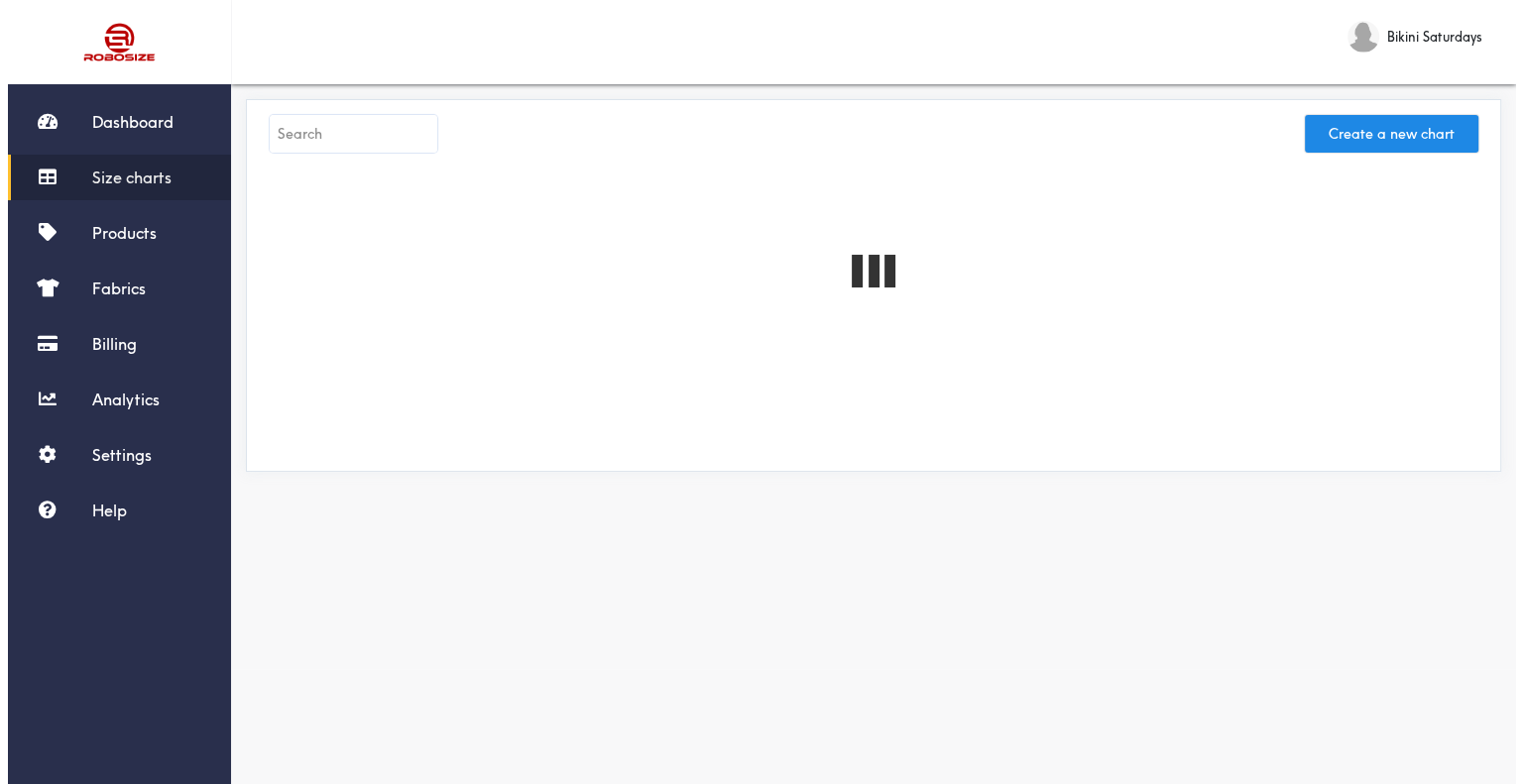 scroll, scrollTop: 0, scrollLeft: 0, axis: both 